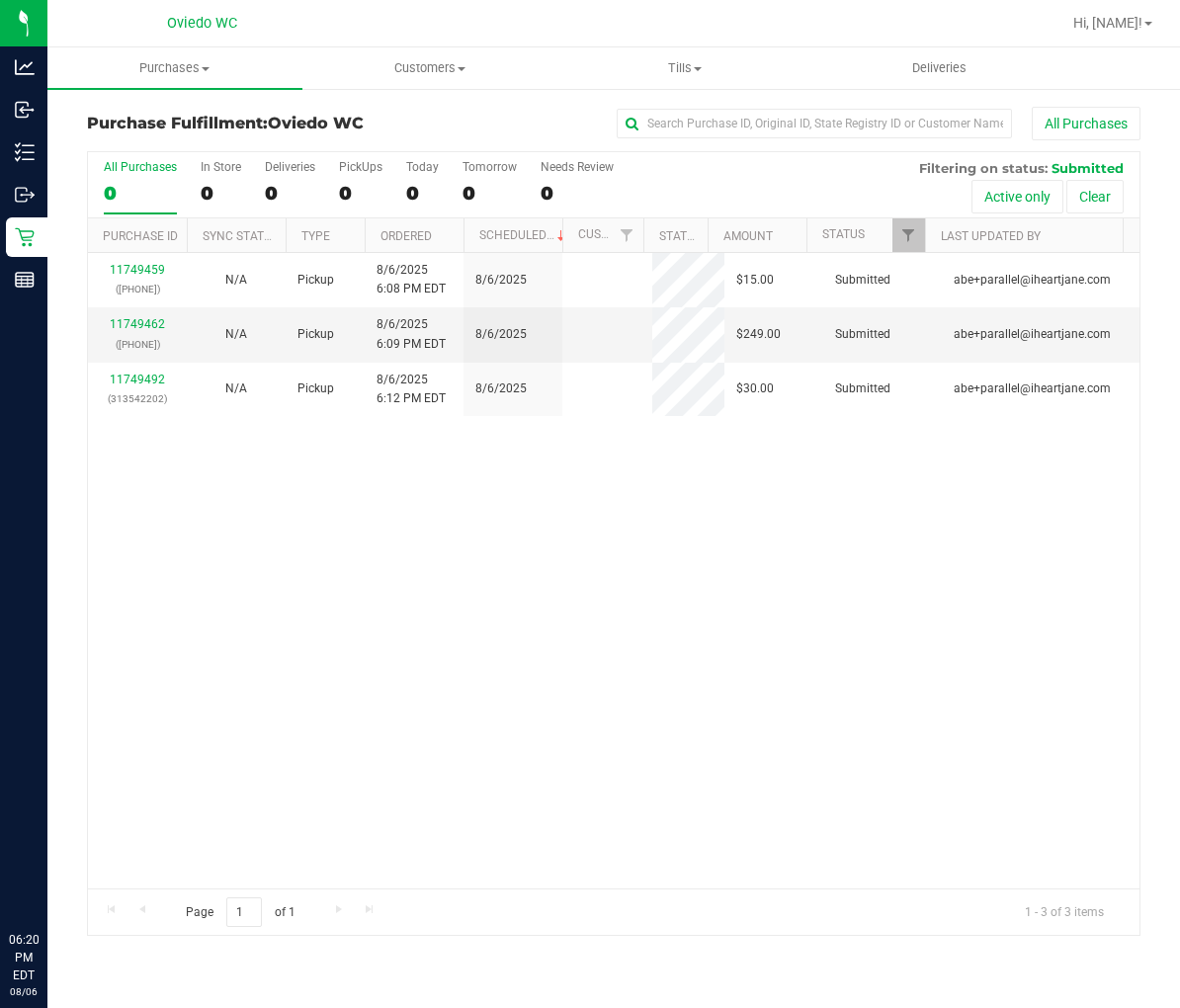 scroll, scrollTop: 0, scrollLeft: 0, axis: both 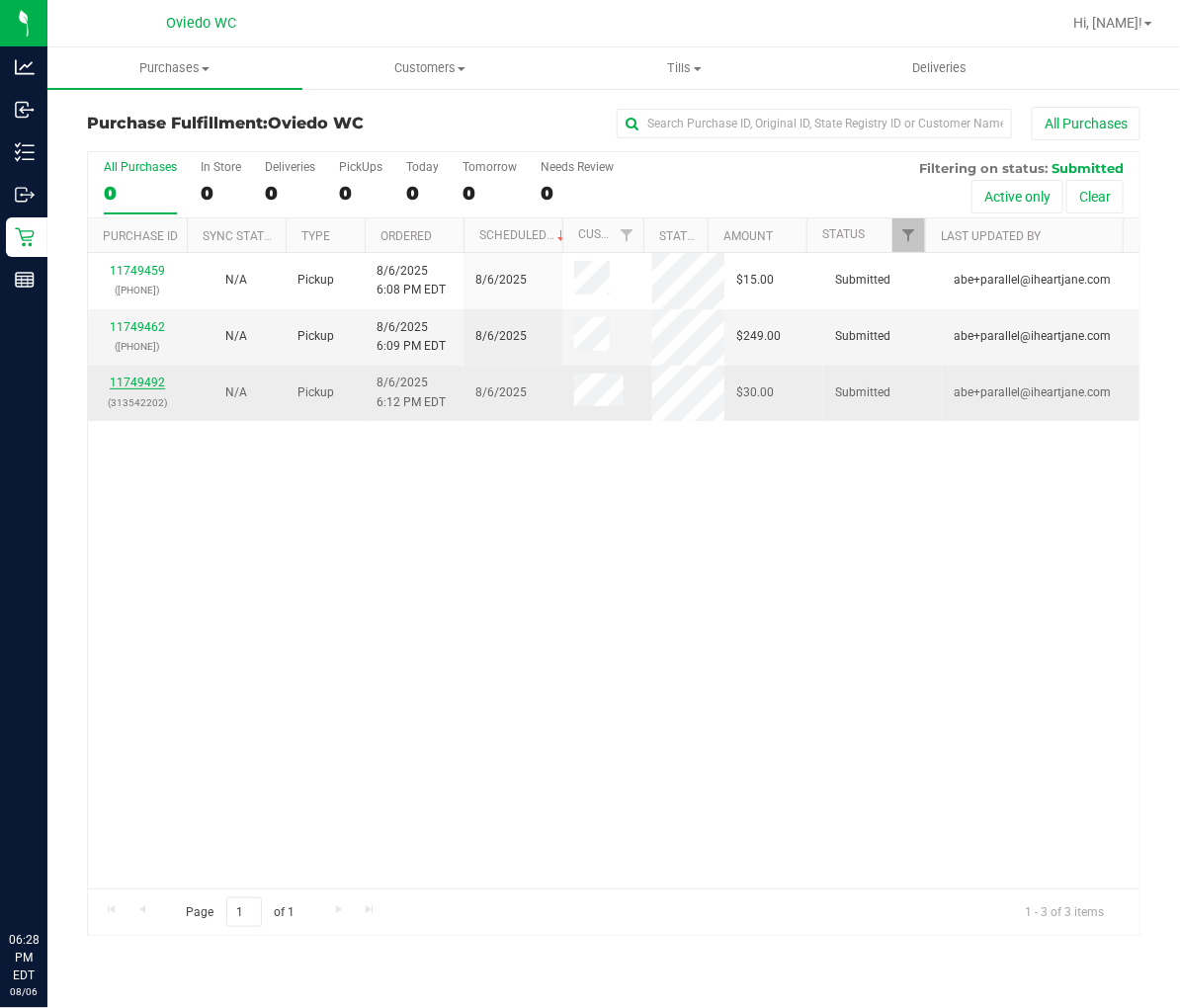 click on "11749492" at bounding box center (137, 382) 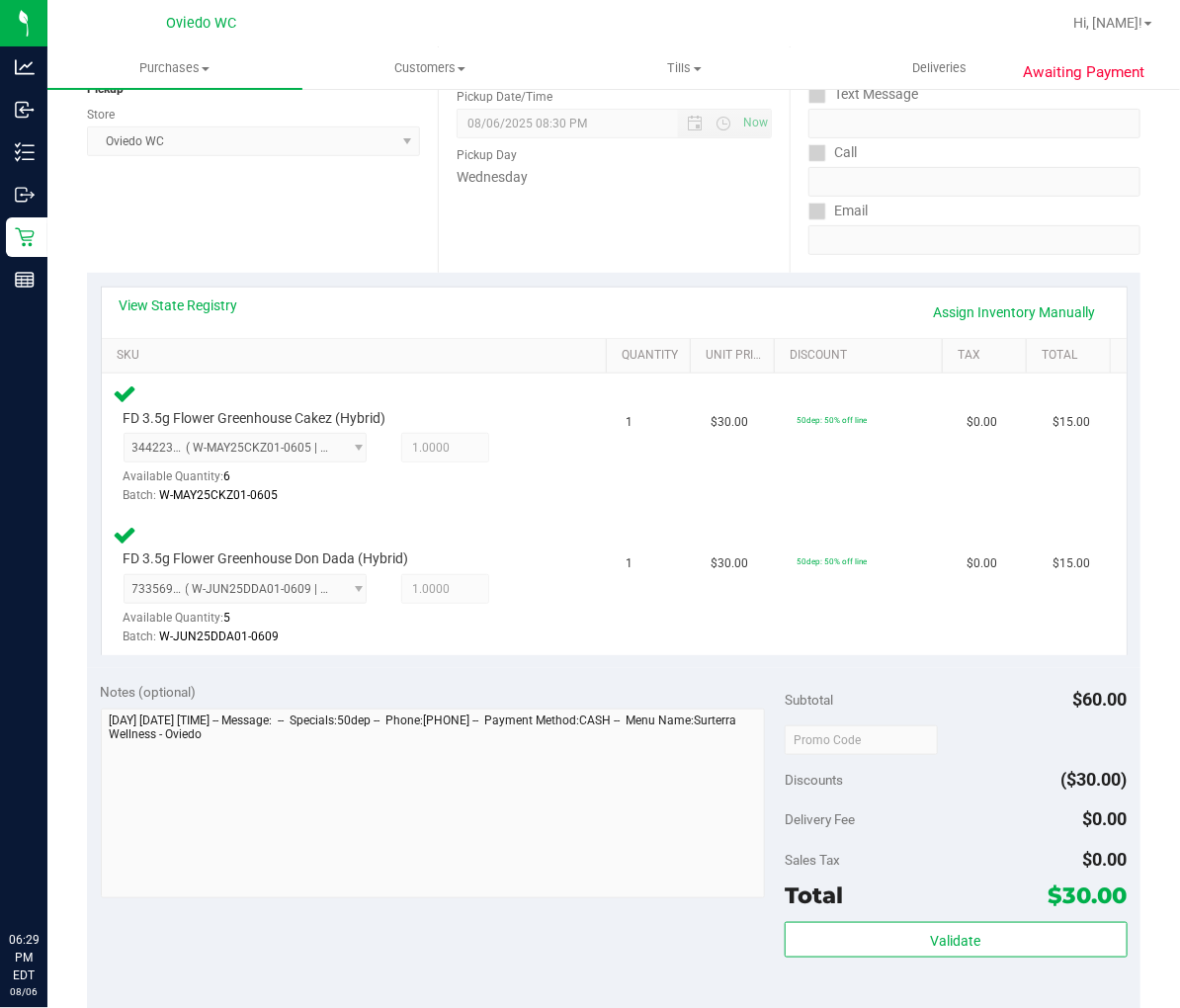 scroll, scrollTop: 658, scrollLeft: 0, axis: vertical 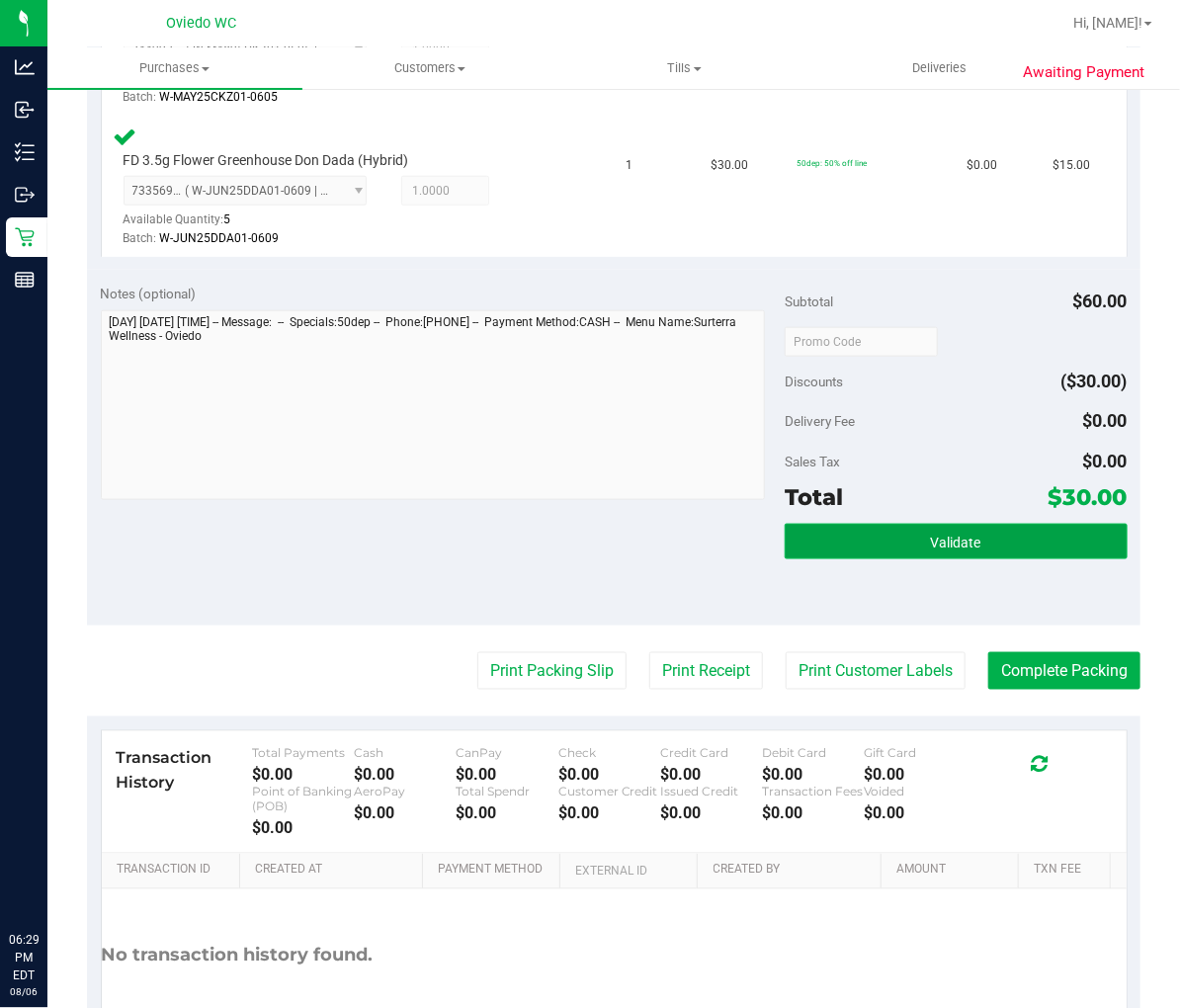 click on "Validate" at bounding box center [956, 542] 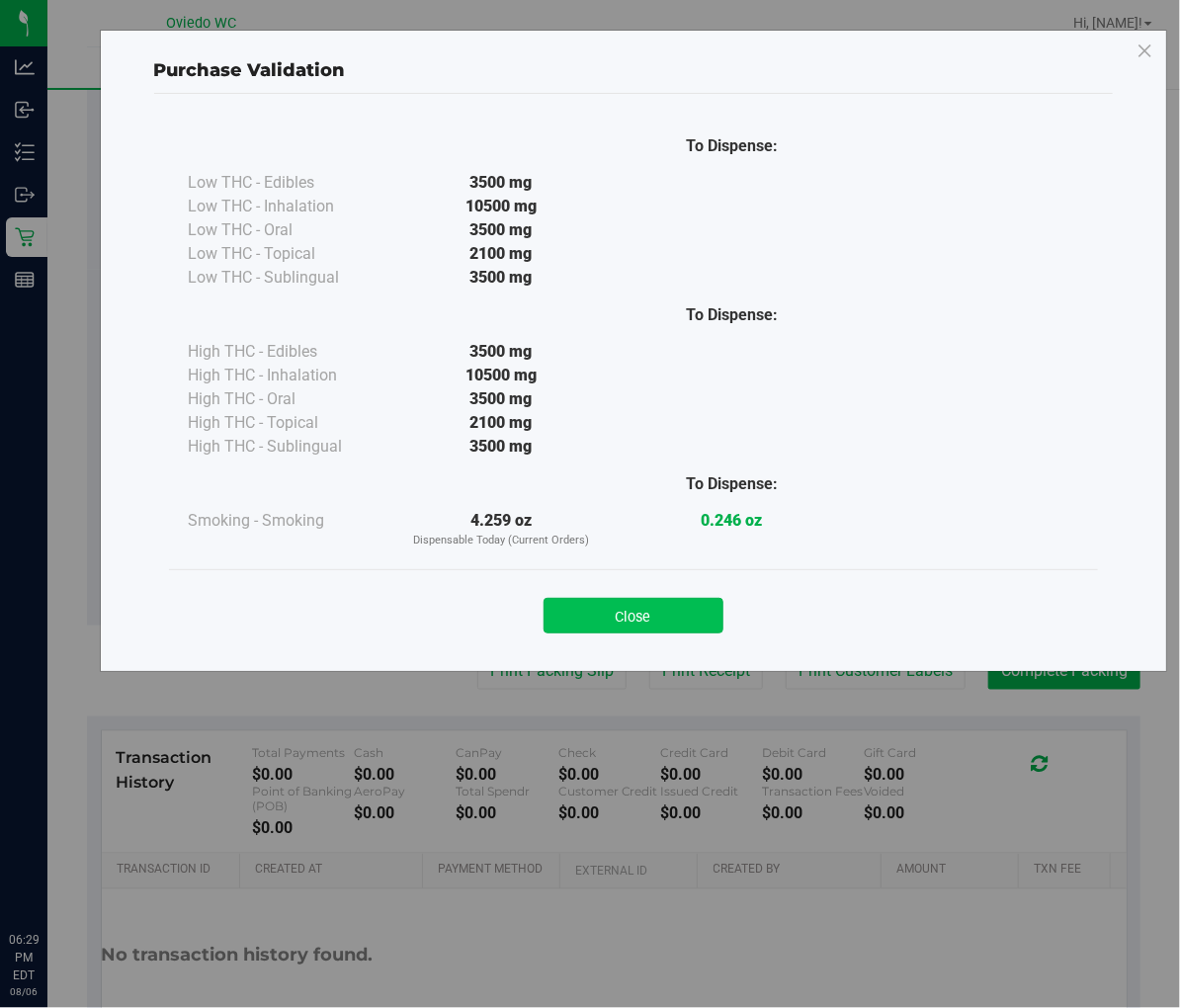 click on "Close" at bounding box center (633, 616) 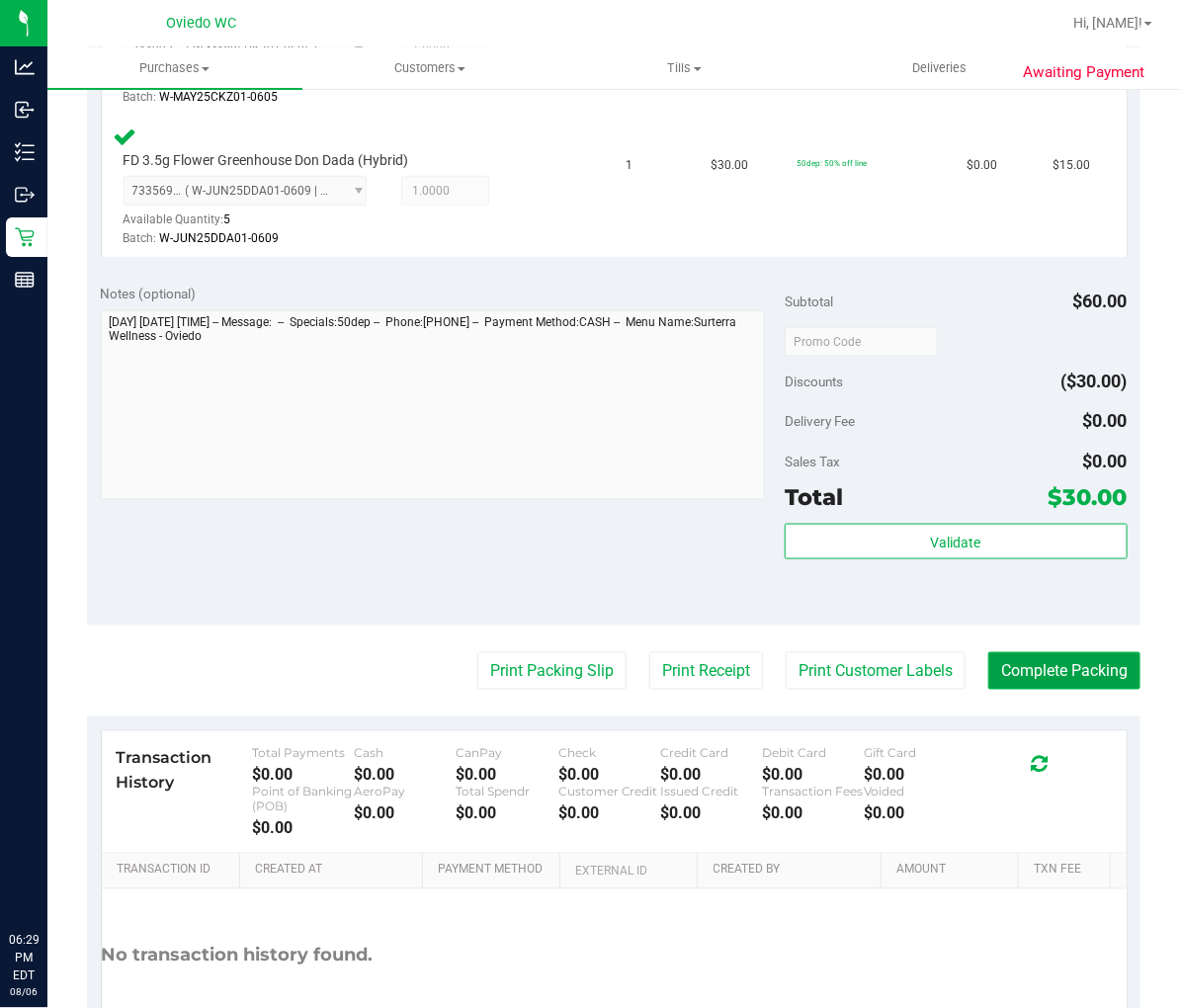 click on "Complete Packing" at bounding box center (1064, 671) 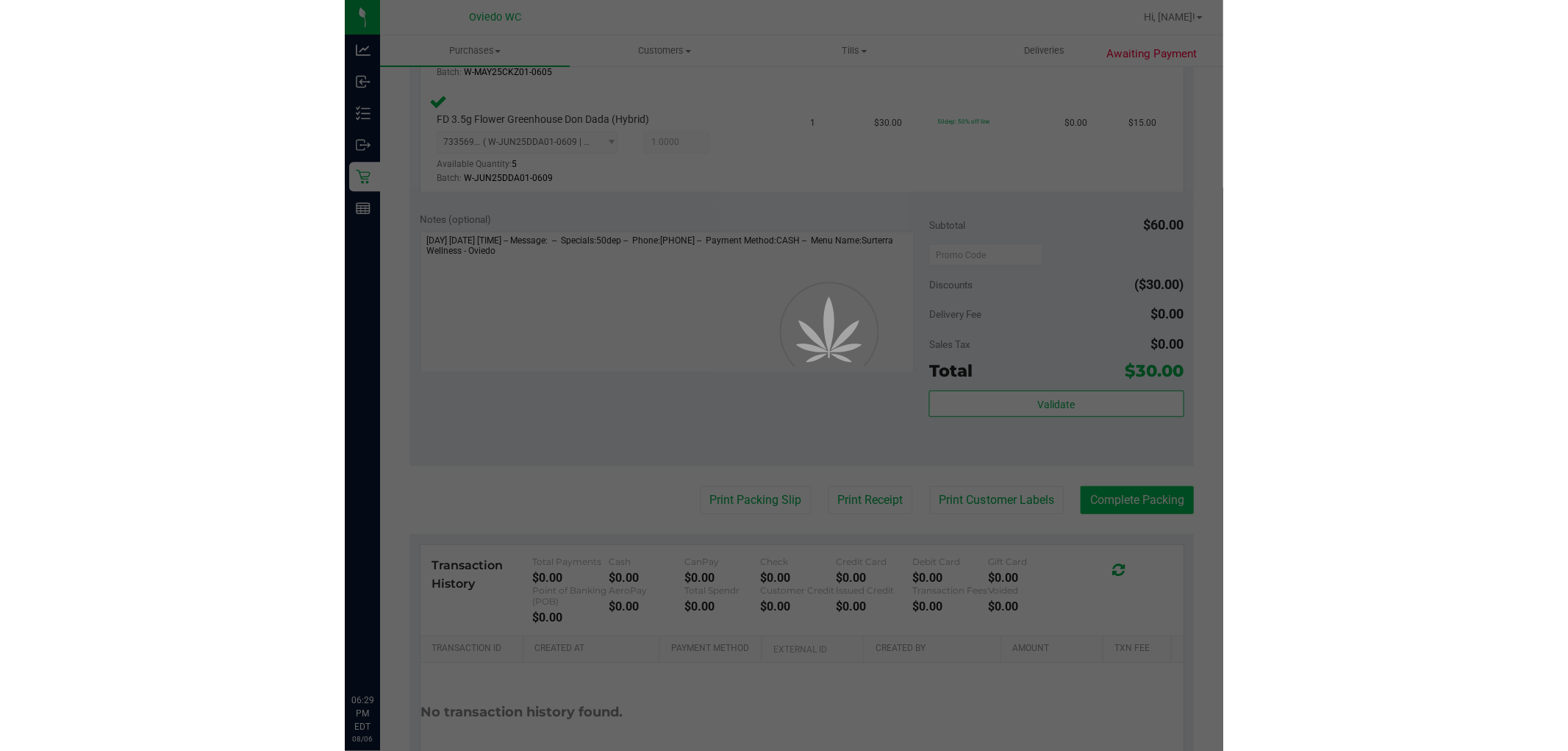 scroll, scrollTop: 0, scrollLeft: 0, axis: both 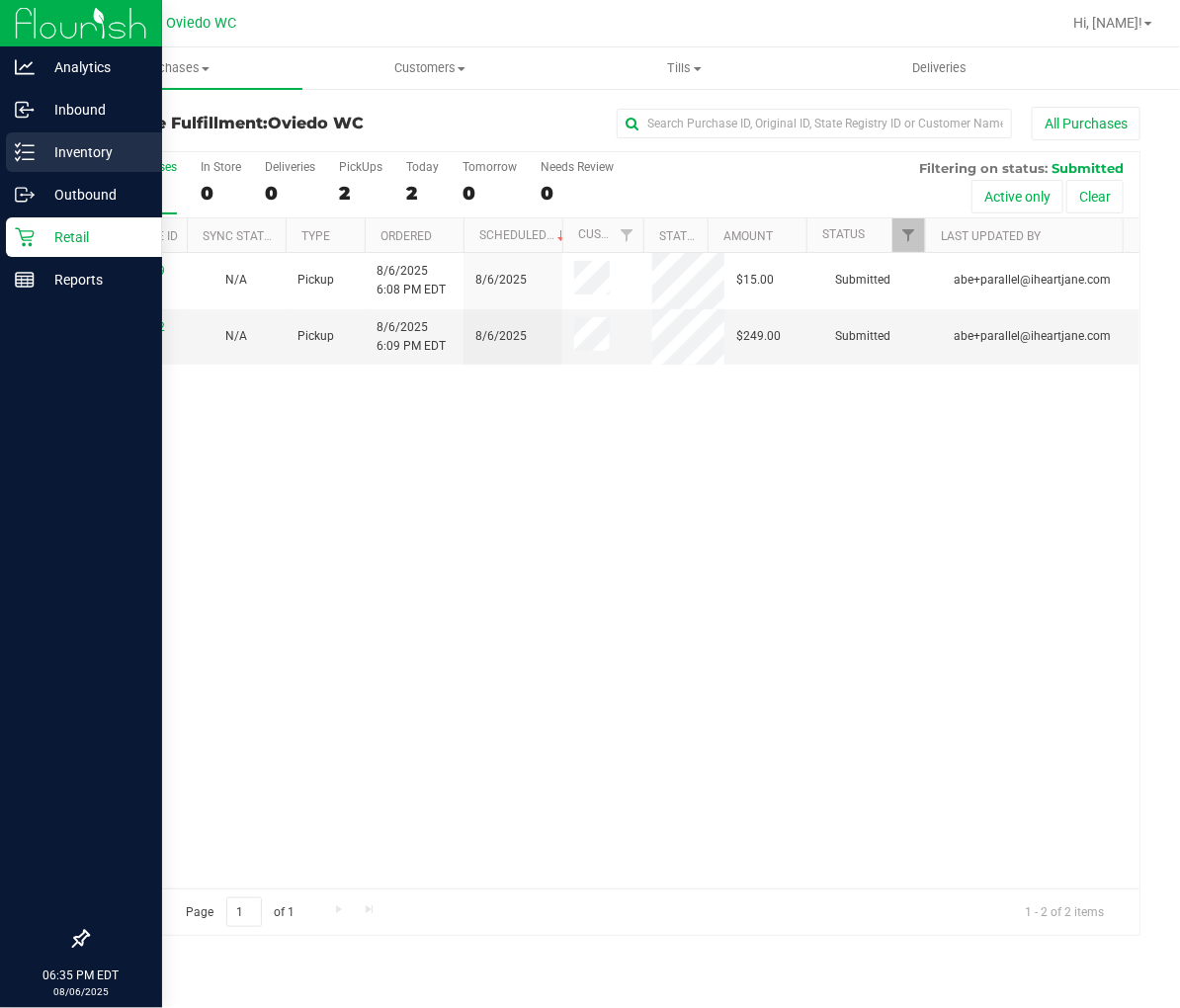 click on "Inventory" at bounding box center [94, 152] 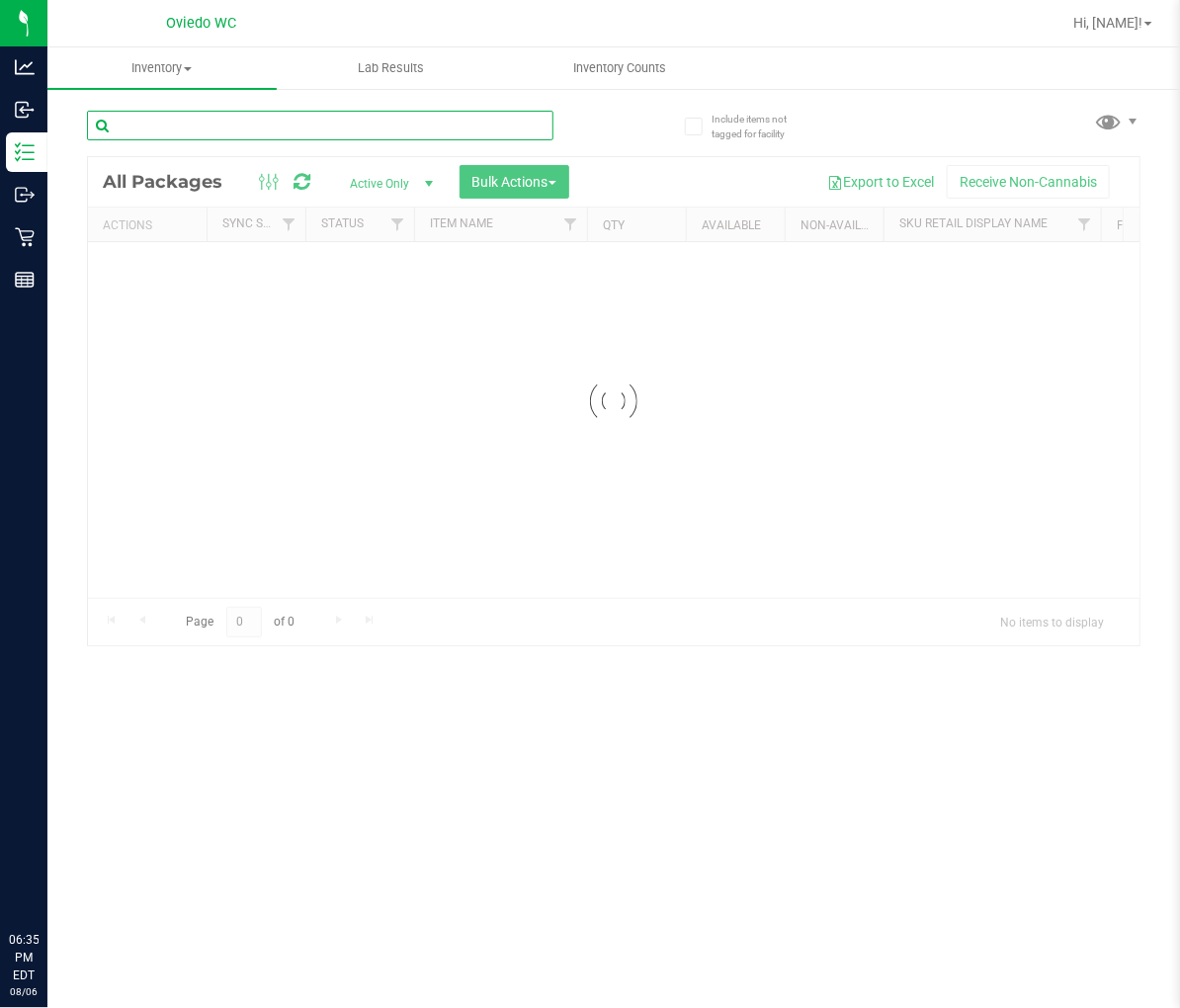 click at bounding box center [320, 126] 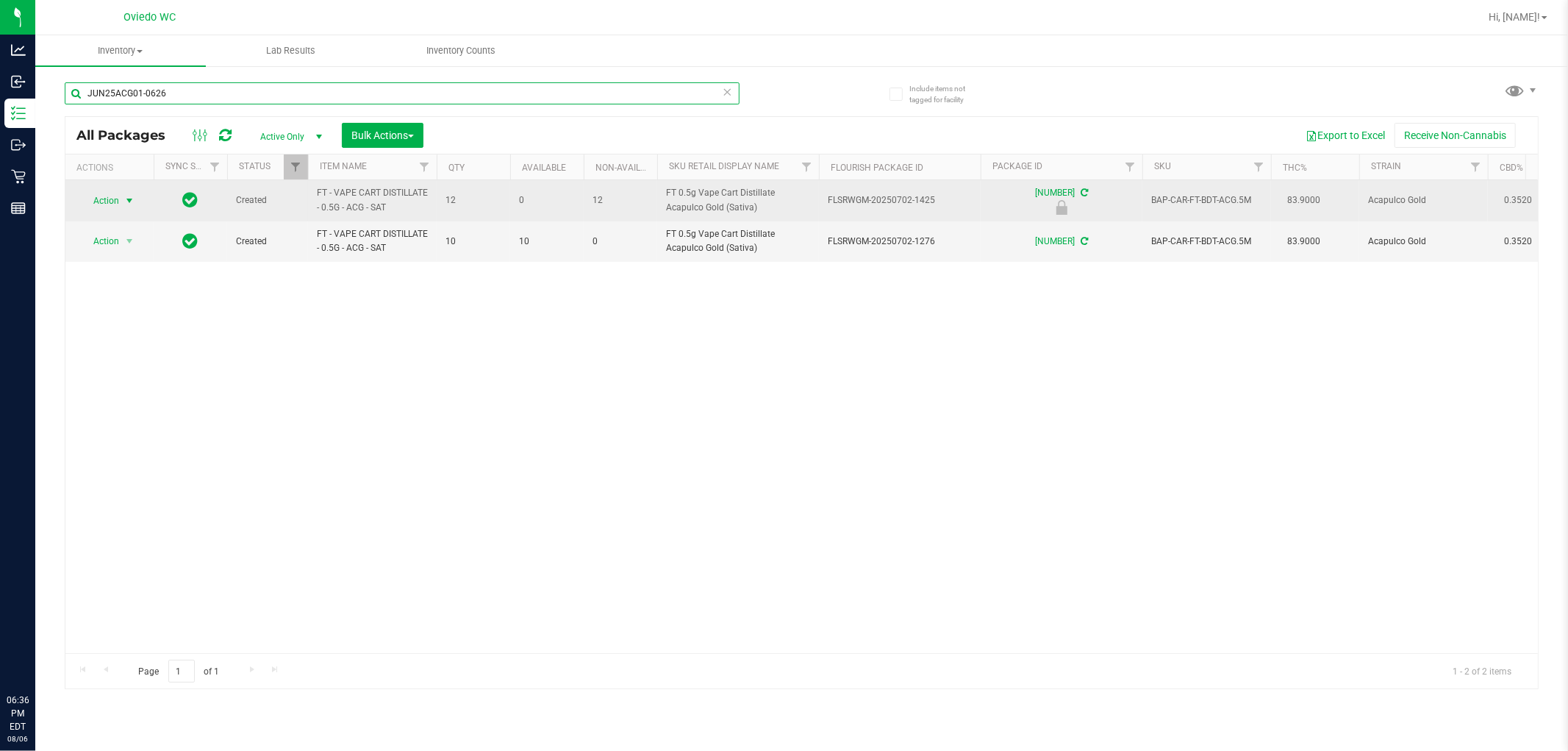 type on "JUN25ACG01-0626" 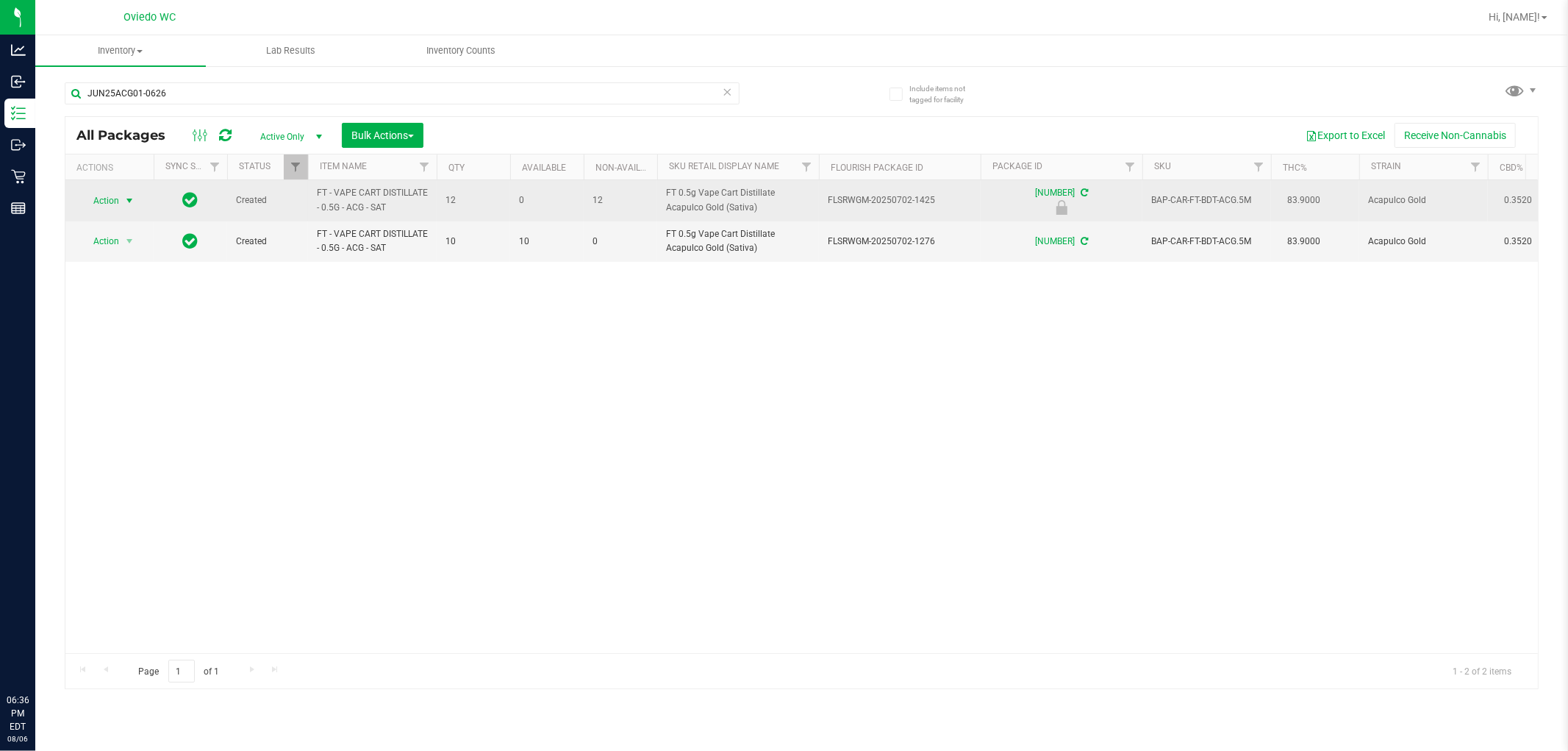 click on "Action" at bounding box center [100, 201] 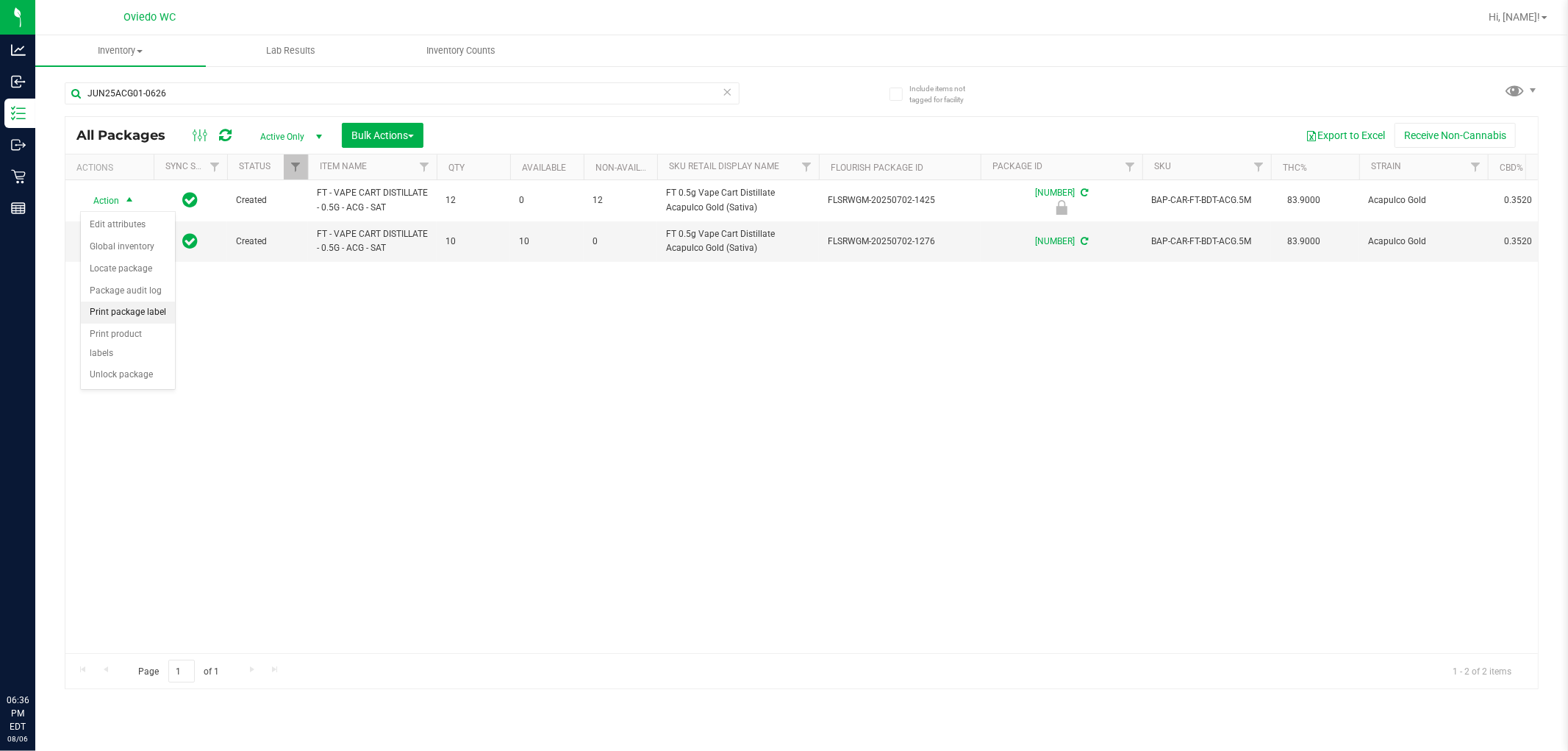 click on "Print package label" at bounding box center [128, 313] 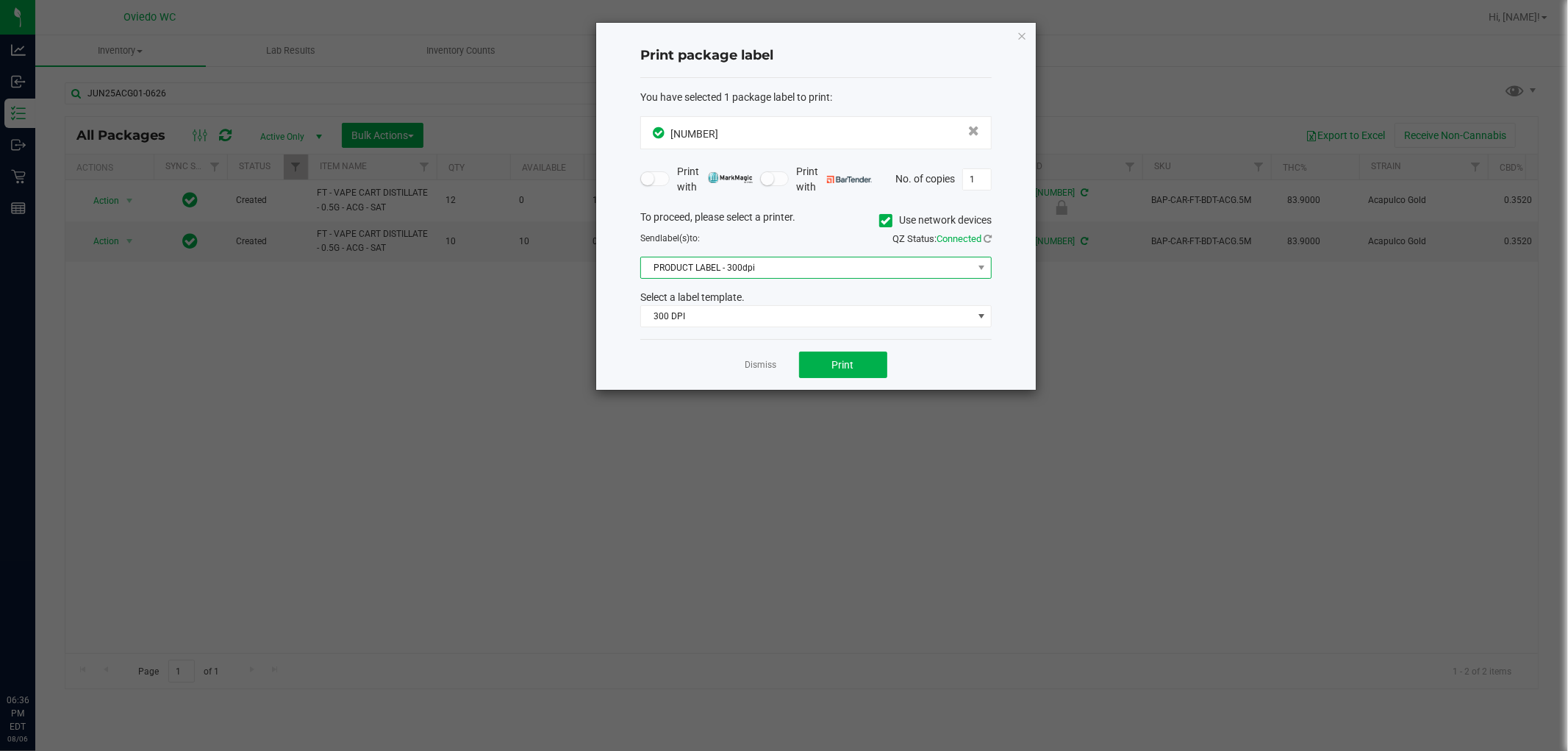 click on "PRODUCT LABEL - 300dpi" at bounding box center (806, 268) 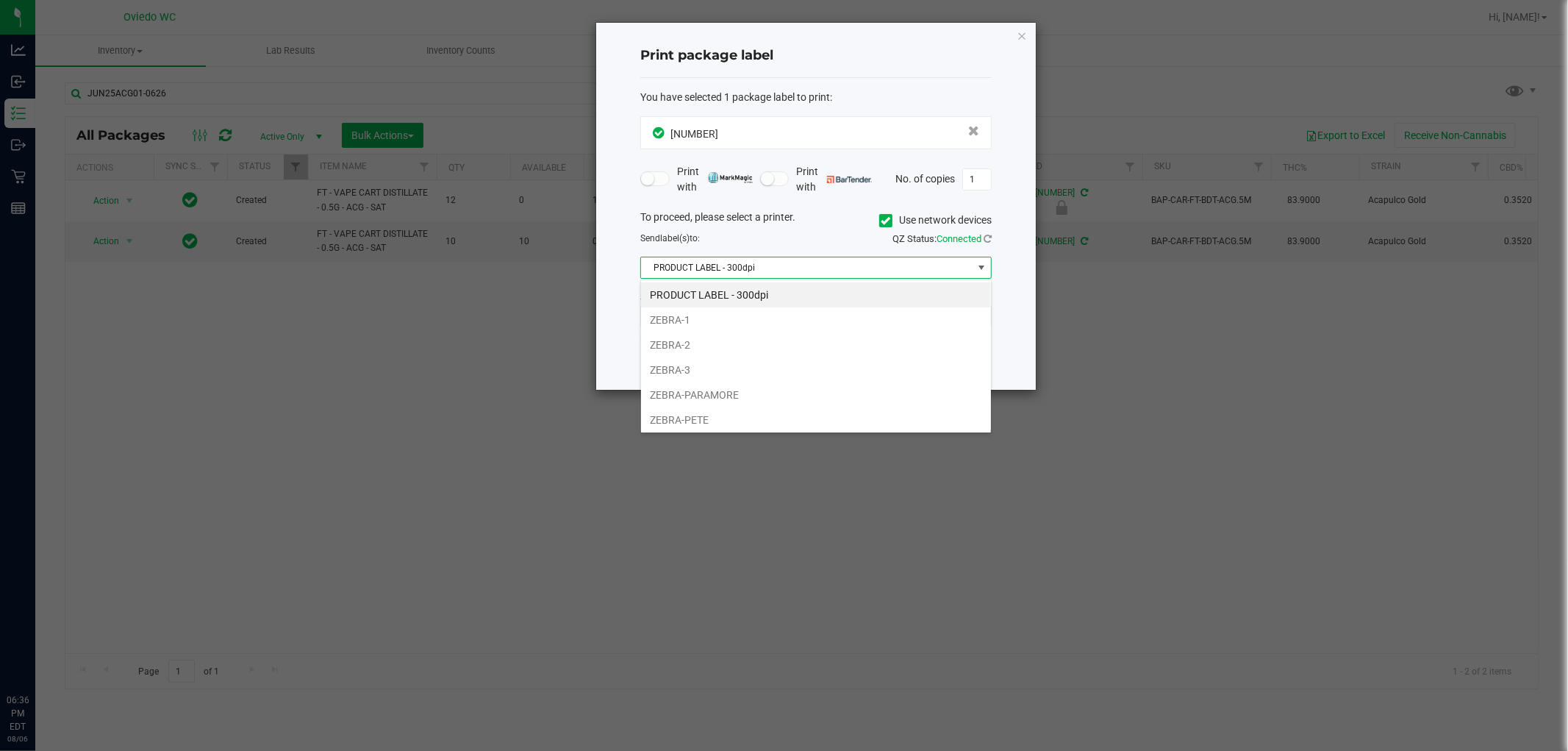scroll, scrollTop: 73533, scrollLeft: 73160, axis: both 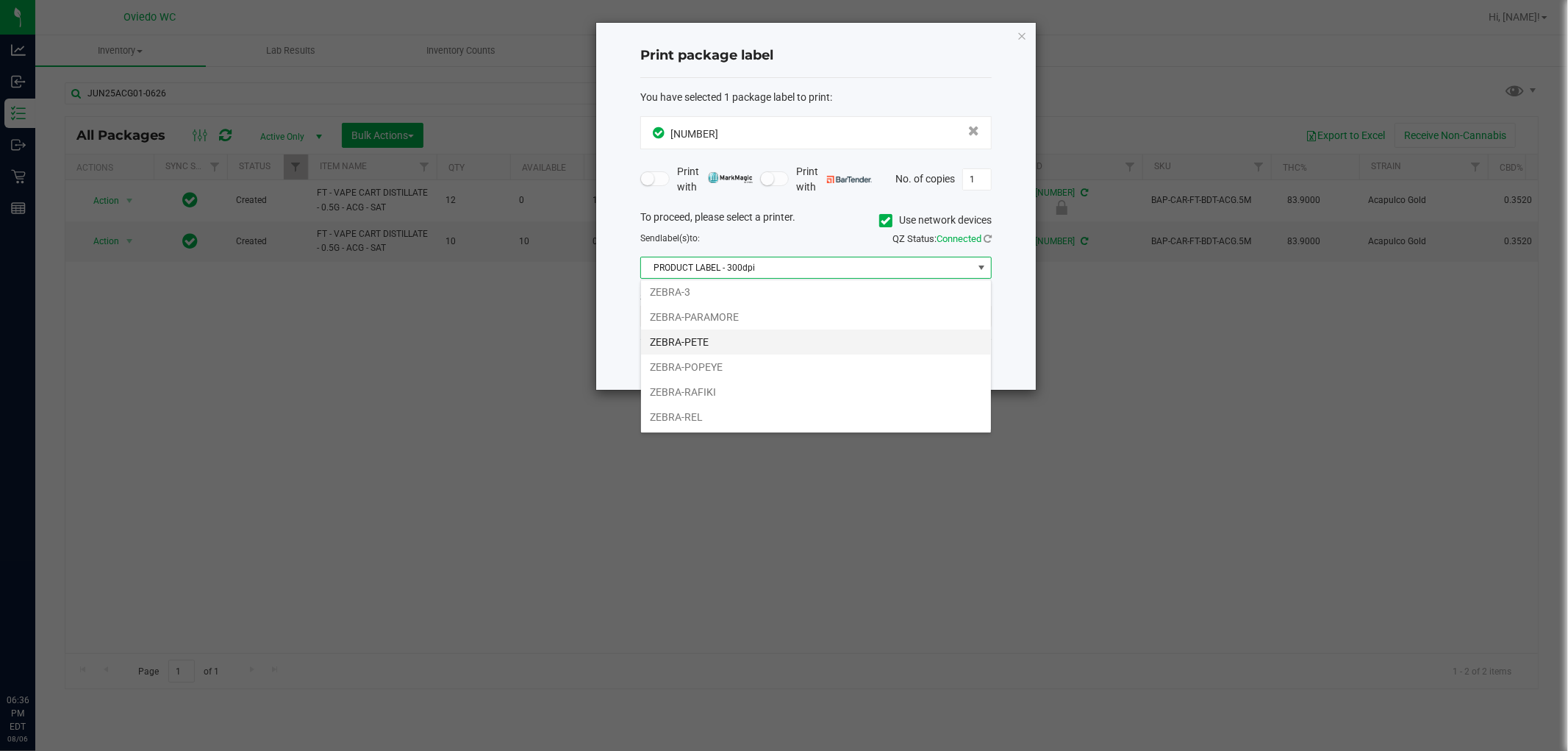 click on "ZEBRA-PETE" at bounding box center (816, 342) 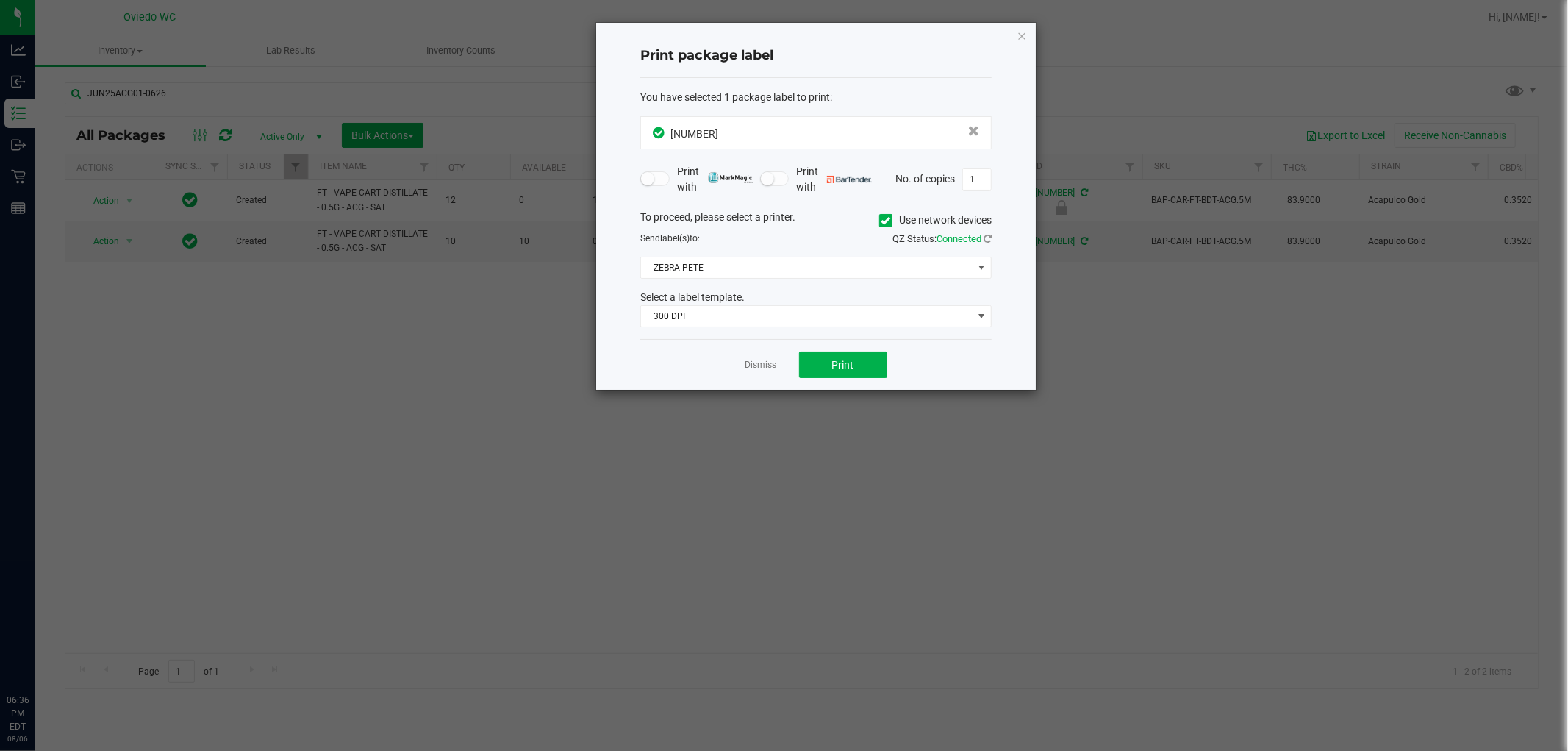 click on "Print package label  You have selected 1 package label to print  :
[NUMBER]  Print with   Print with   No. of copies  1  To proceed, please select a printer.   Use network devices  Send  label(s)  to:  QZ Status:   Connected  ZEBRA-PETE  Select a label template.  300 DPI  Dismiss   Print" 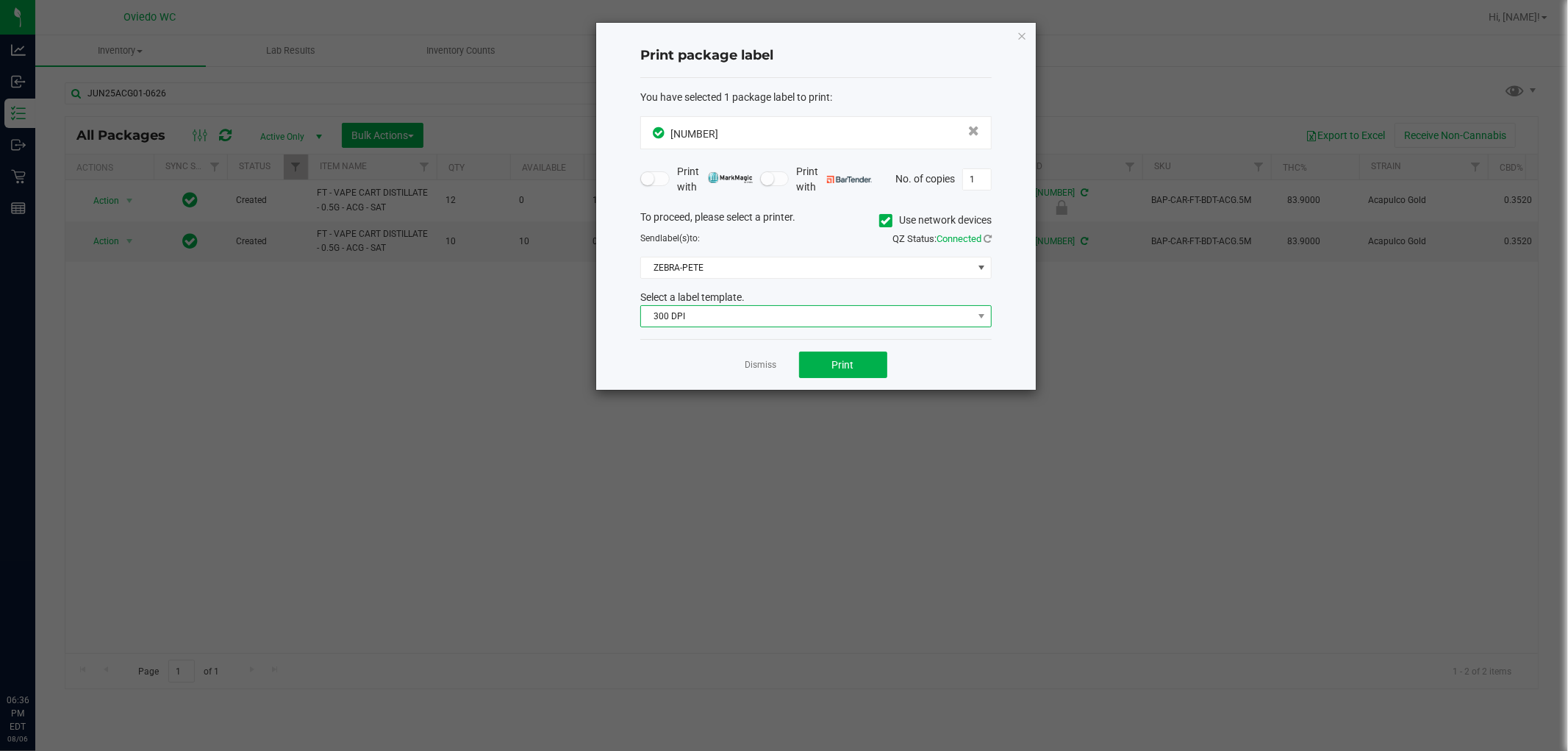 click on "300 DPI" at bounding box center [806, 316] 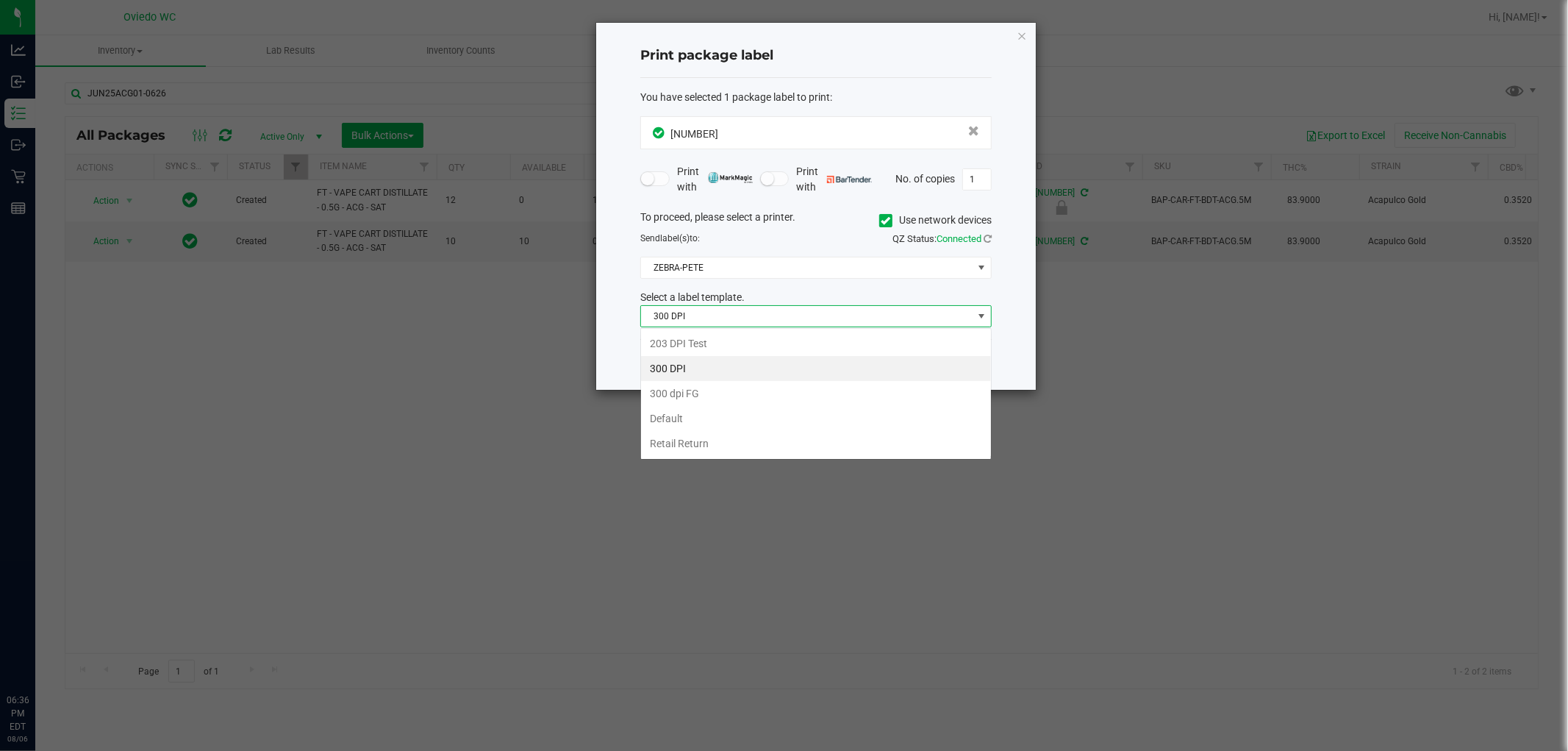 scroll, scrollTop: 73533, scrollLeft: 73160, axis: both 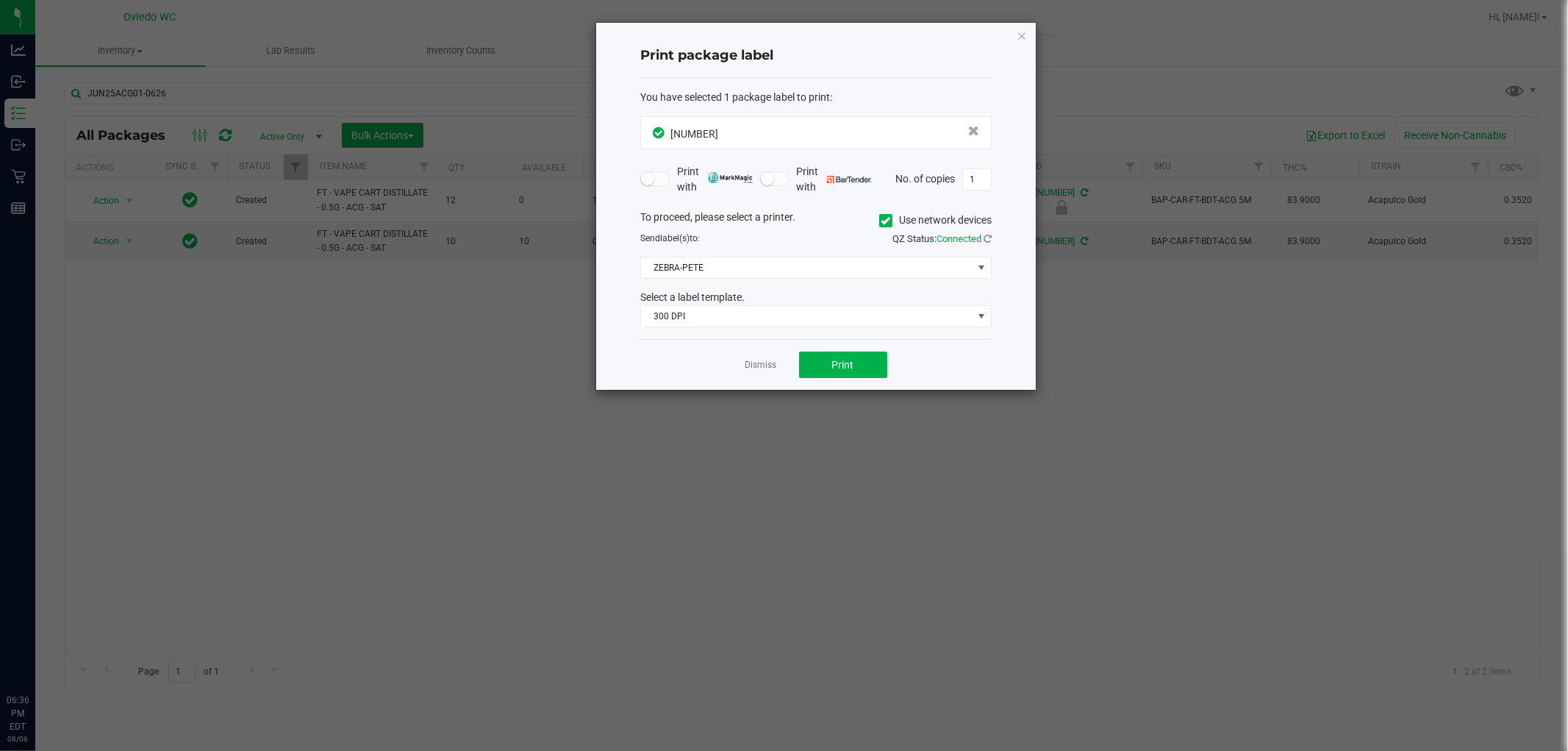click on "Print package label  You have selected 1 package label to print  :
[NUMBER]  Print with   Print with   No. of copies  1  To proceed, please select a printer.   Use network devices  Send  label(s)  to:  QZ Status:   Connected  ZEBRA-PETE  Select a label template.  300 DPI  Dismiss   Print" 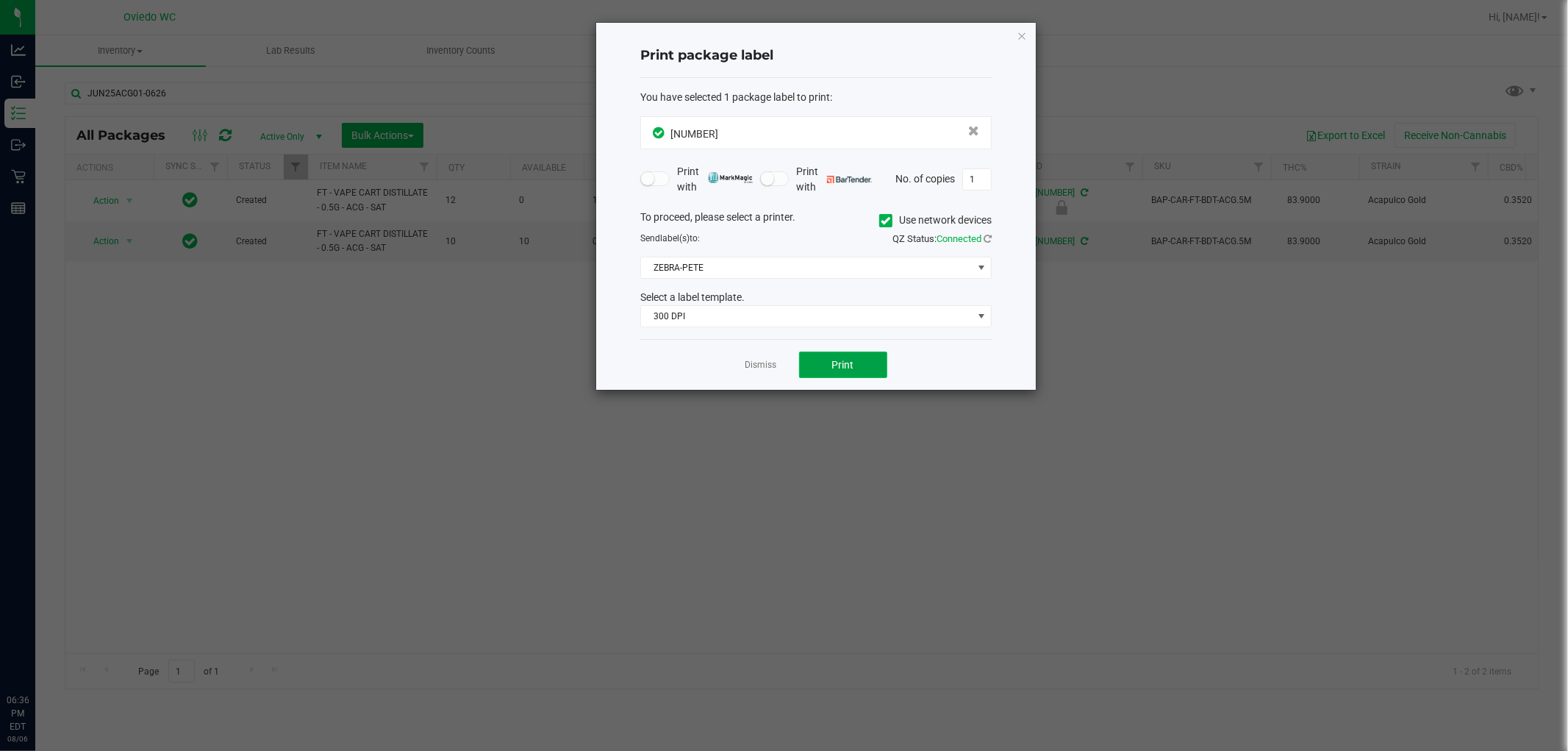 click on "Print" 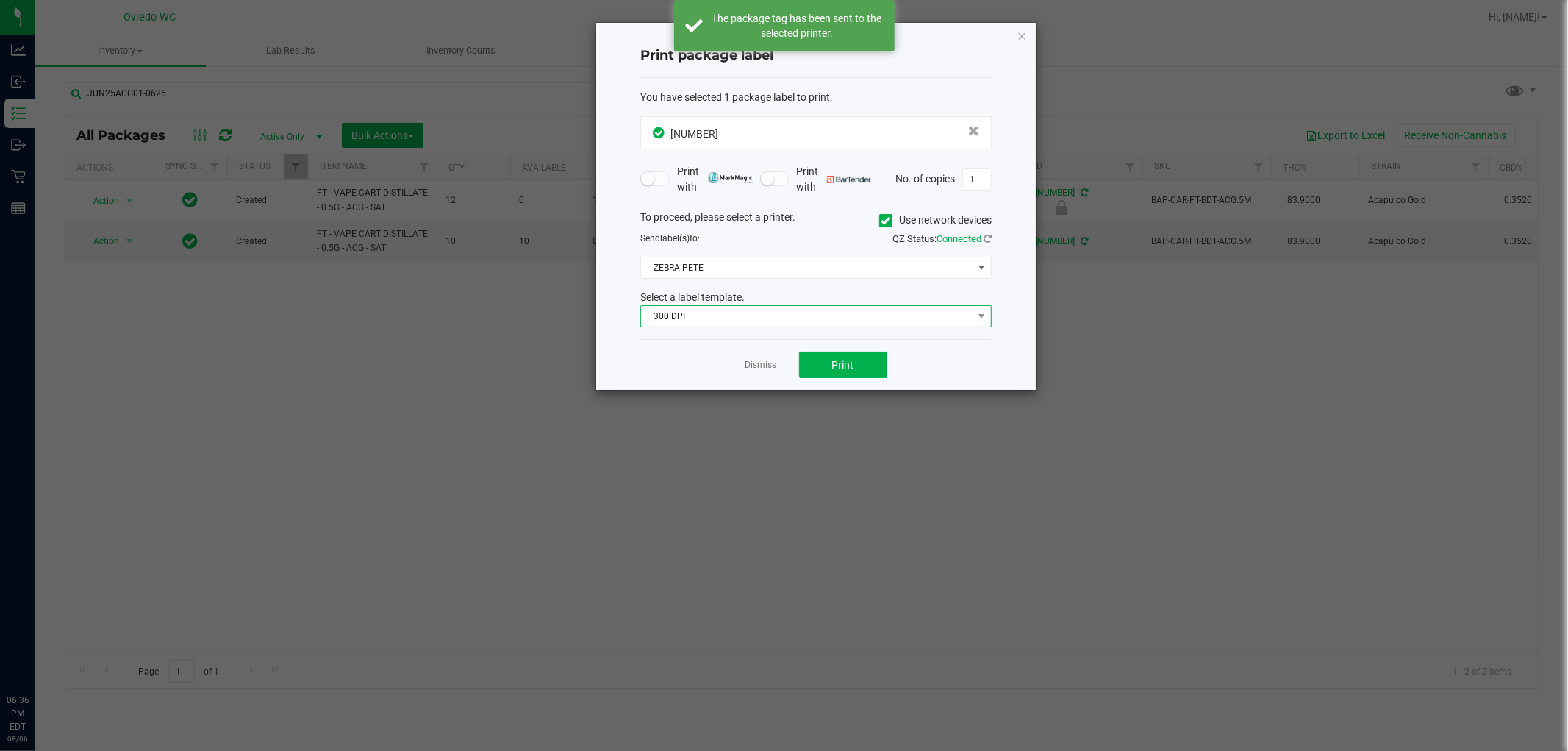 click on "300 DPI" at bounding box center [806, 316] 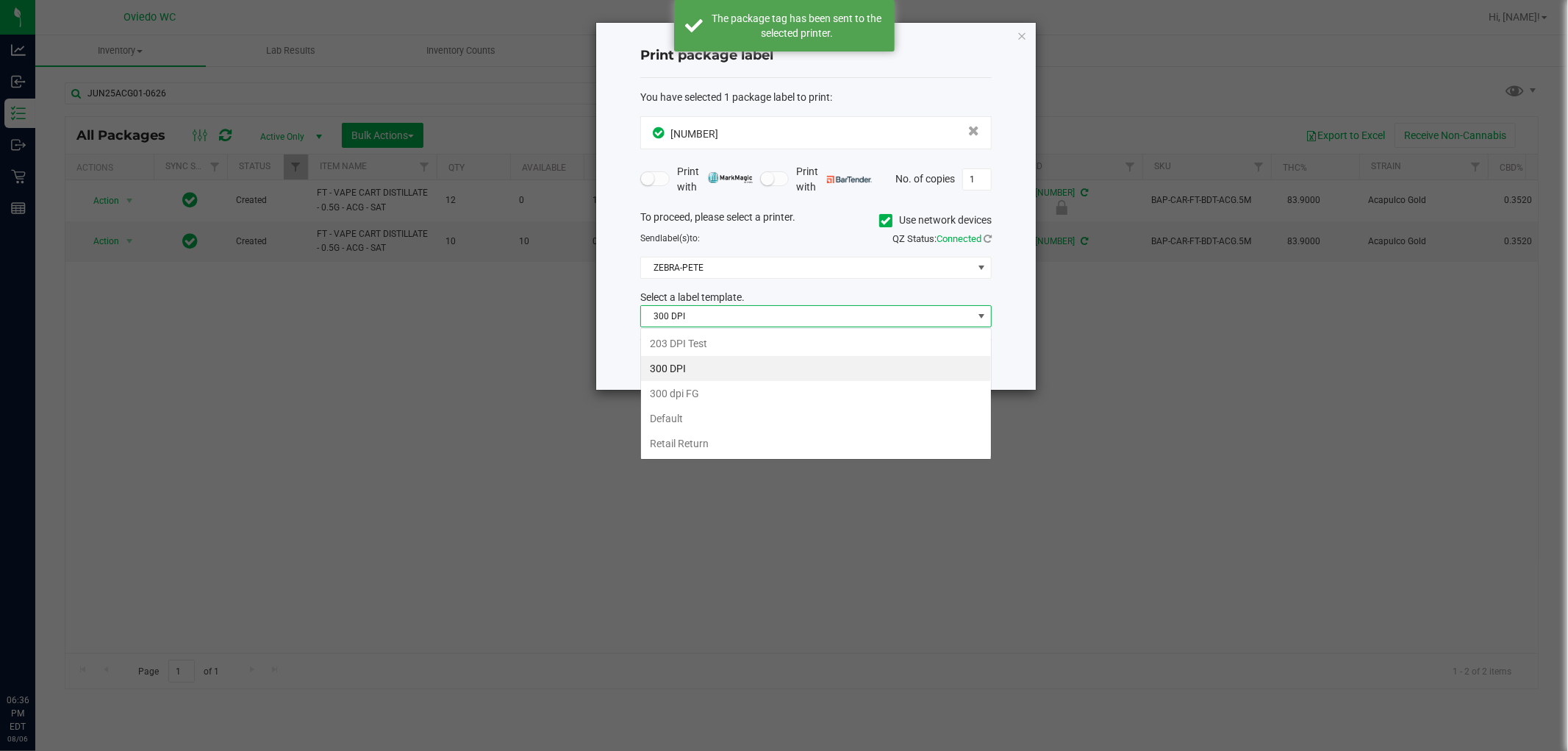 scroll, scrollTop: 73533, scrollLeft: 73160, axis: both 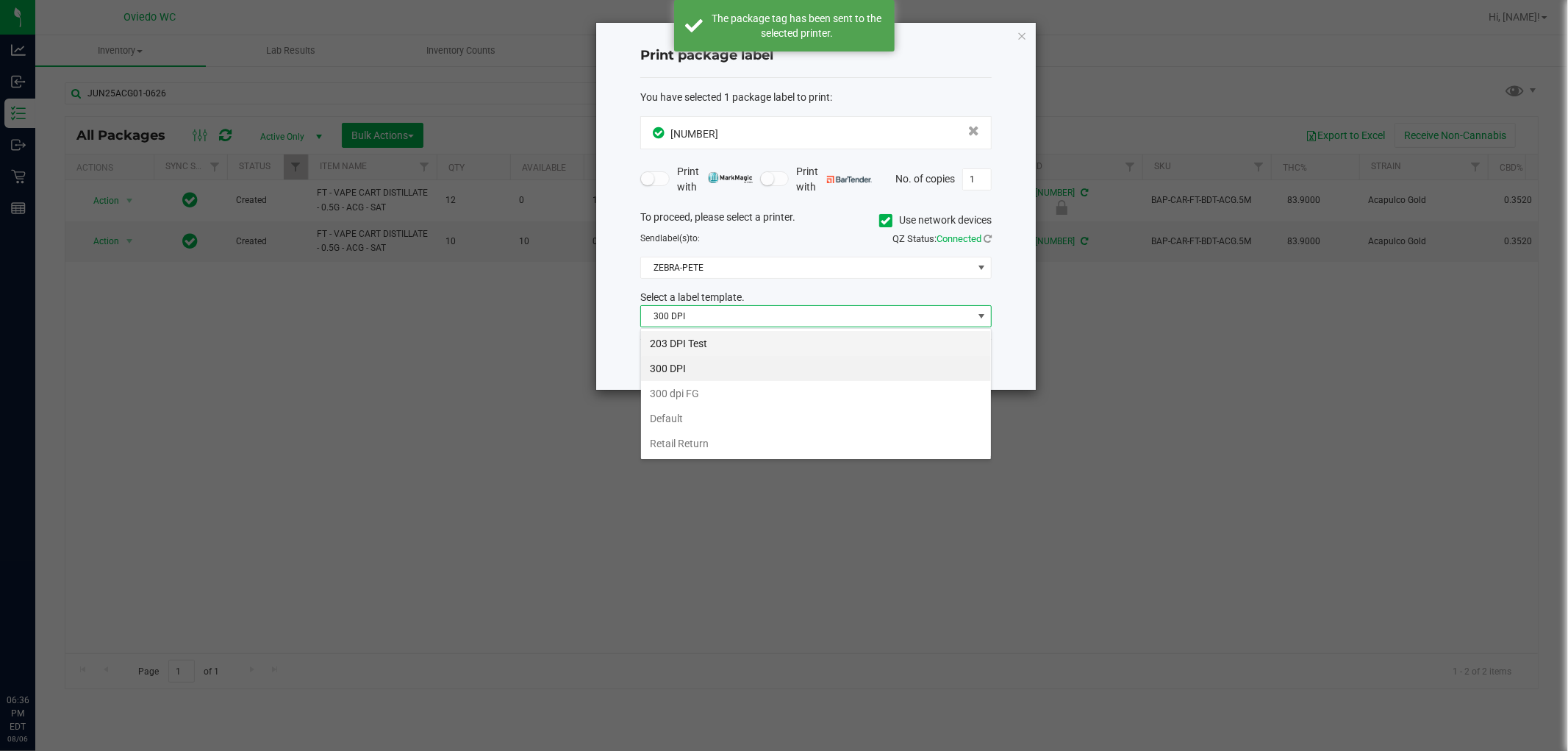 click on "203 DPI Test" at bounding box center (816, 344) 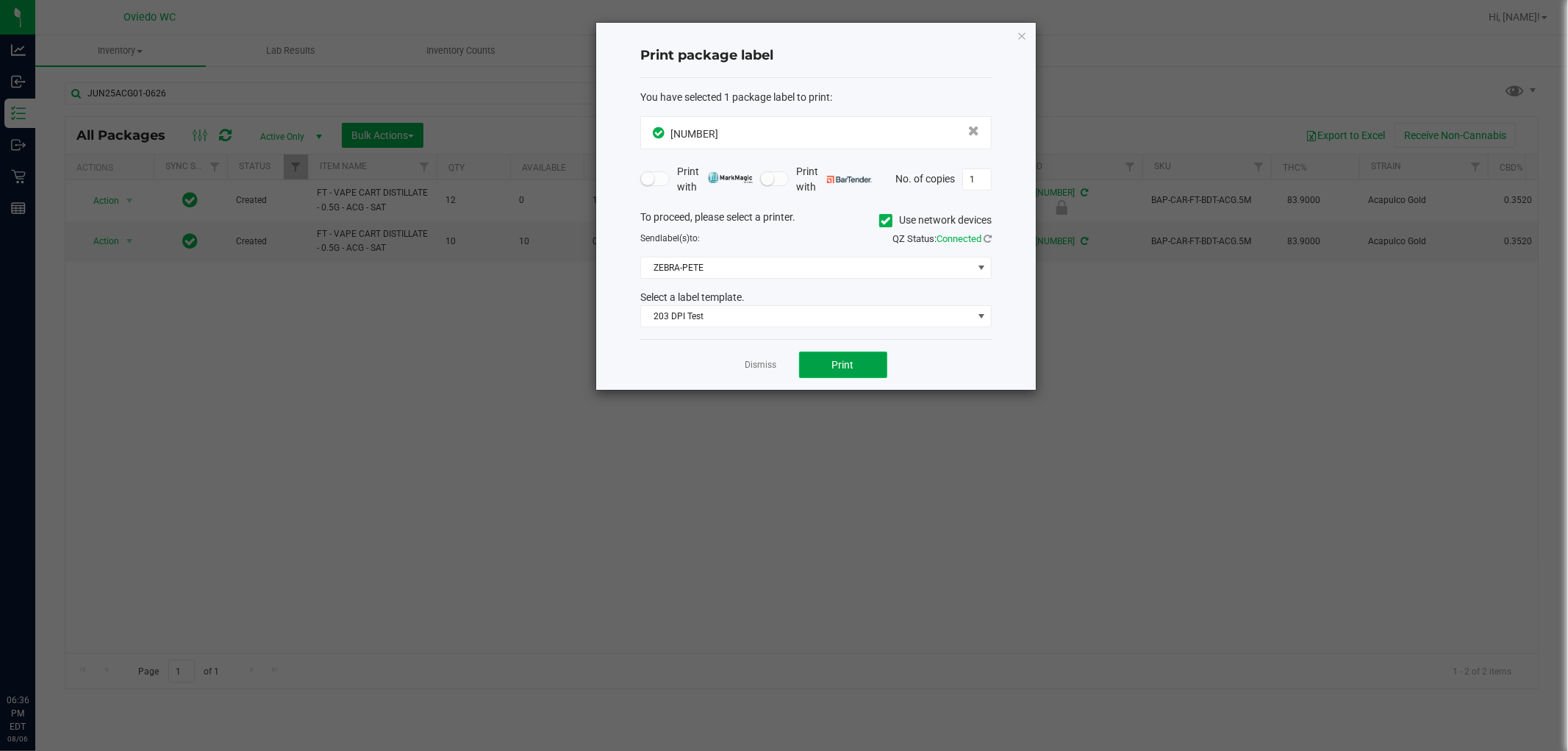 click on "Print" 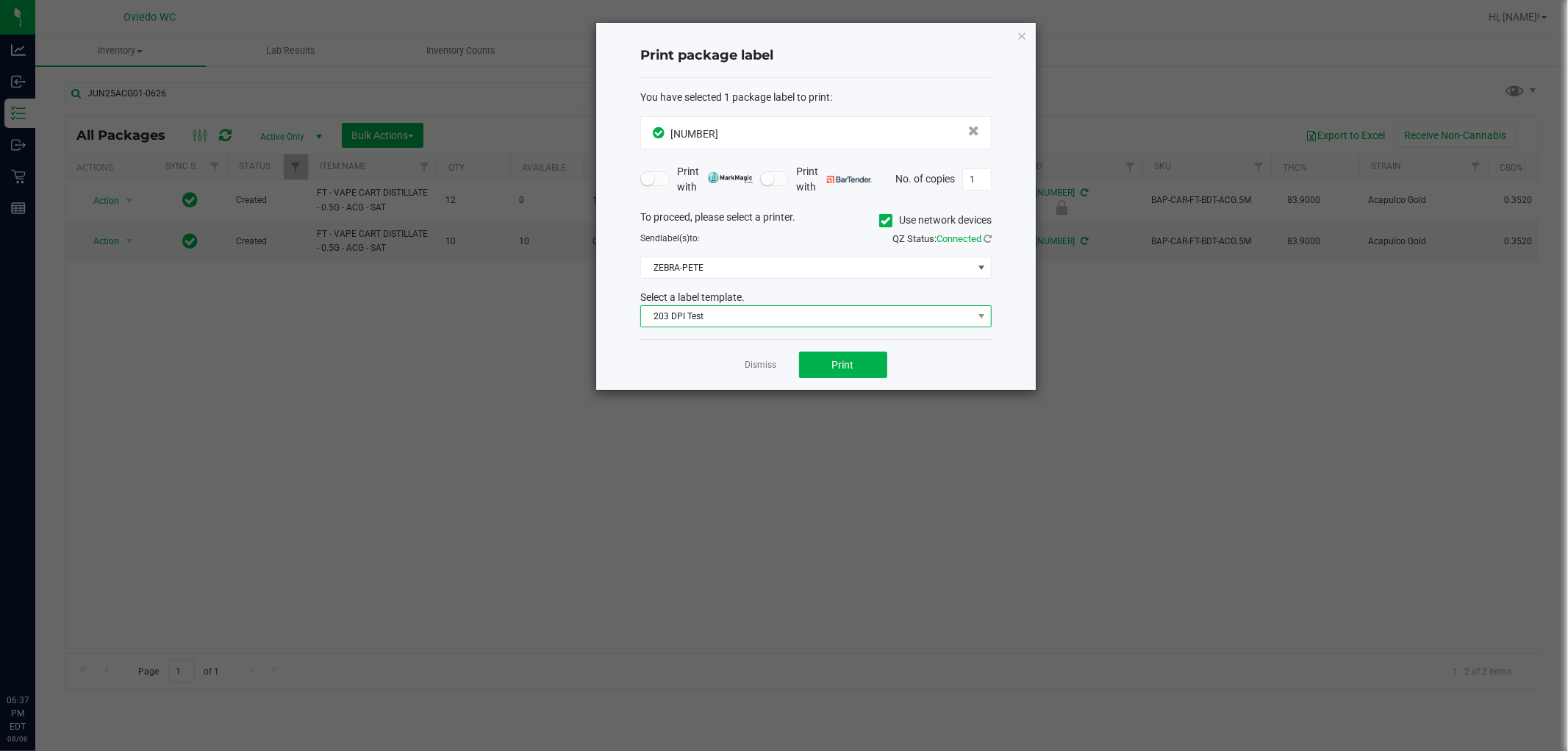 click on "203 DPI Test" at bounding box center [806, 316] 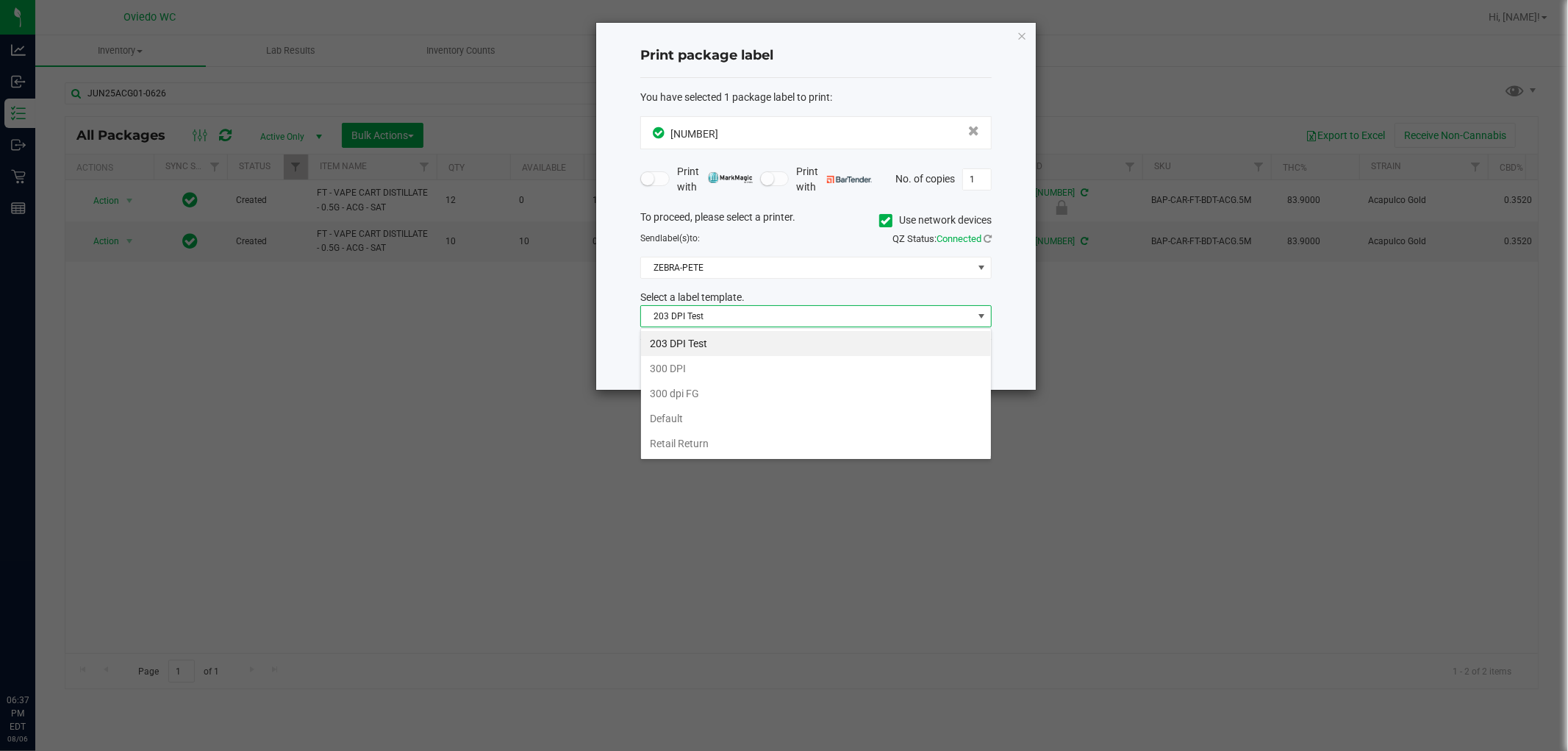 scroll, scrollTop: 73533, scrollLeft: 73160, axis: both 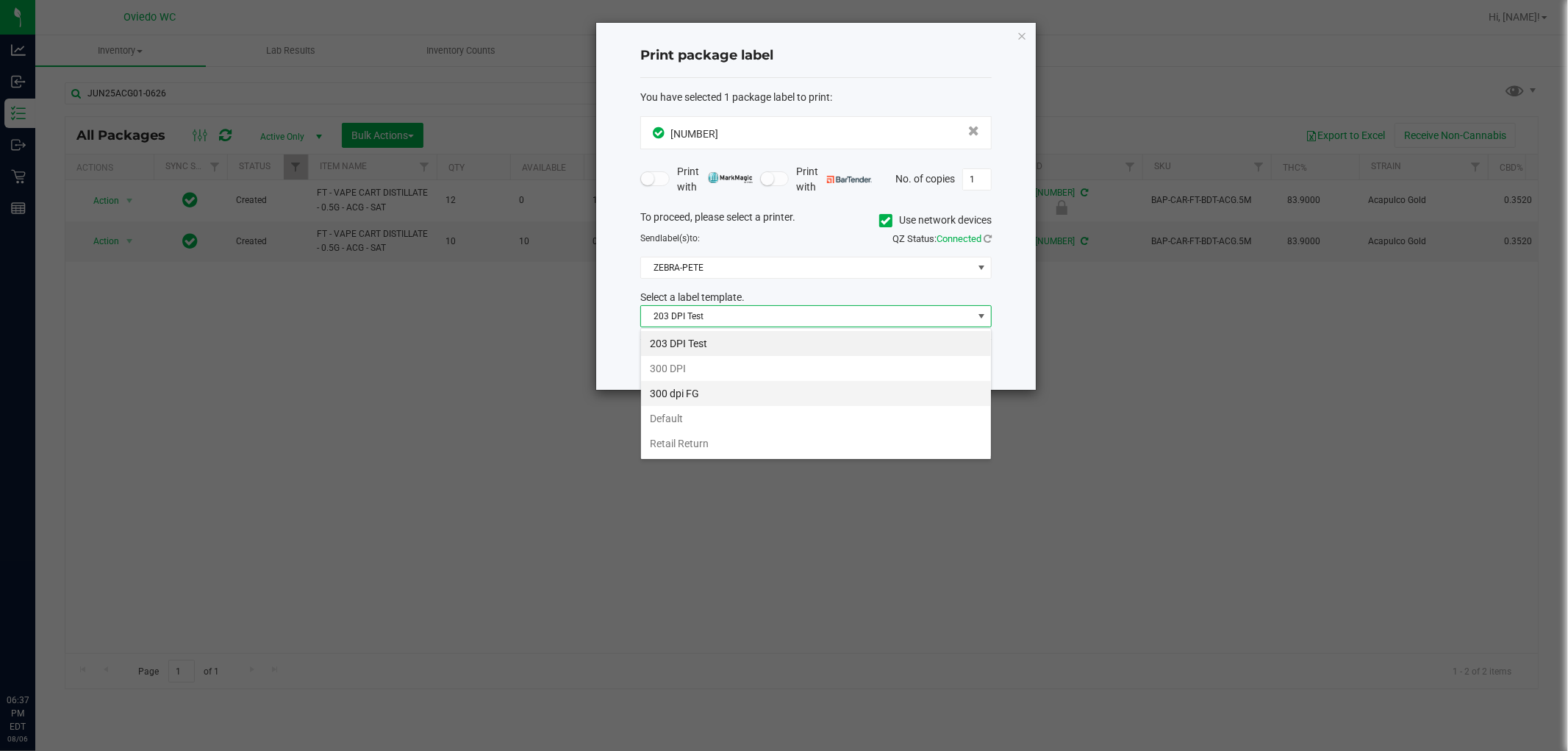 click on "300 dpi FG" at bounding box center [816, 394] 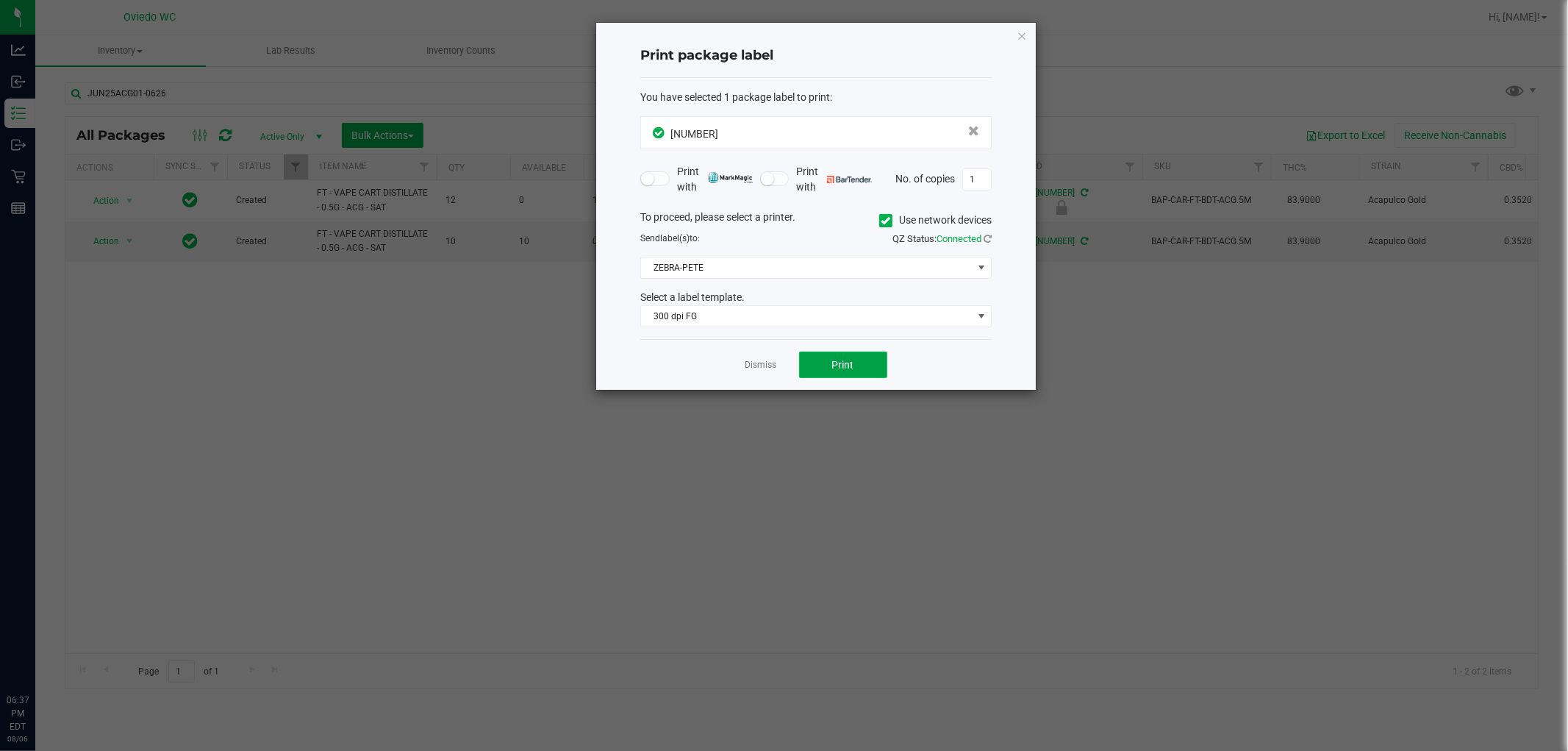 click on "Print" 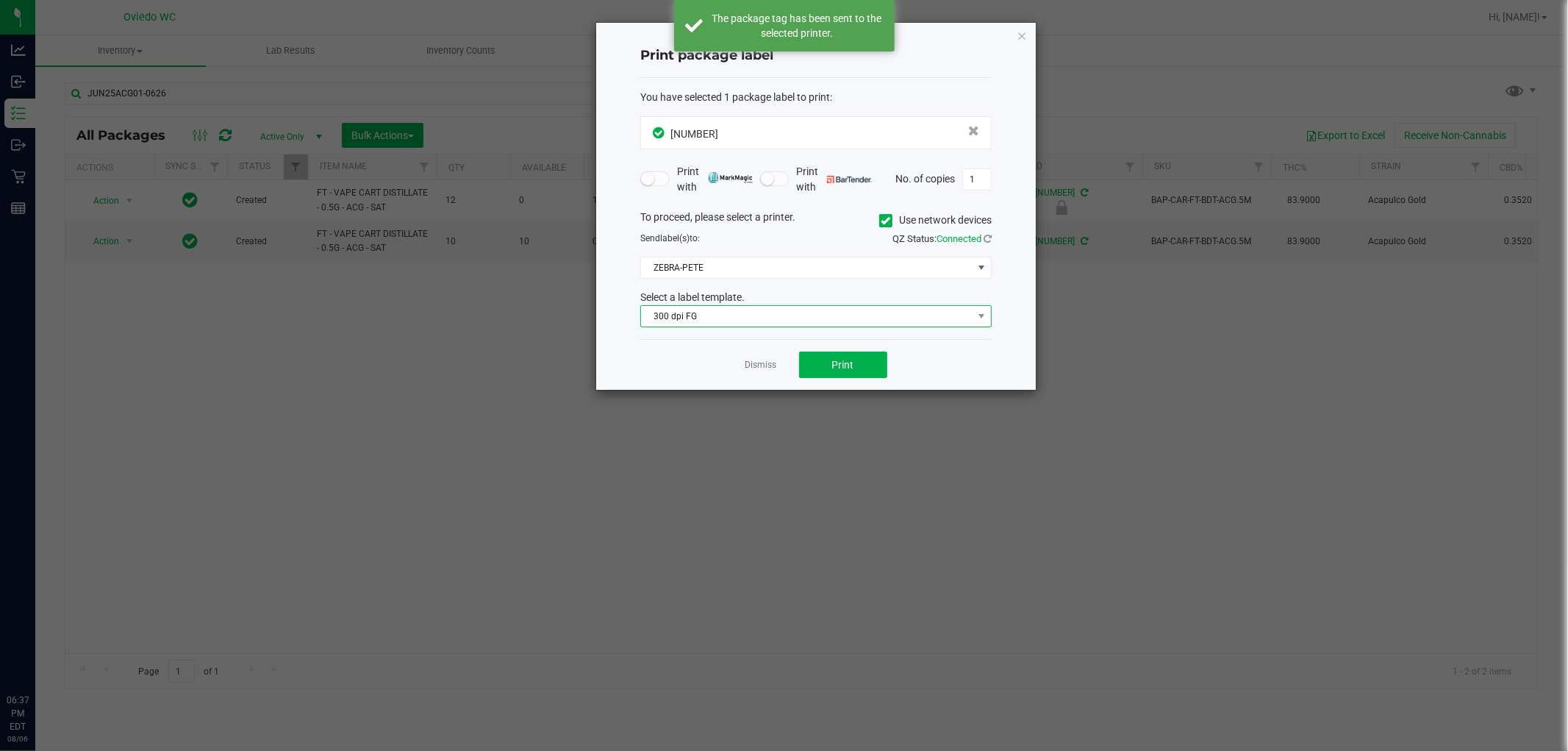 click on "300 dpi FG" at bounding box center (806, 316) 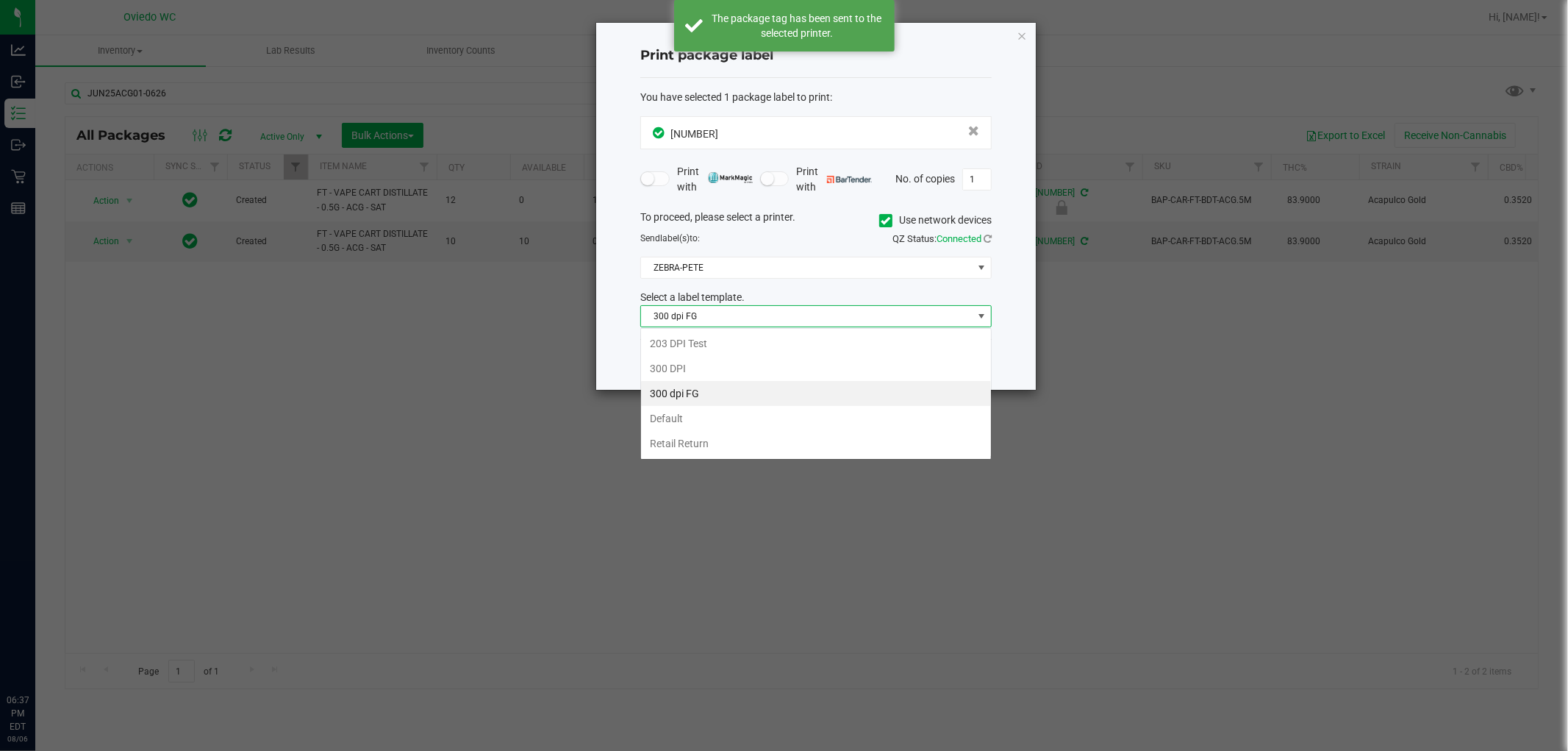 scroll, scrollTop: 73533, scrollLeft: 73160, axis: both 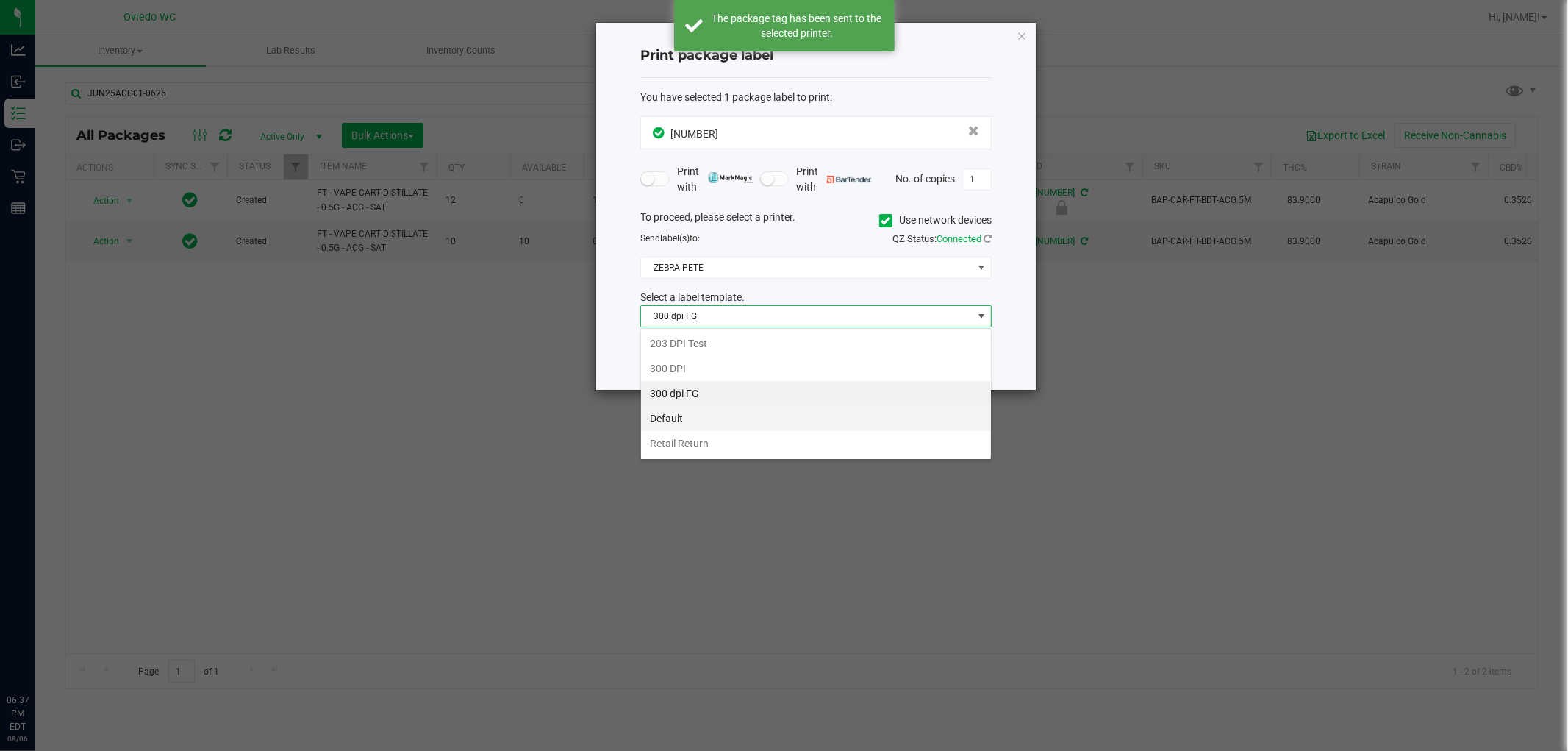 click on "Default" at bounding box center (816, 419) 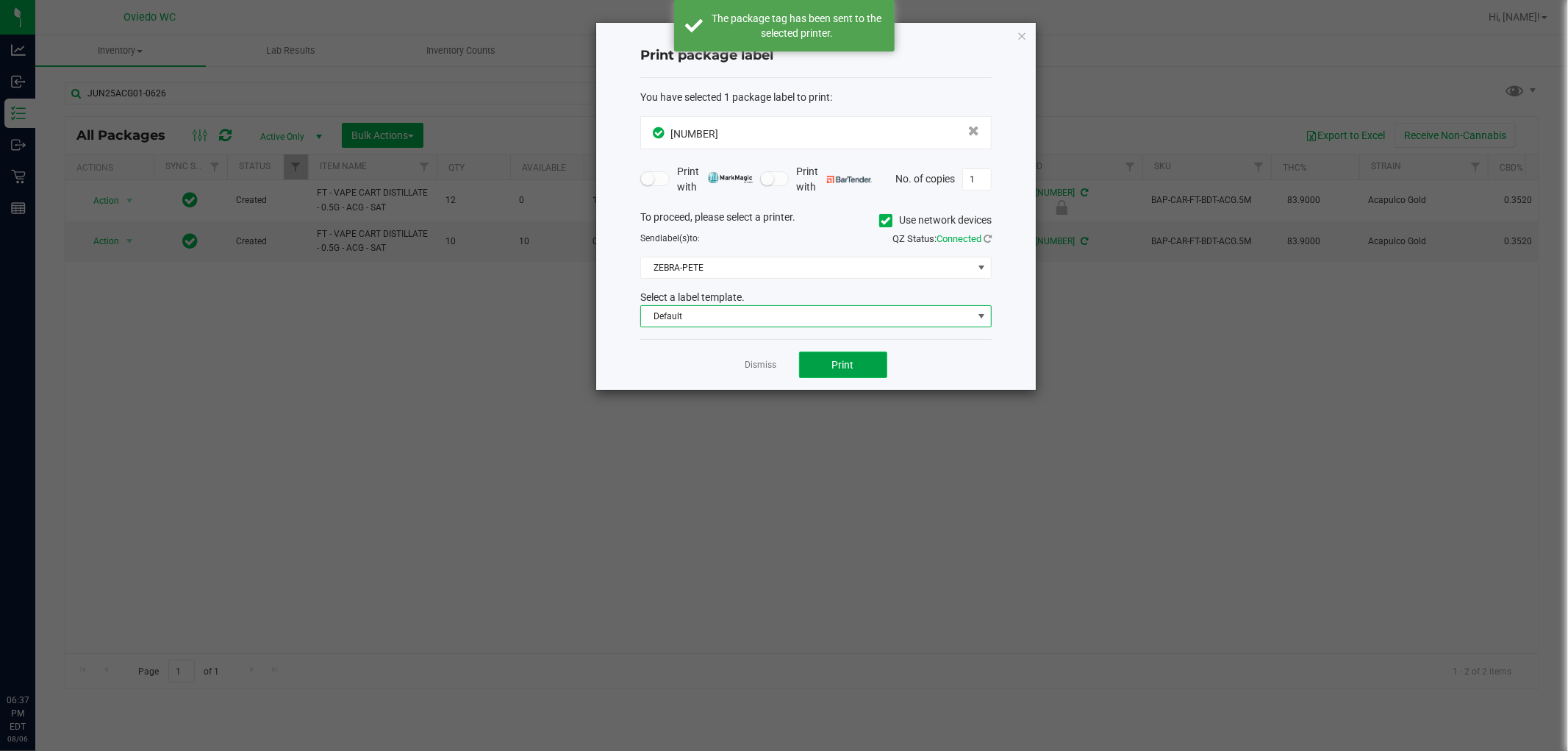 click on "Print" 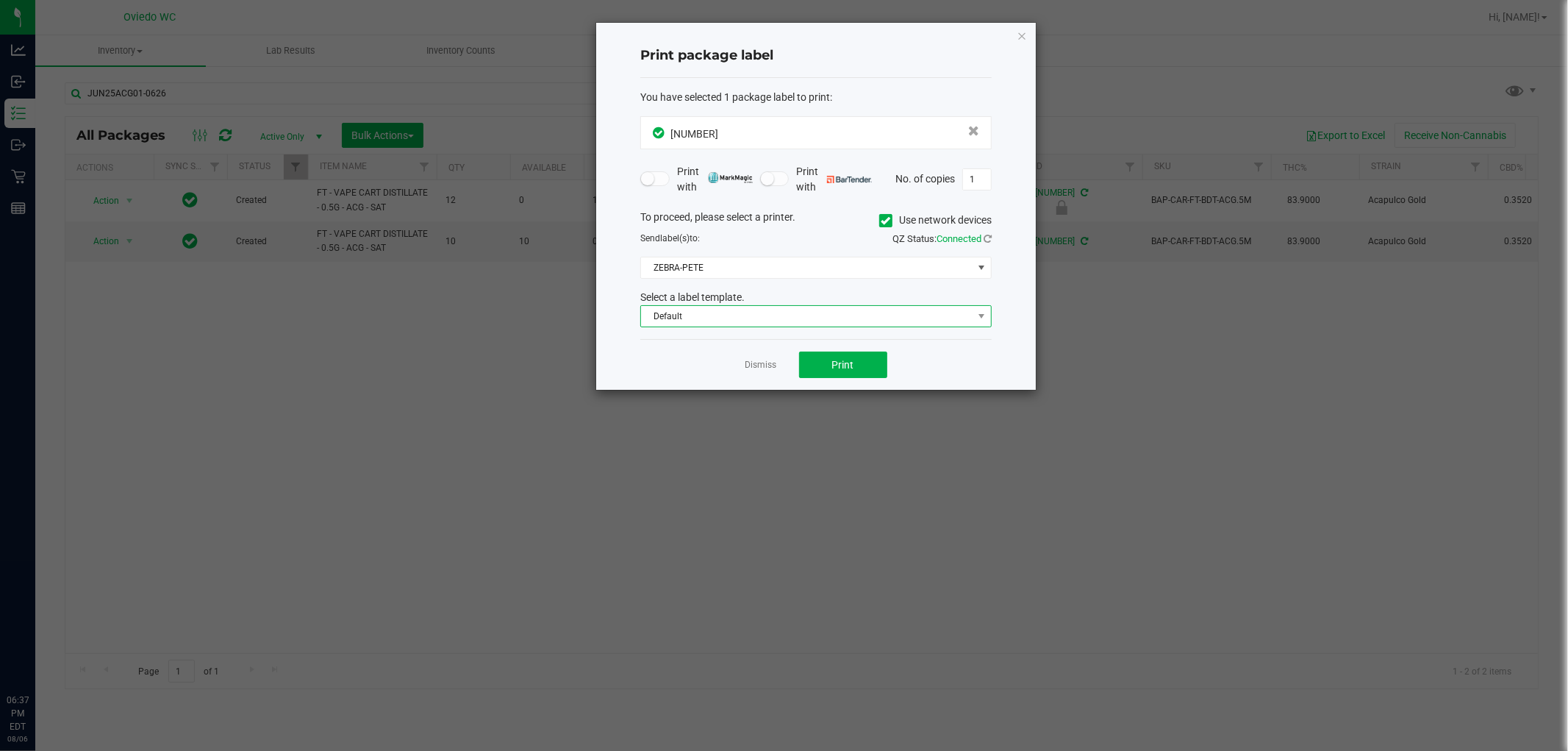 click on "Default" at bounding box center (806, 316) 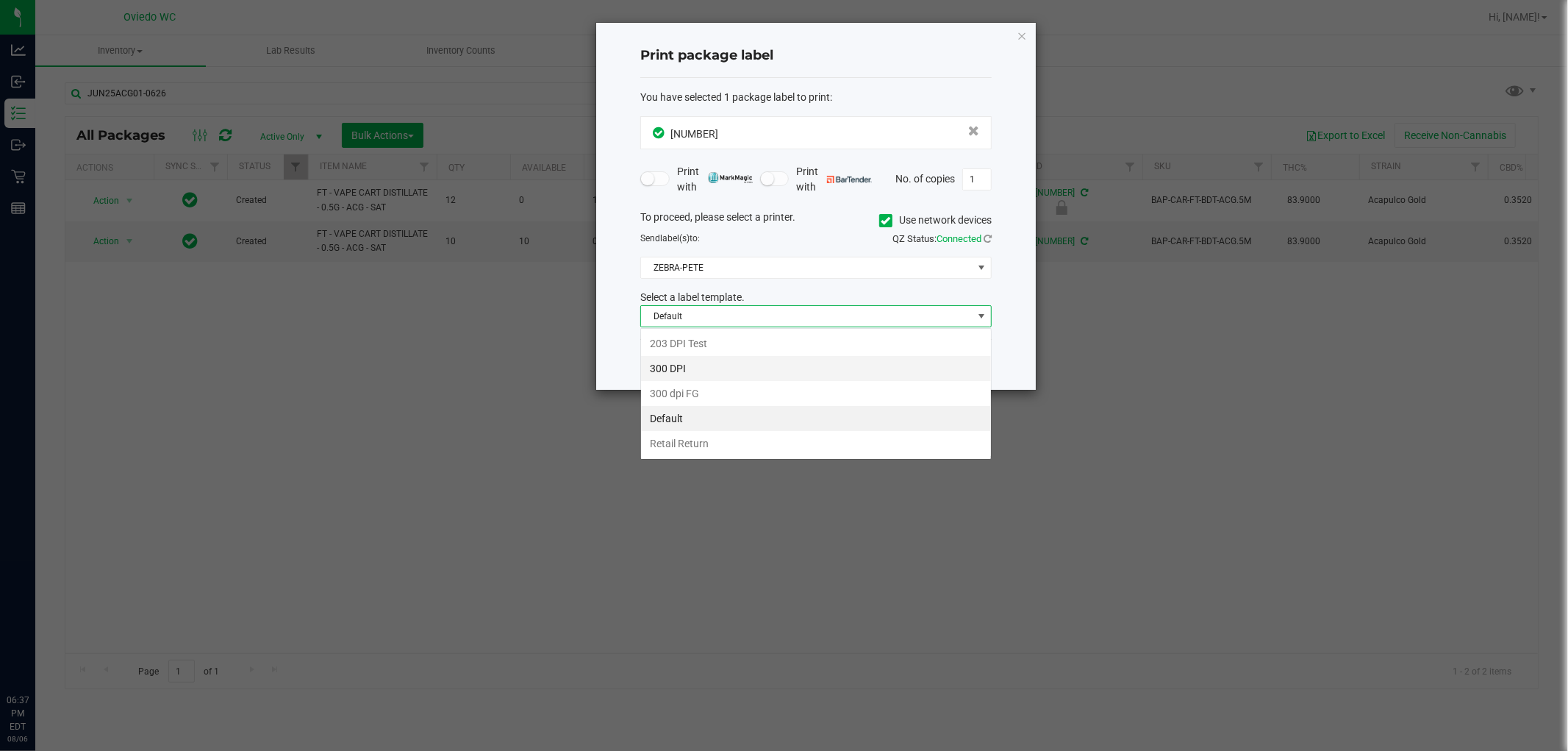 scroll, scrollTop: 73533, scrollLeft: 73160, axis: both 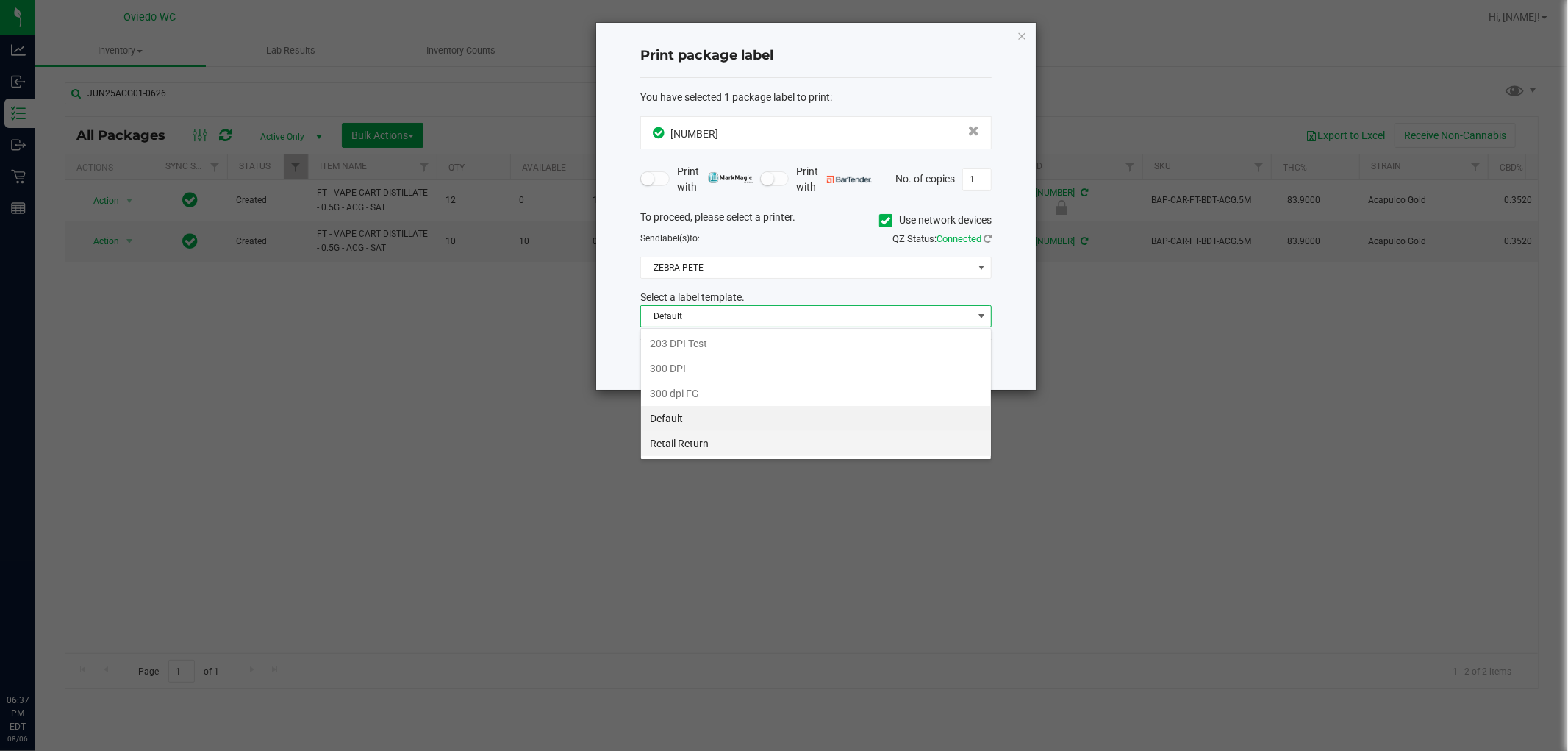 click on "Retail Return" at bounding box center (816, 444) 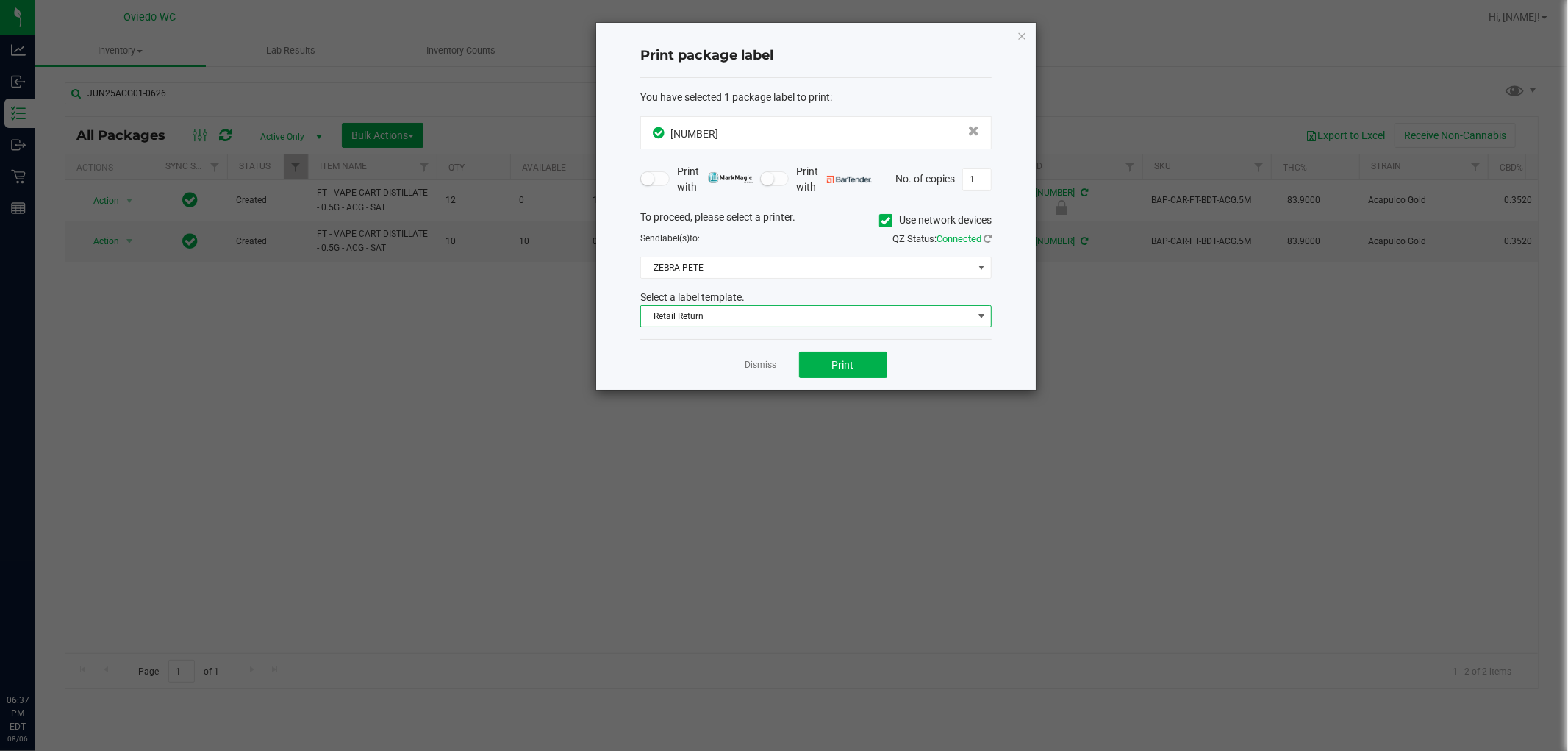 click on "Retail Return" at bounding box center [806, 316] 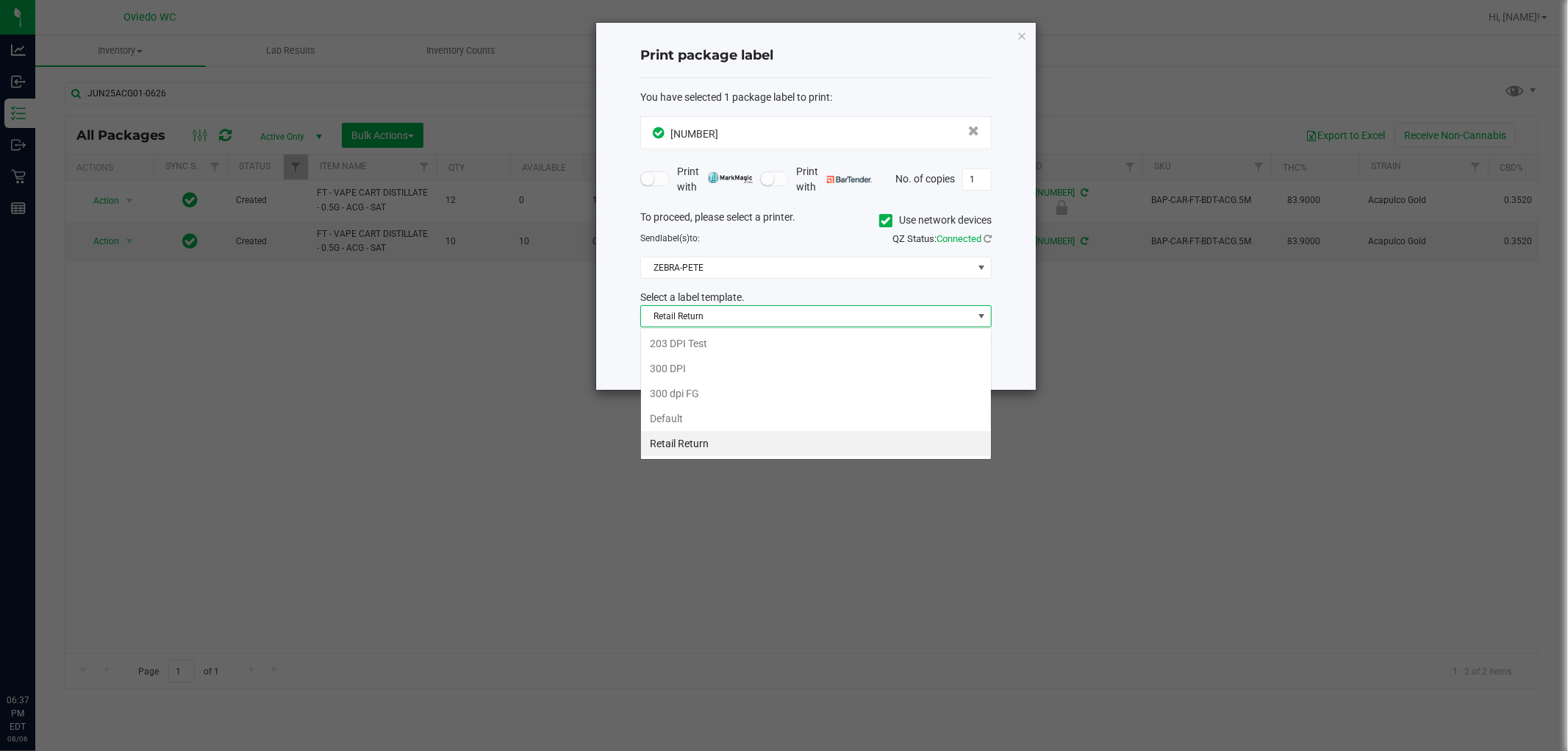 scroll, scrollTop: 73533, scrollLeft: 73160, axis: both 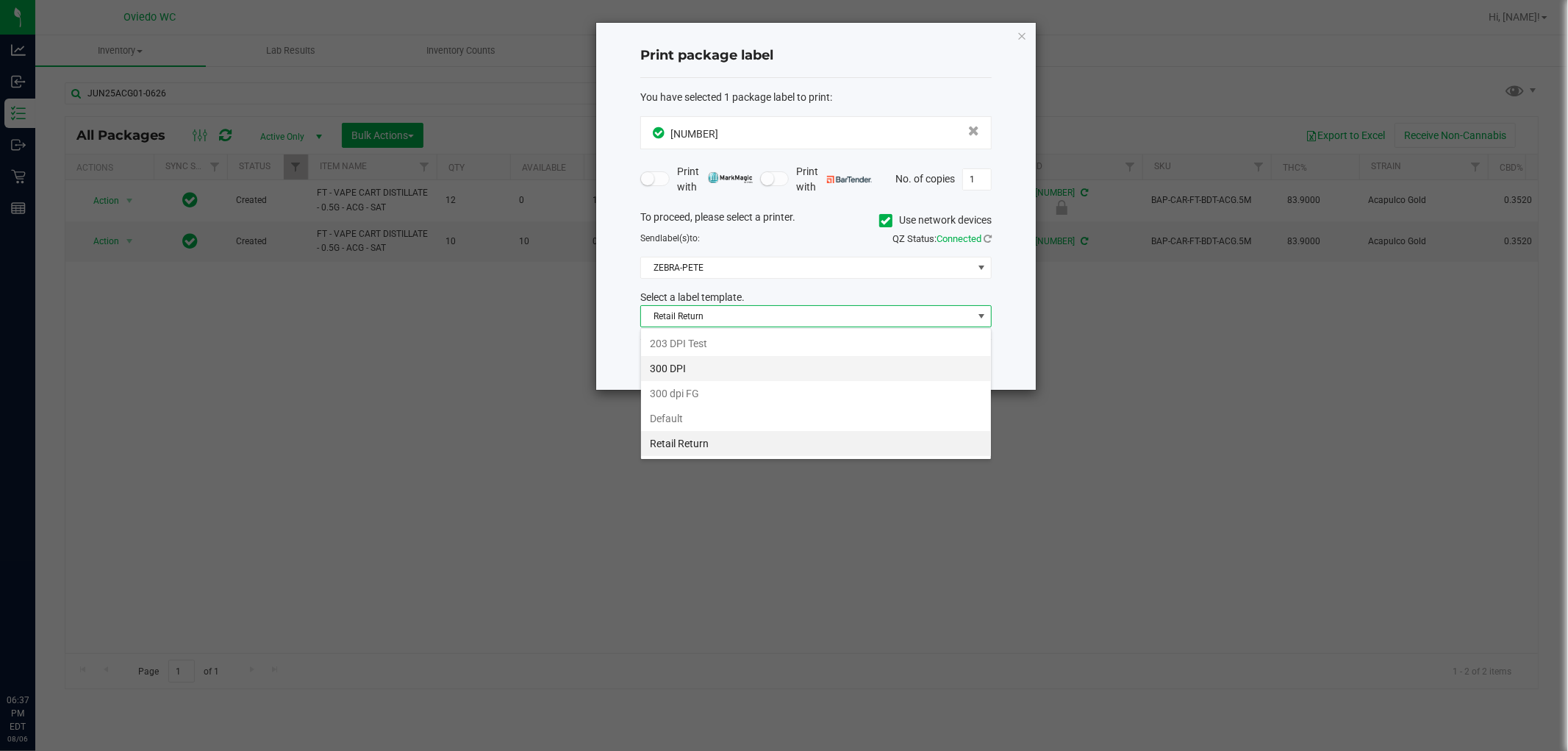 click on "300 DPI" at bounding box center [816, 369] 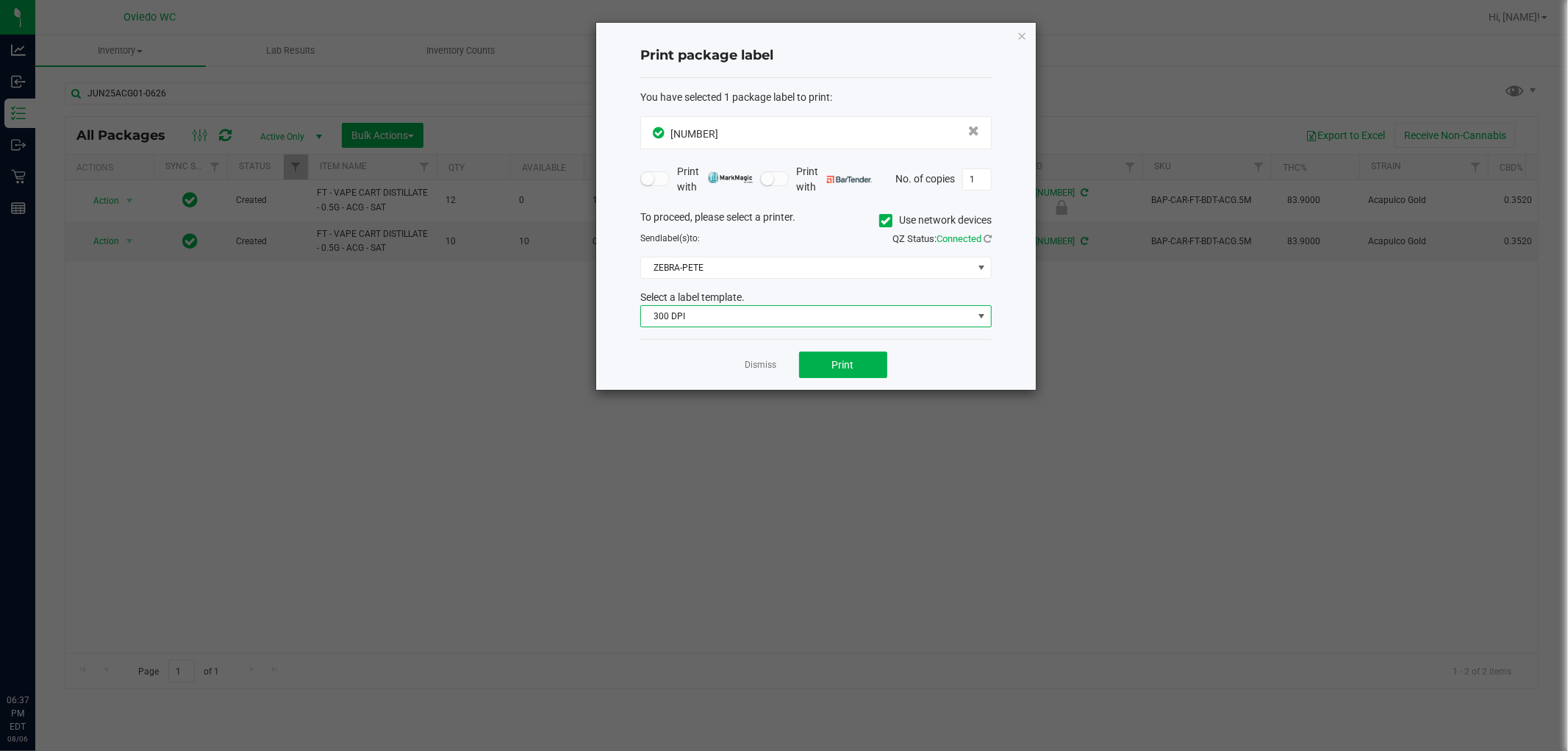 click at bounding box center [648, 179] 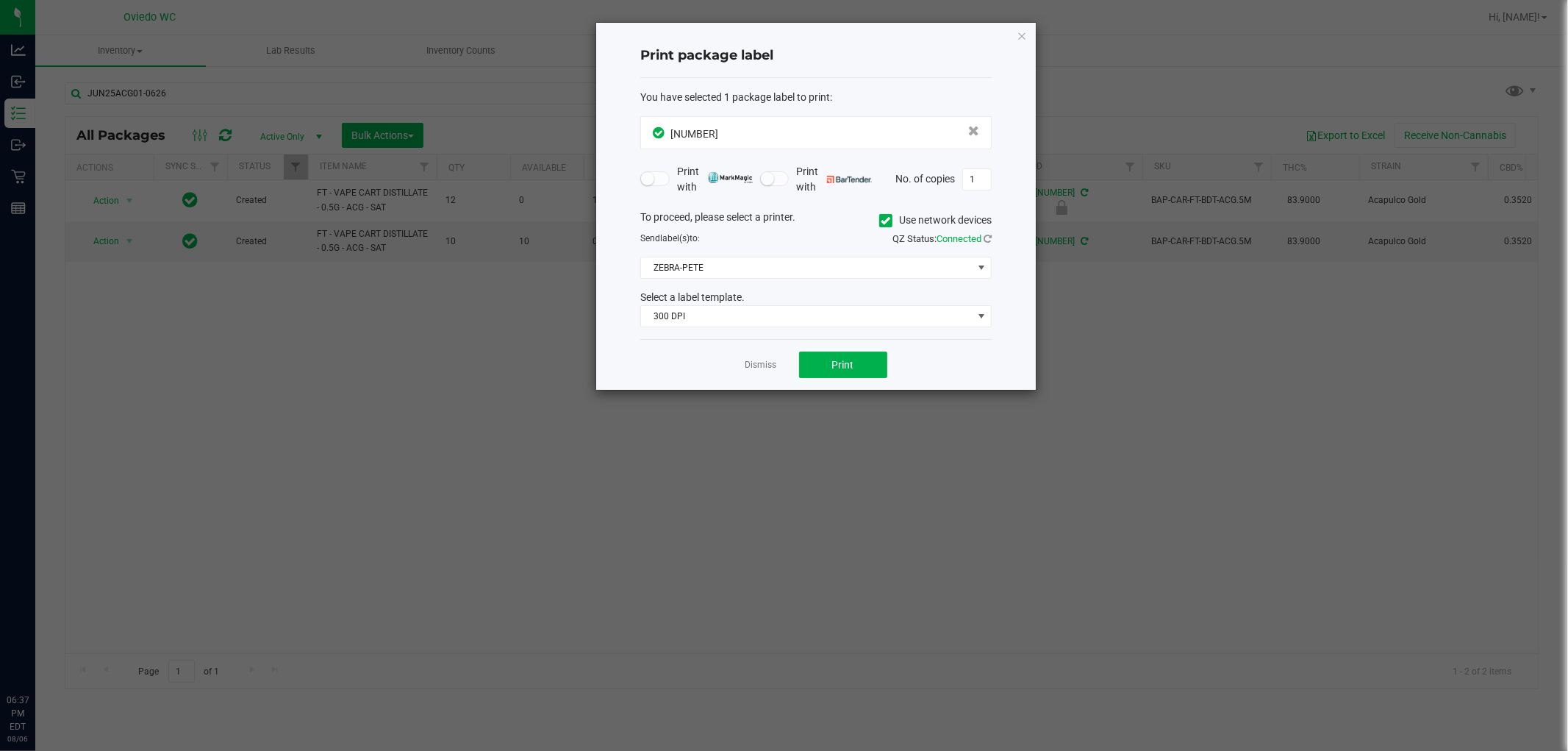 click at bounding box center [775, 179] 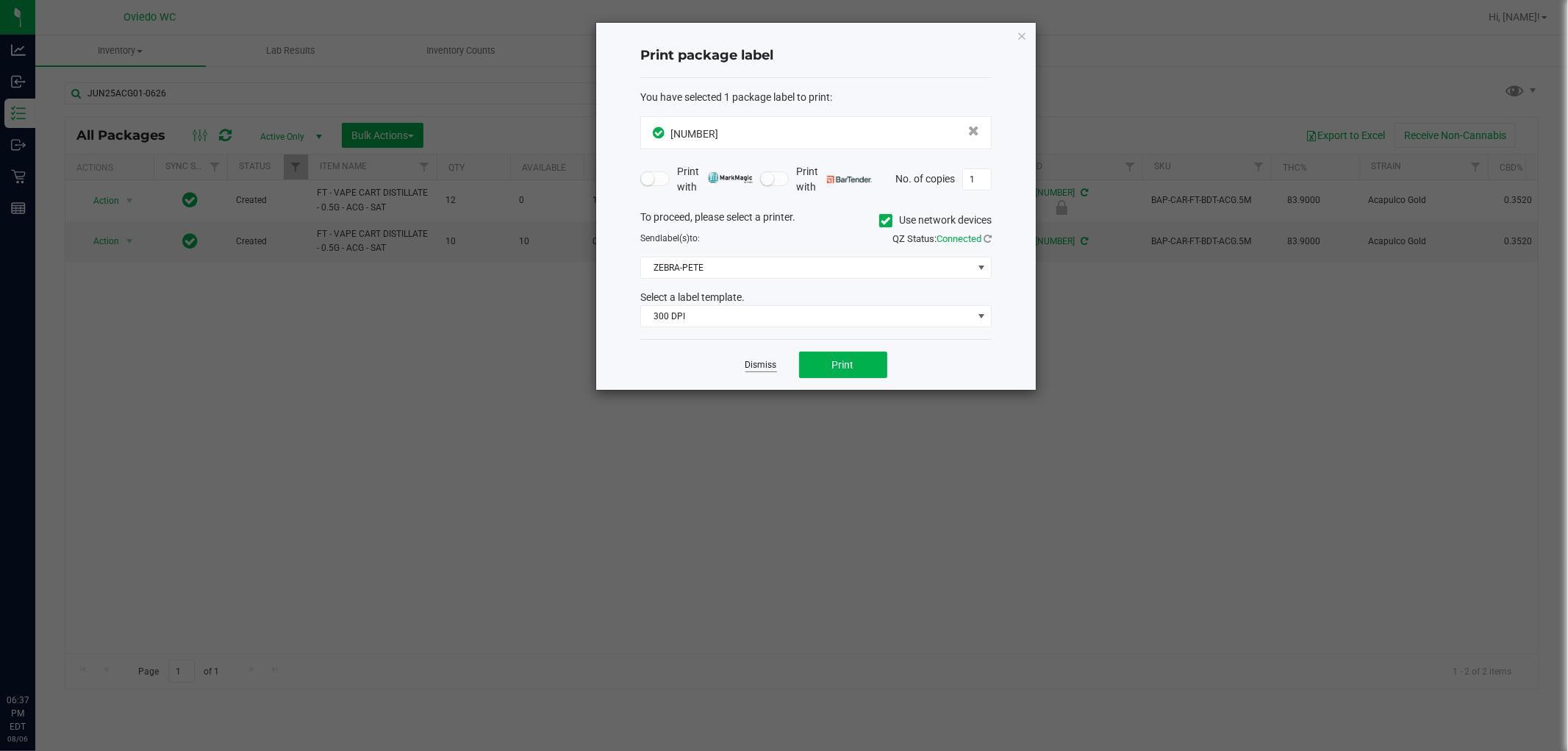 click on "Dismiss" 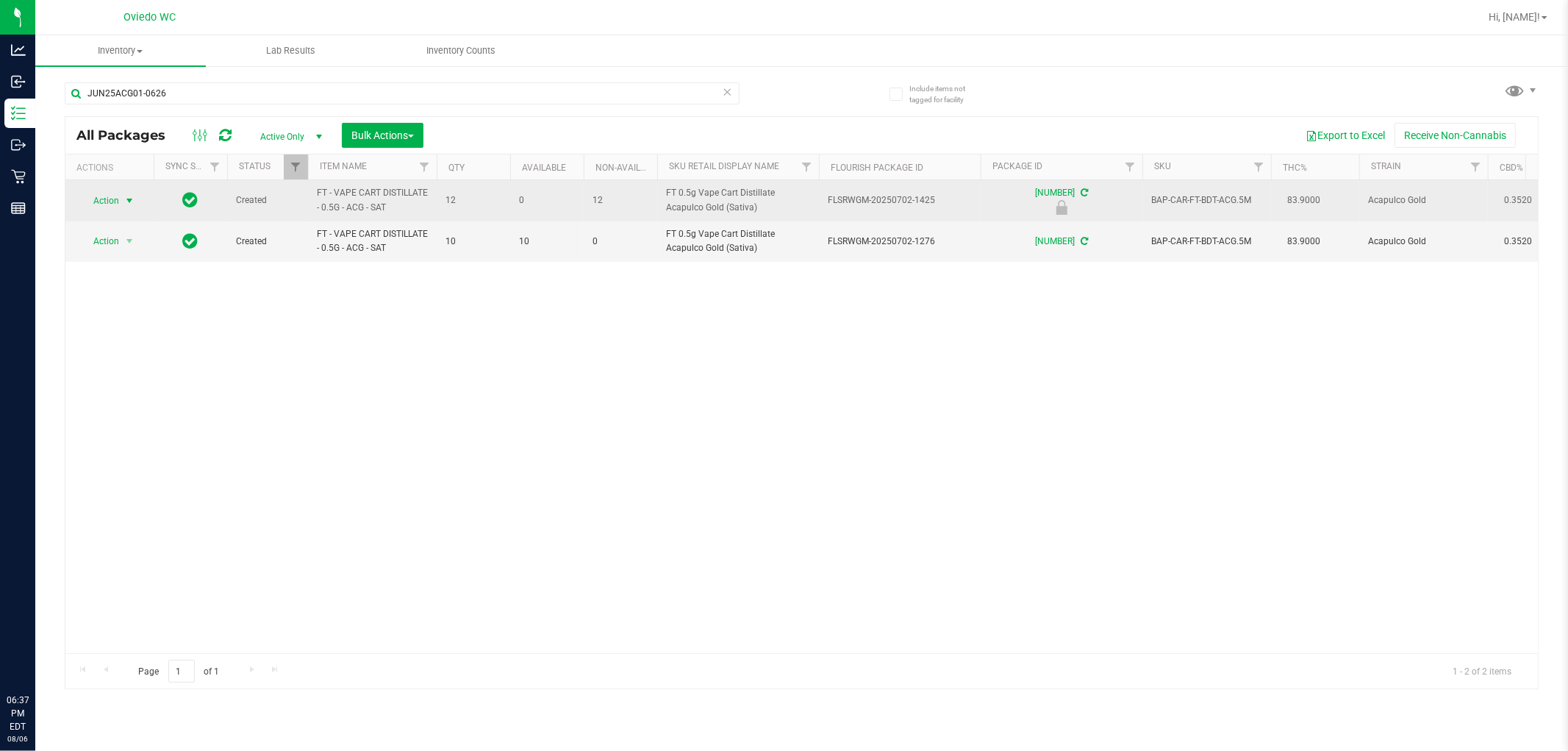 click on "Action" at bounding box center (100, 201) 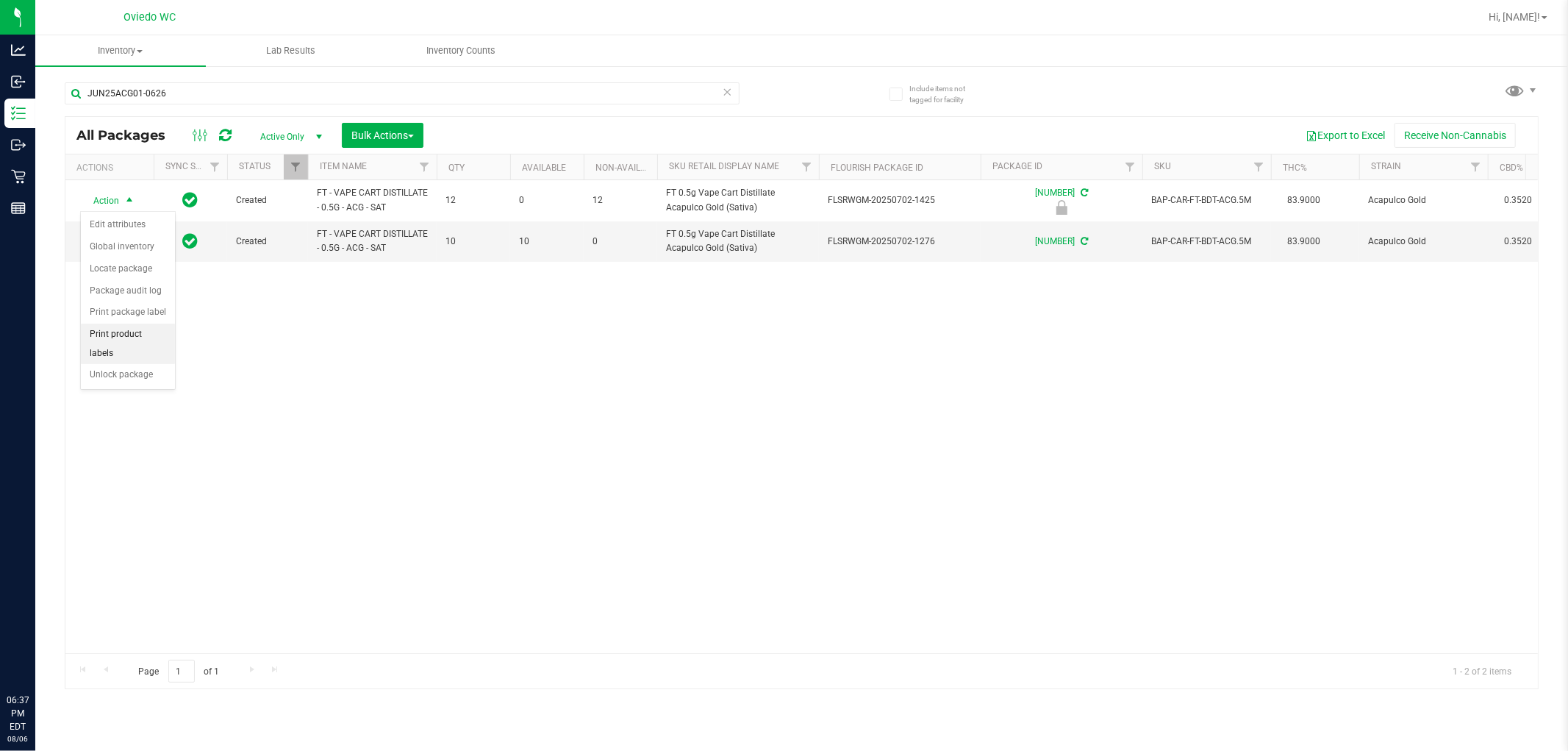 click on "Print product labels" at bounding box center [128, 344] 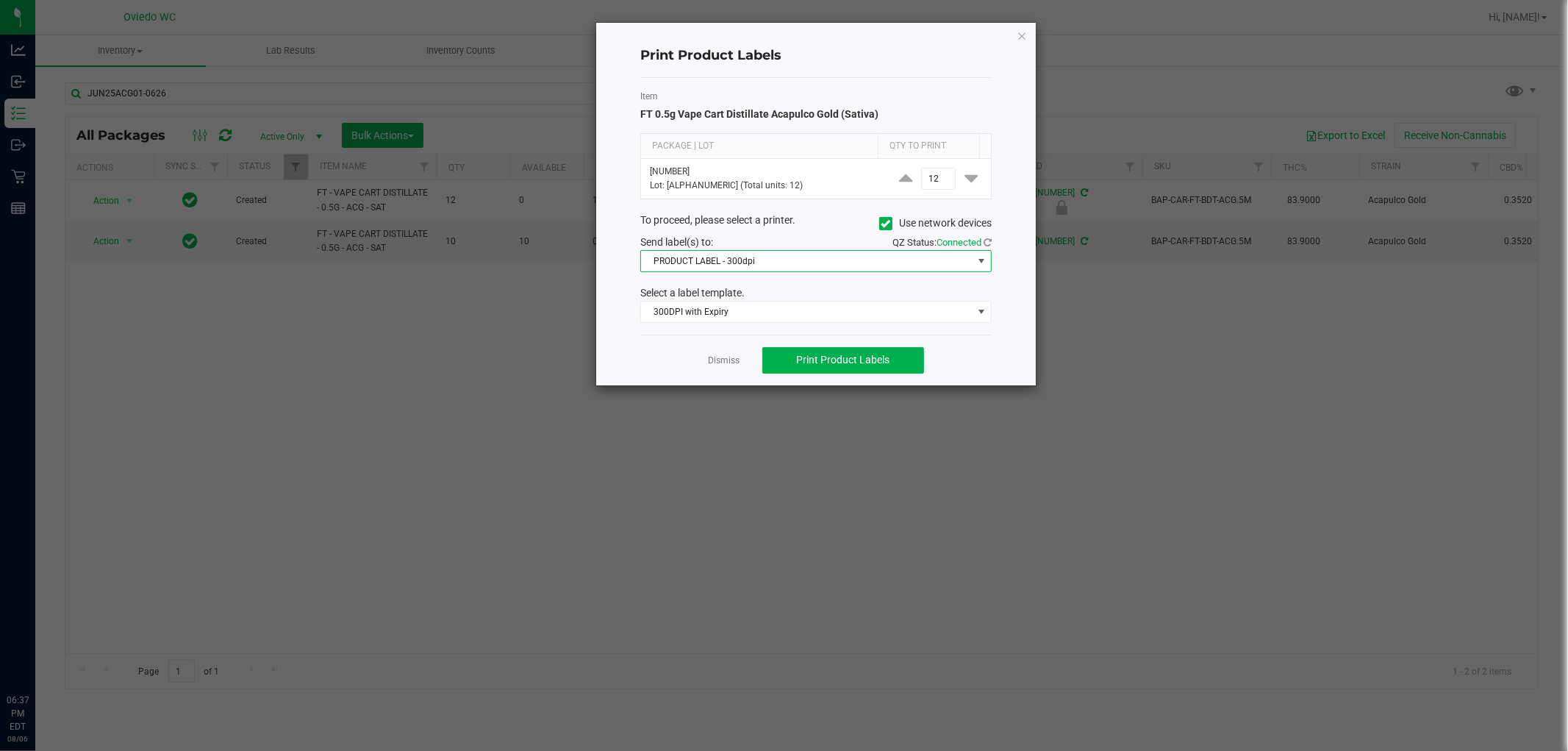 click on "PRODUCT LABEL - 300dpi" at bounding box center [806, 261] 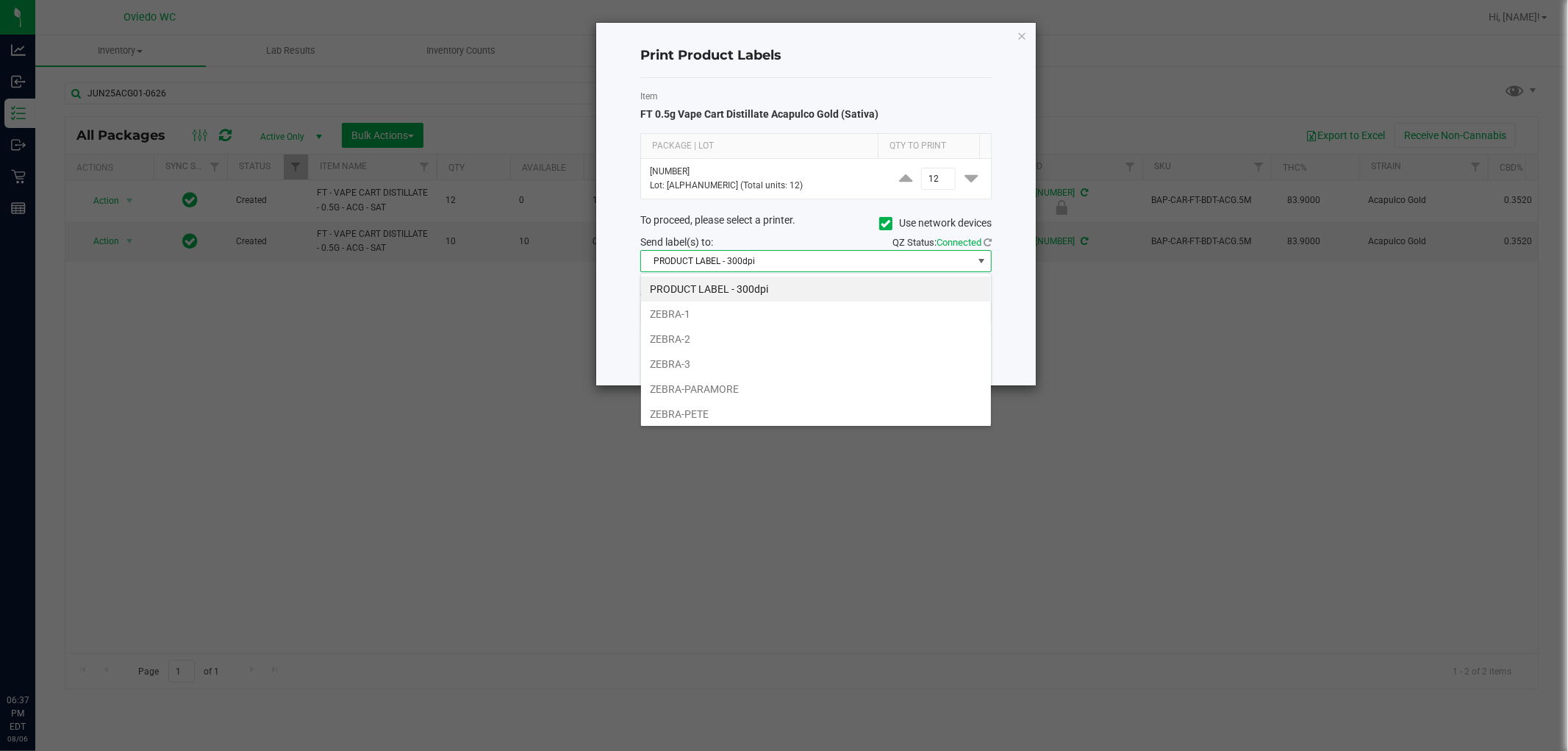 scroll, scrollTop: 73533, scrollLeft: 73160, axis: both 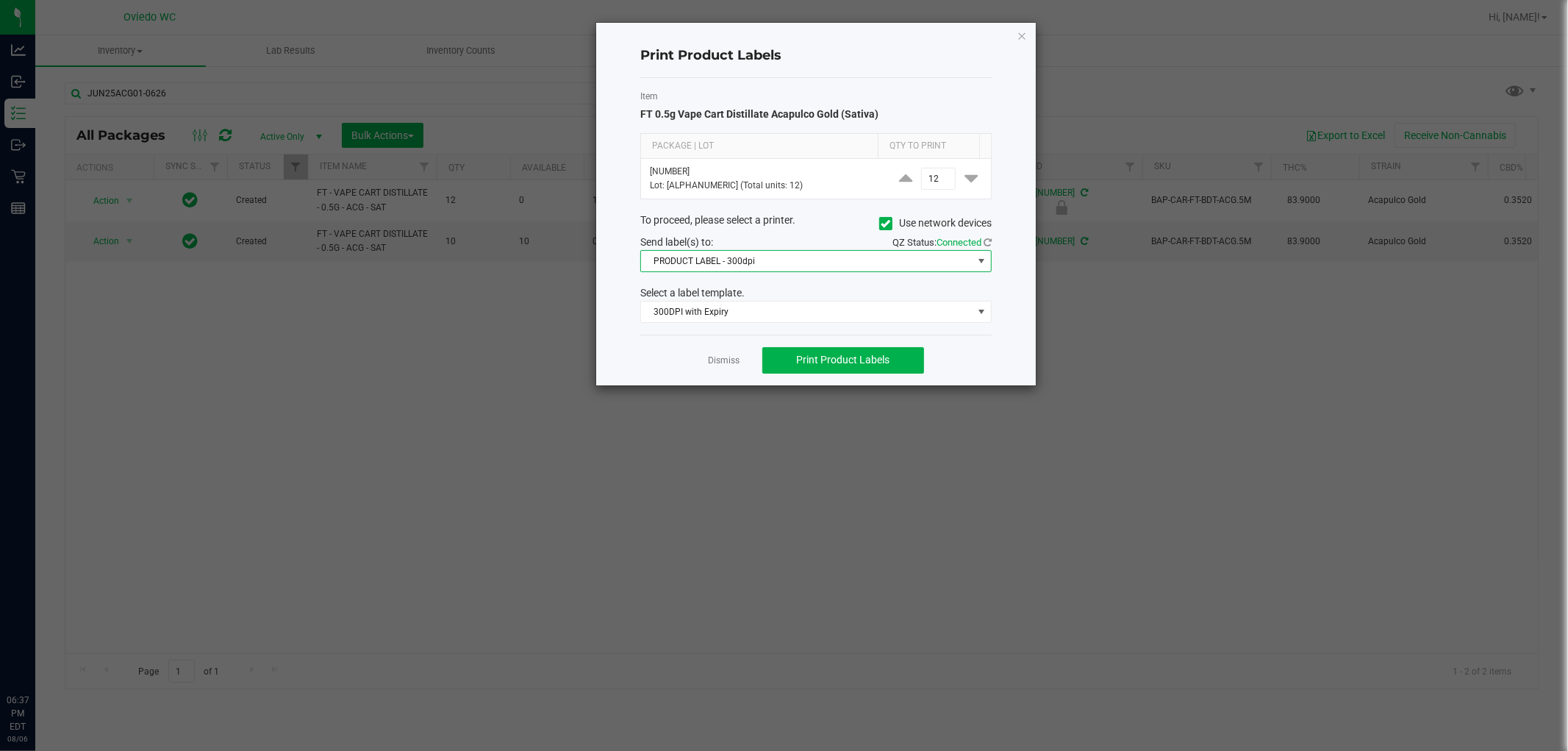 click on "PRODUCT LABEL - 300dpi" at bounding box center (806, 261) 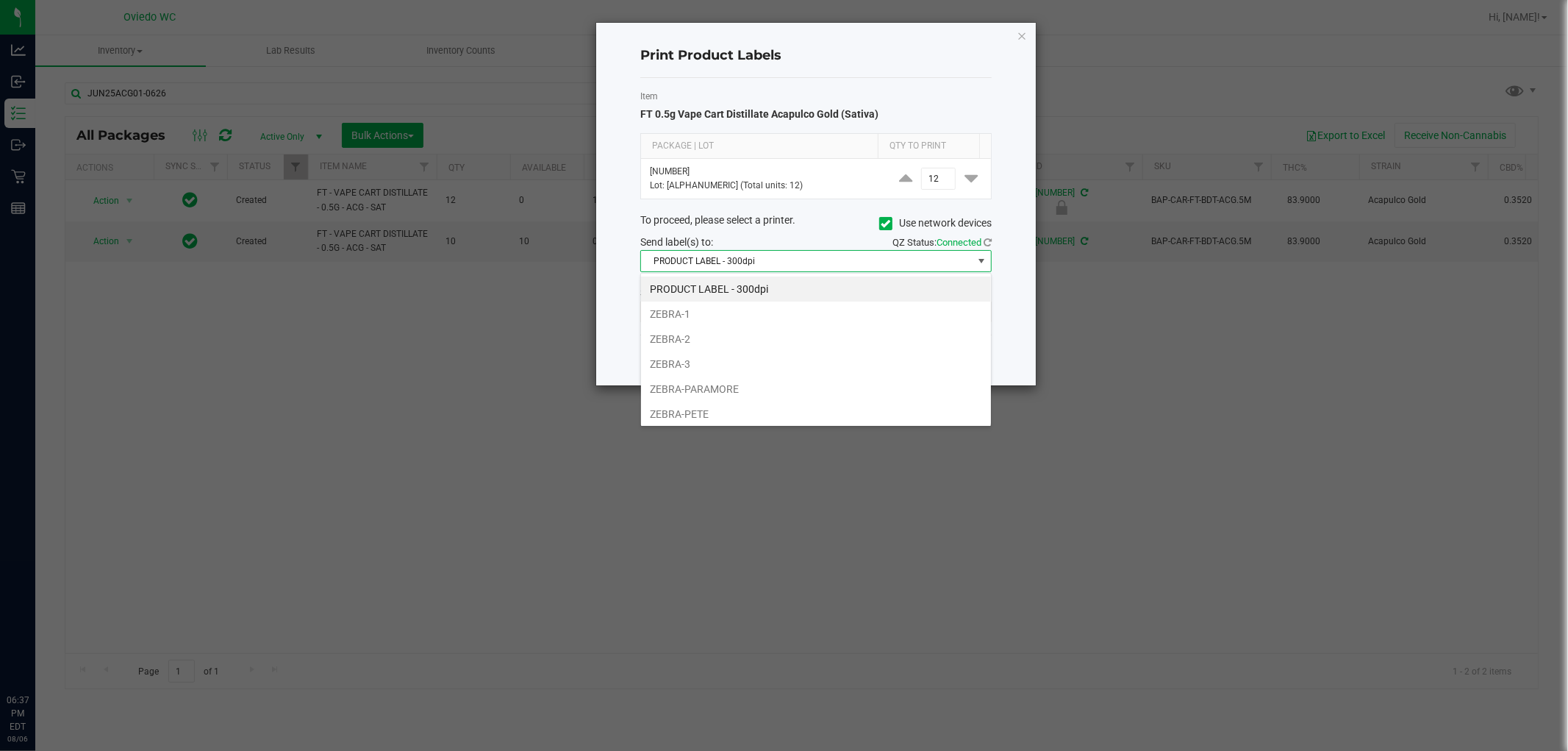scroll, scrollTop: 73533, scrollLeft: 73160, axis: both 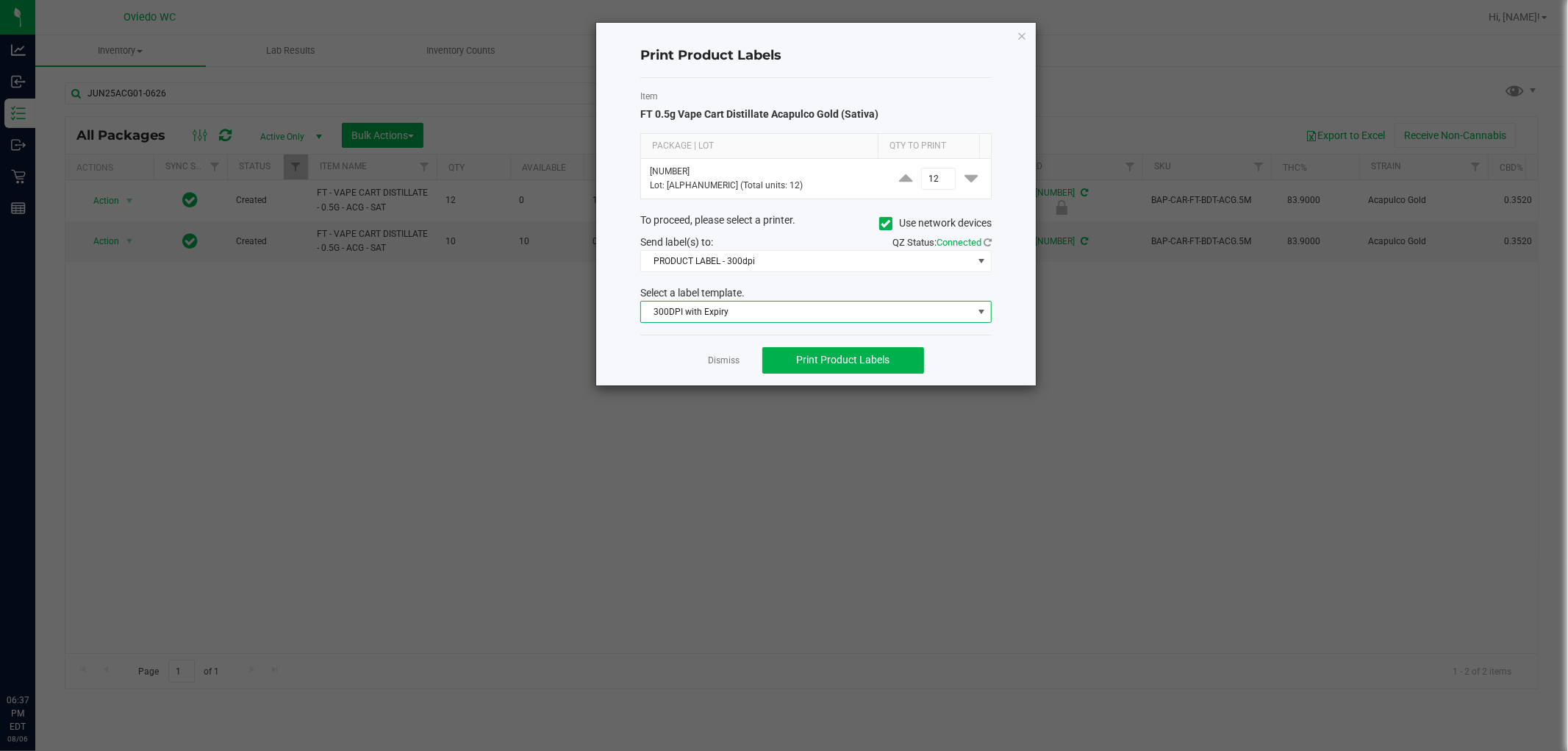 click on "300DPI with Expiry" at bounding box center [806, 312] 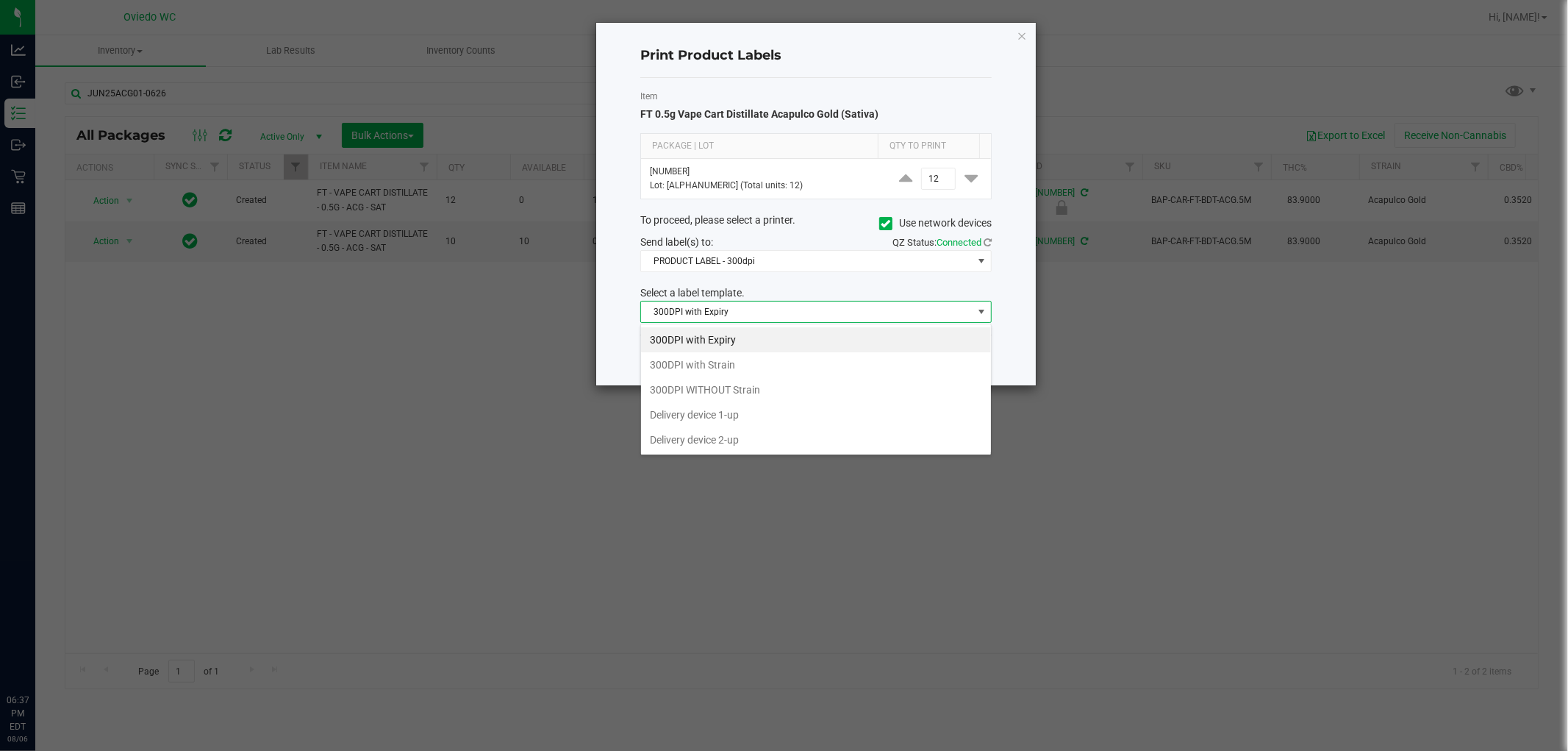 scroll, scrollTop: 73533, scrollLeft: 73160, axis: both 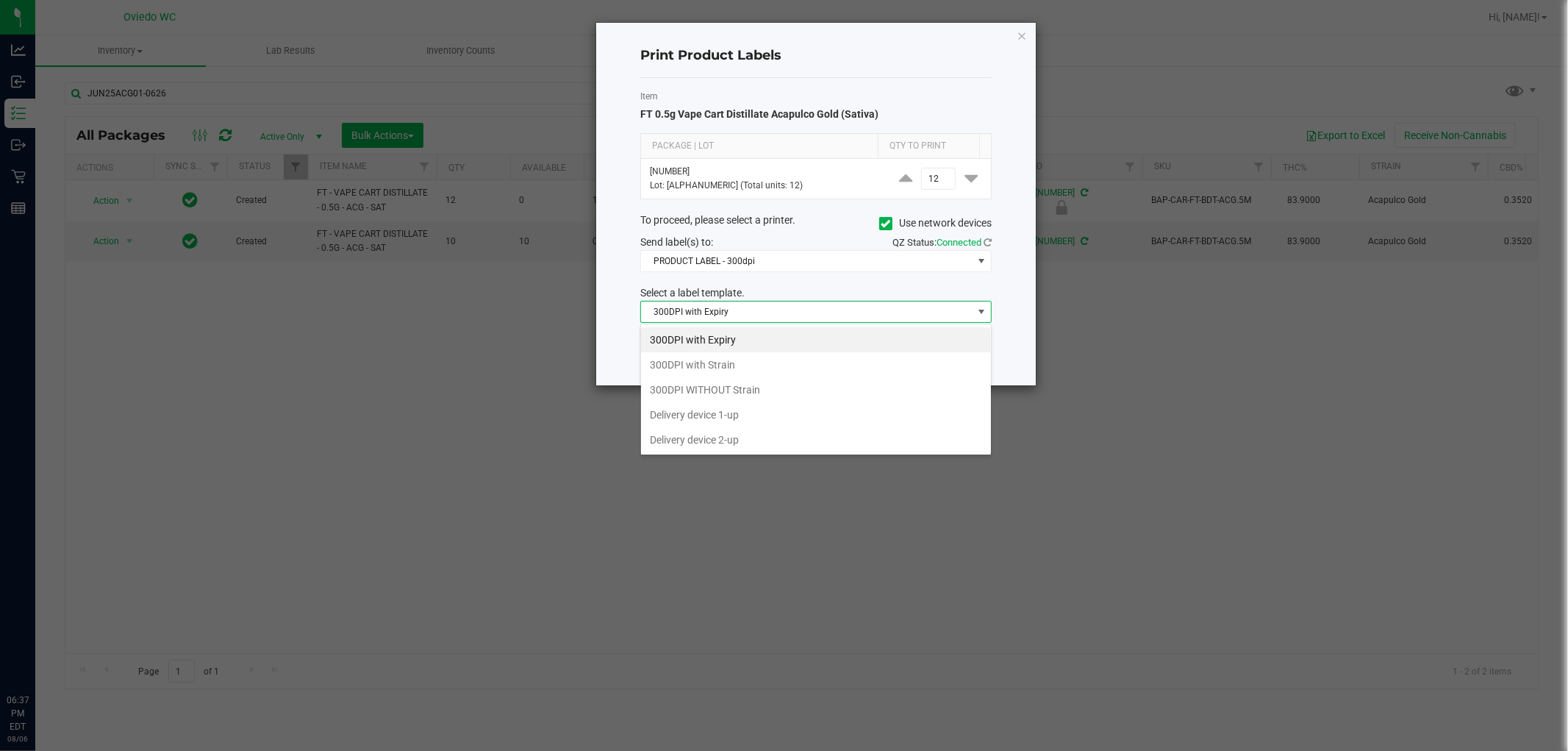 click on "Print Product Labels   Item   FT 0.5g Vape Cart Distillate Acapulco Gold (Sativa)  Package | Lot Qty to Print  [NUMBER]   Lot: [ALPHANUMERIC] (Total units: 12)  12  To proceed, please select a printer.   Use network devices  Send label(s) to:  QZ Status:   Connected  PRODUCT LABEL - 300dpi  Select a label template.  300DPI with Expiry  Dismiss   Print Product Labels" 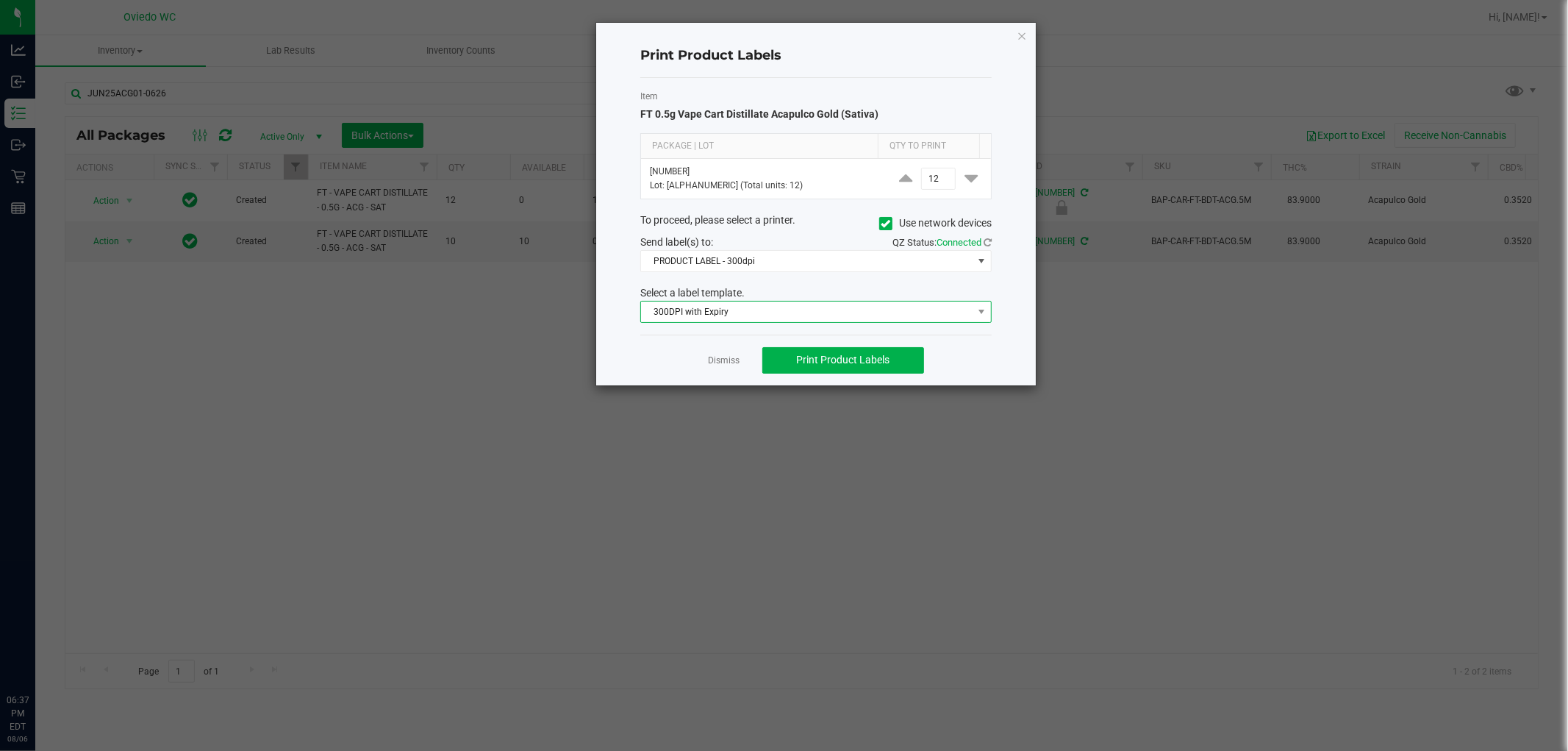 click on "300DPI with Expiry" at bounding box center (806, 312) 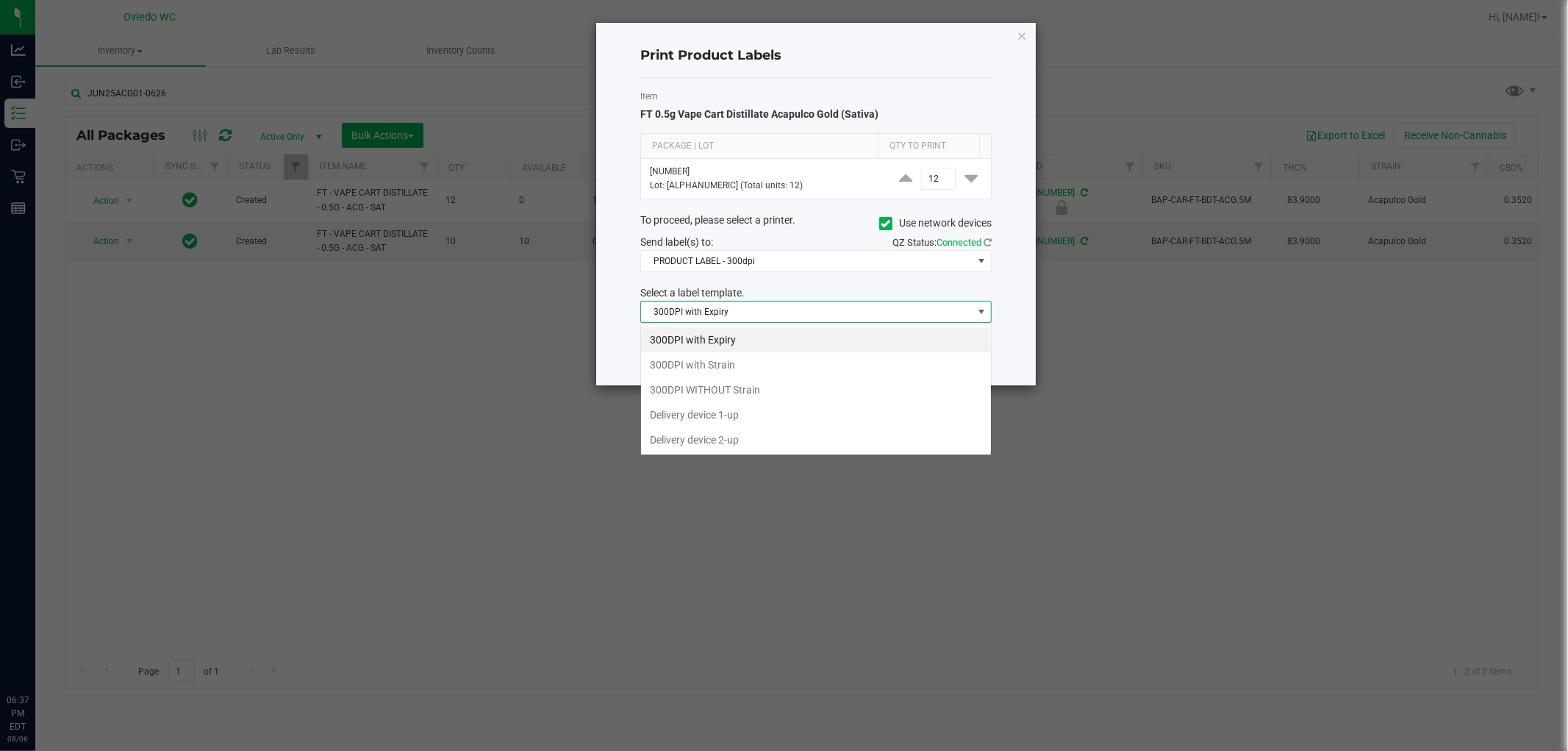 scroll, scrollTop: 73533, scrollLeft: 73160, axis: both 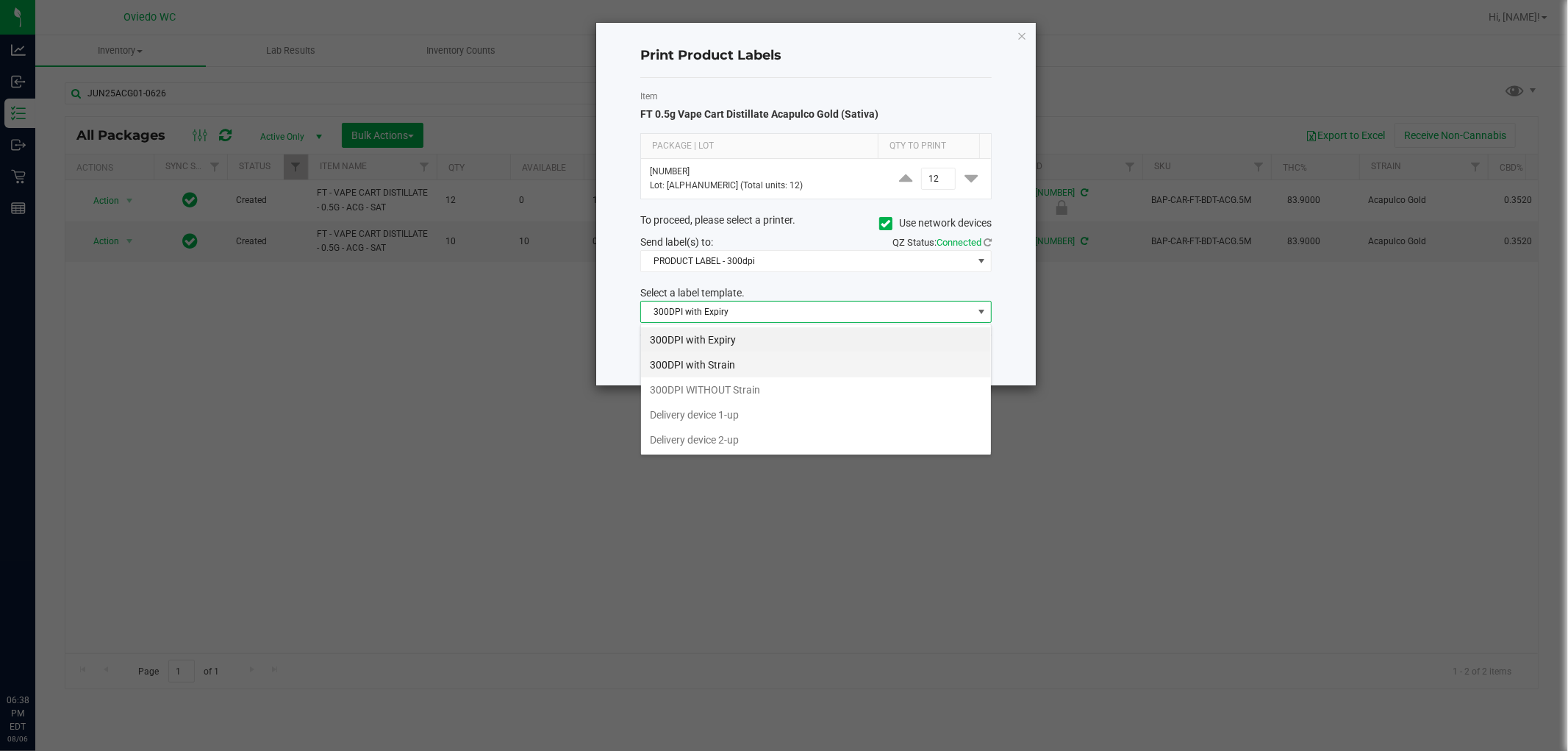 click on "300DPI with Strain" at bounding box center (816, 365) 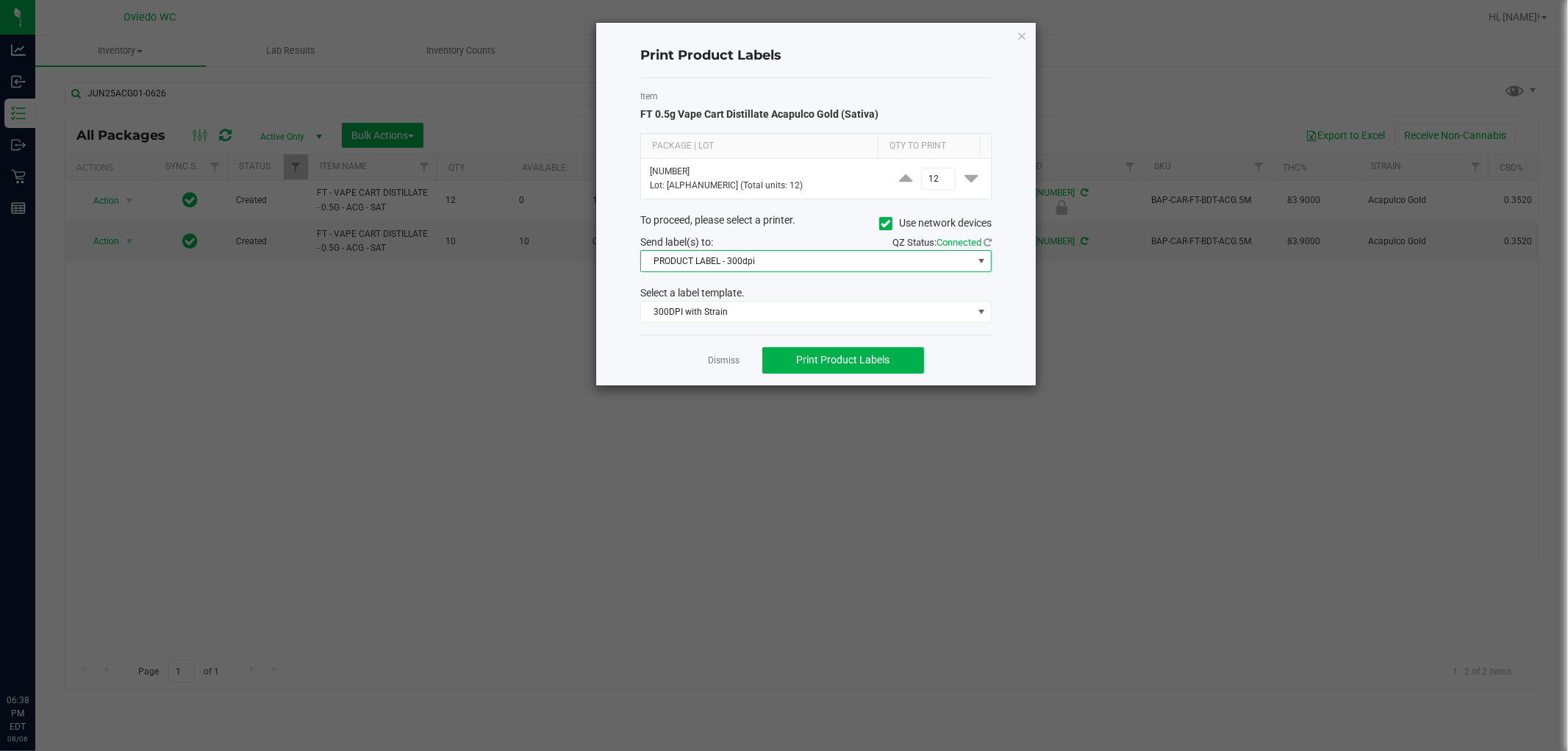 click on "PRODUCT LABEL - 300dpi" at bounding box center [806, 261] 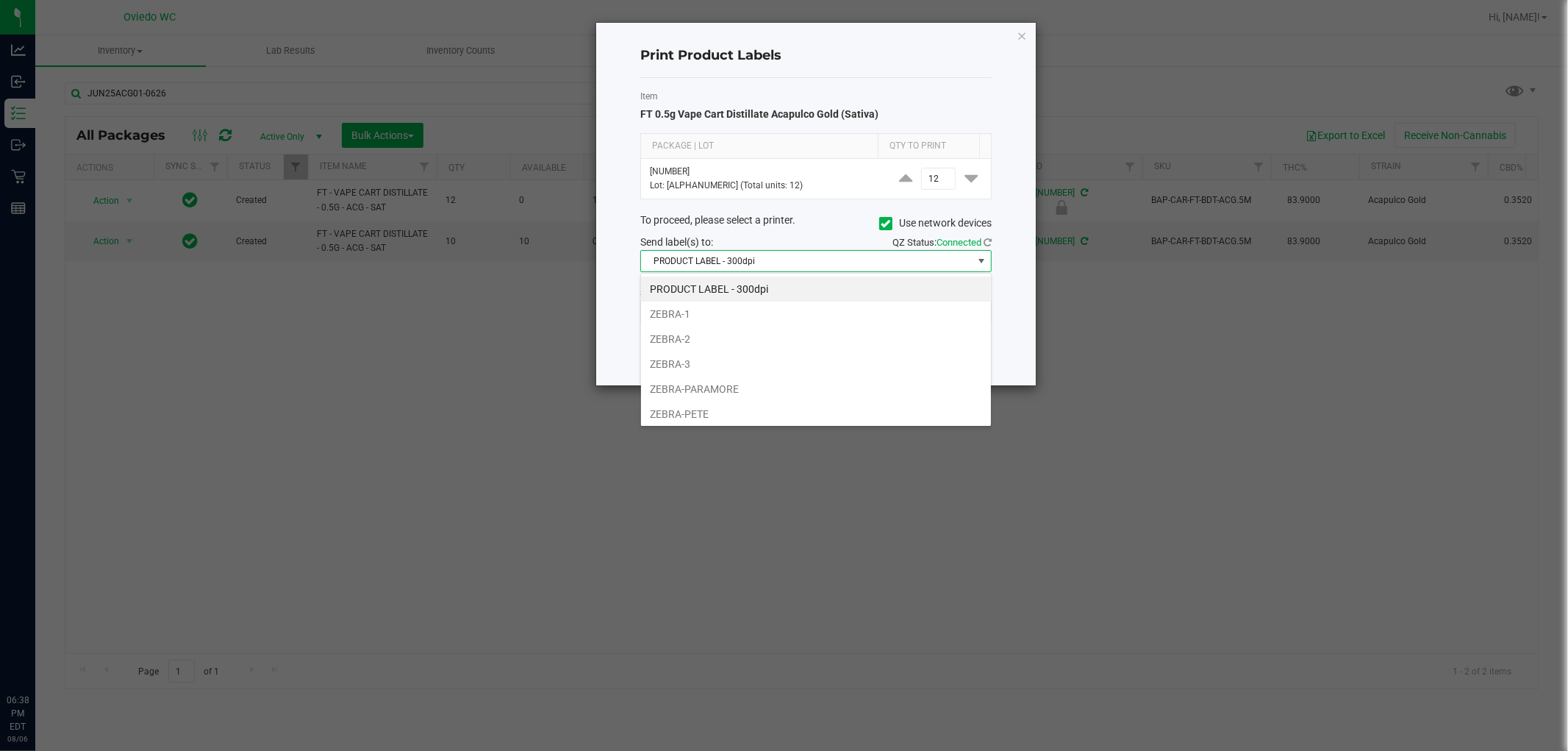 scroll, scrollTop: 73533, scrollLeft: 73160, axis: both 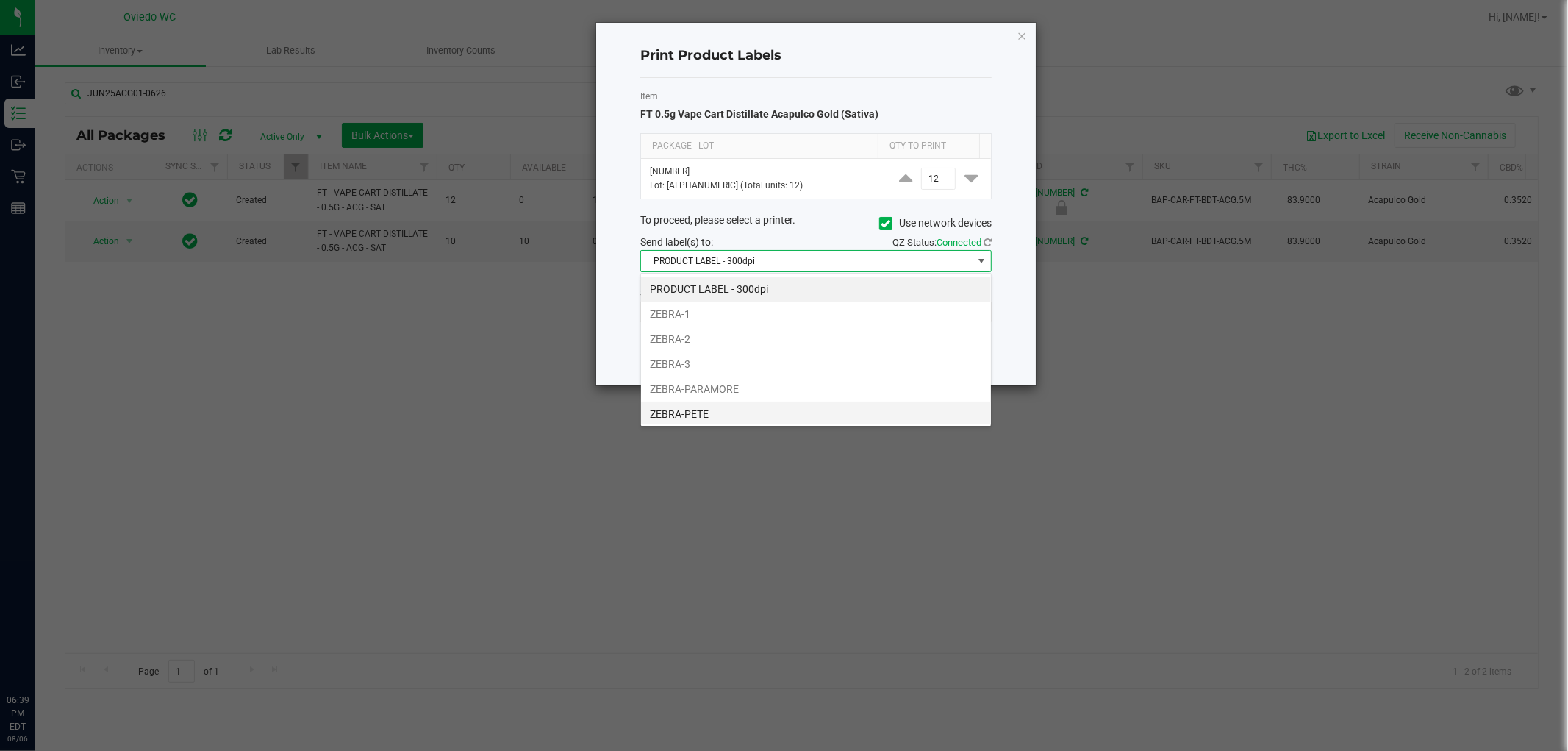 click on "ZEBRA-PETE" at bounding box center [816, 414] 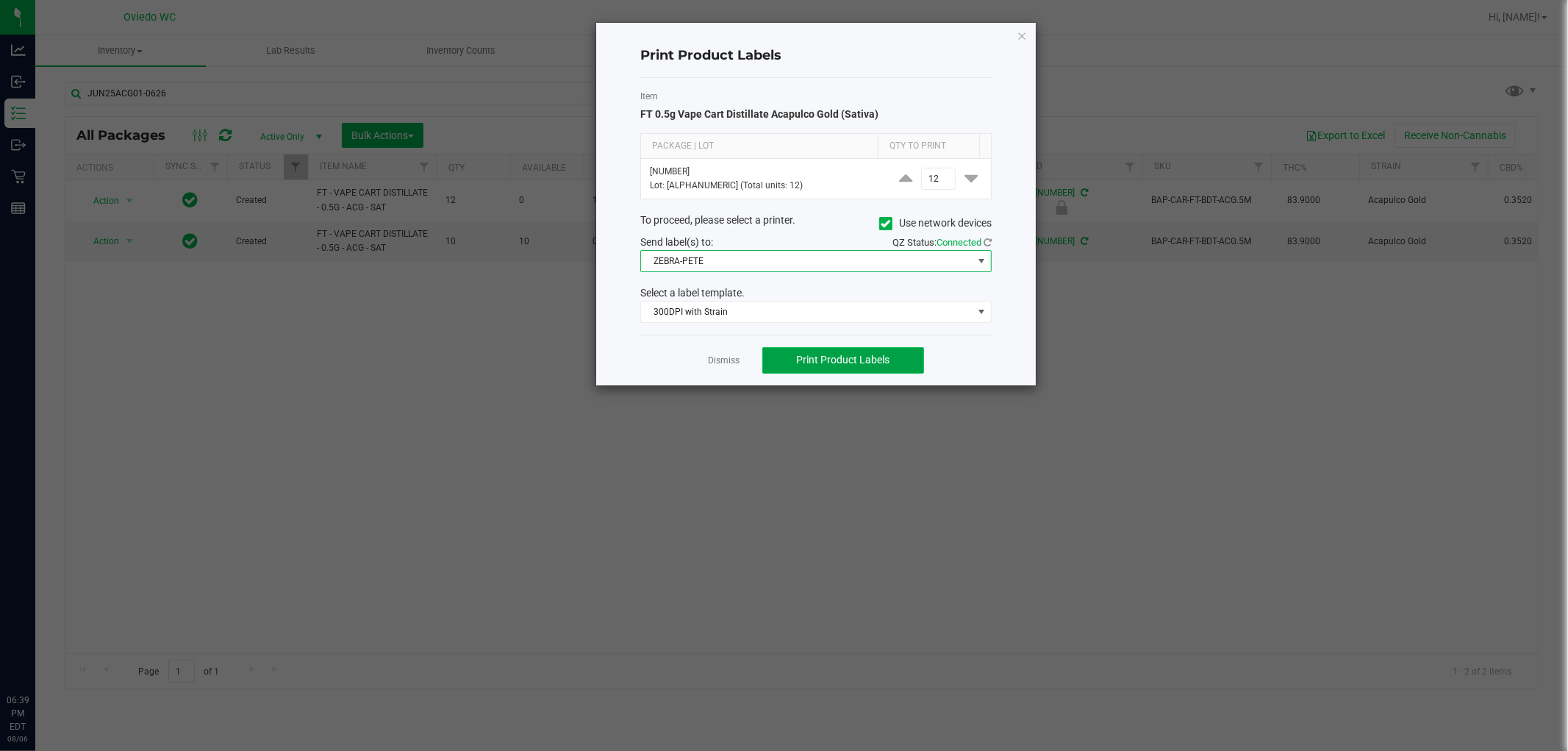 click on "Print Product Labels" 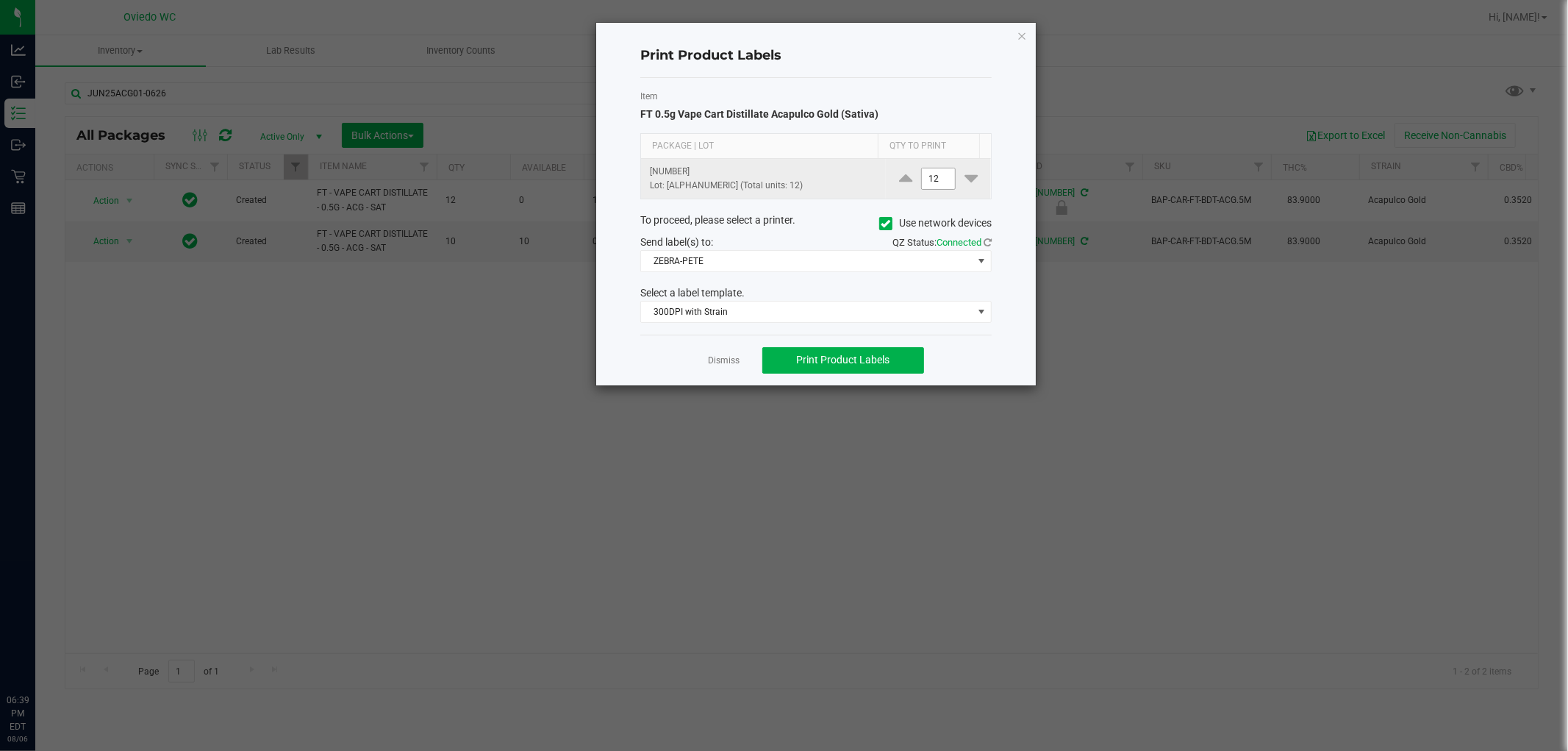 click on "12" at bounding box center (939, 179) 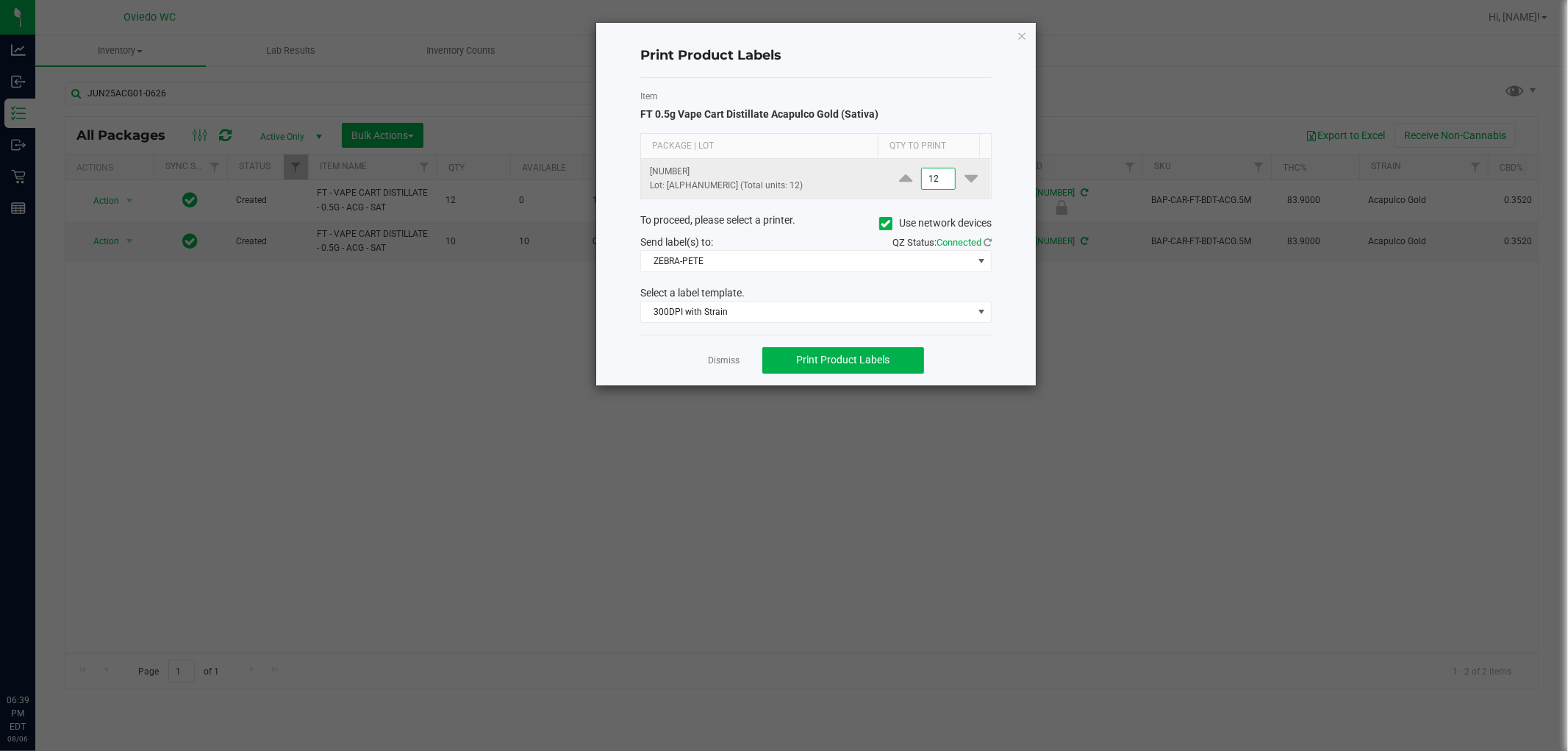 click on "12" at bounding box center [939, 179] 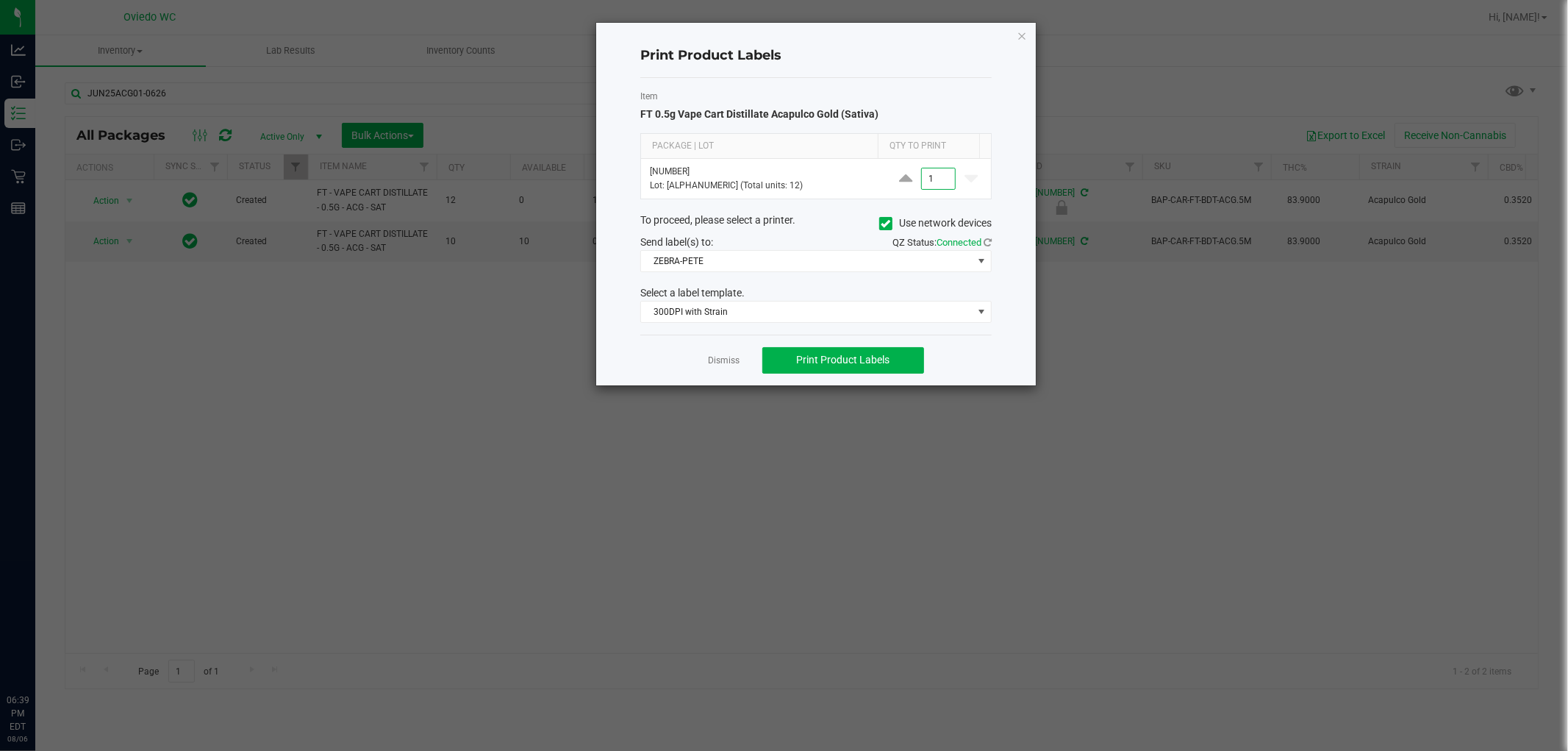 type on "1" 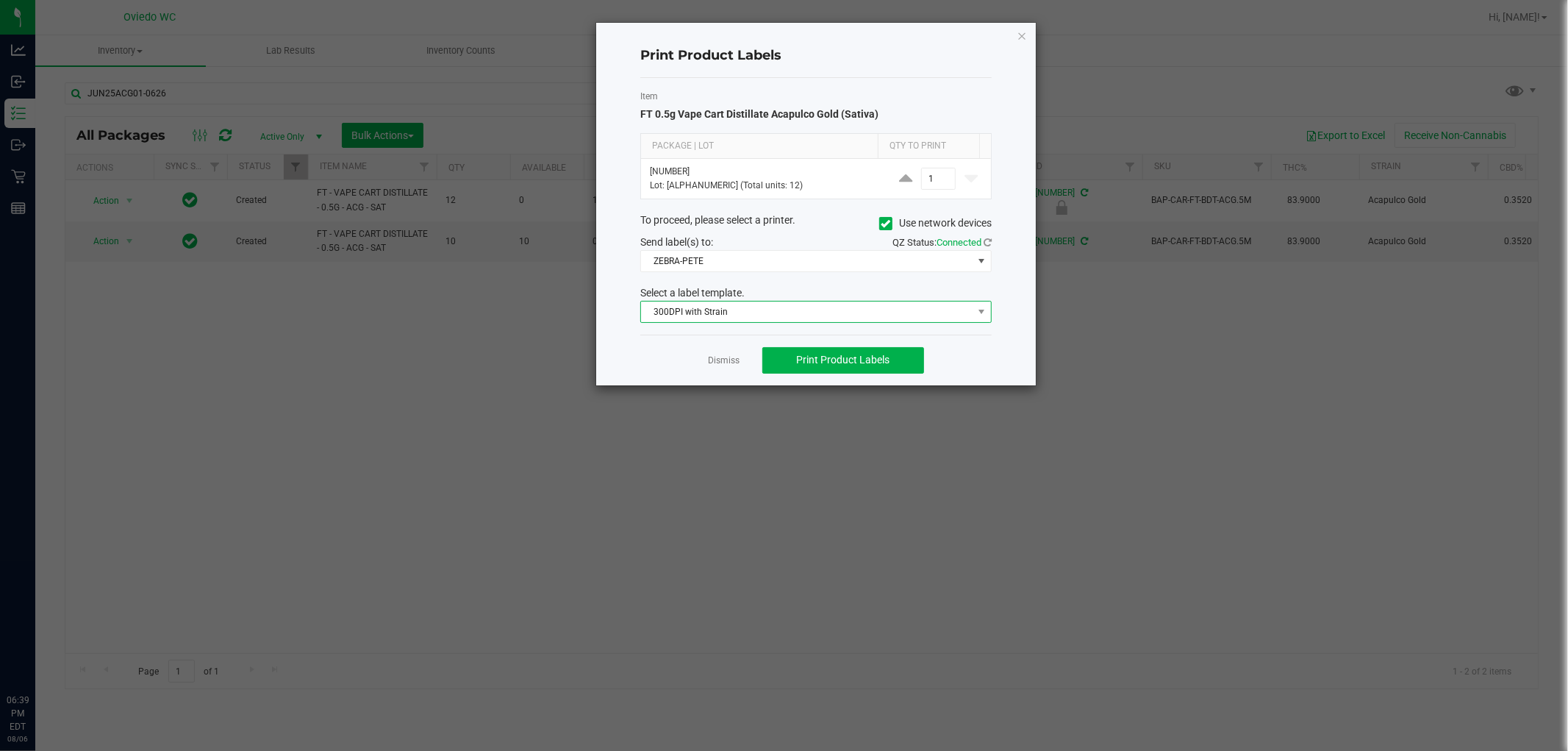 click on "300DPI with Strain" at bounding box center [806, 312] 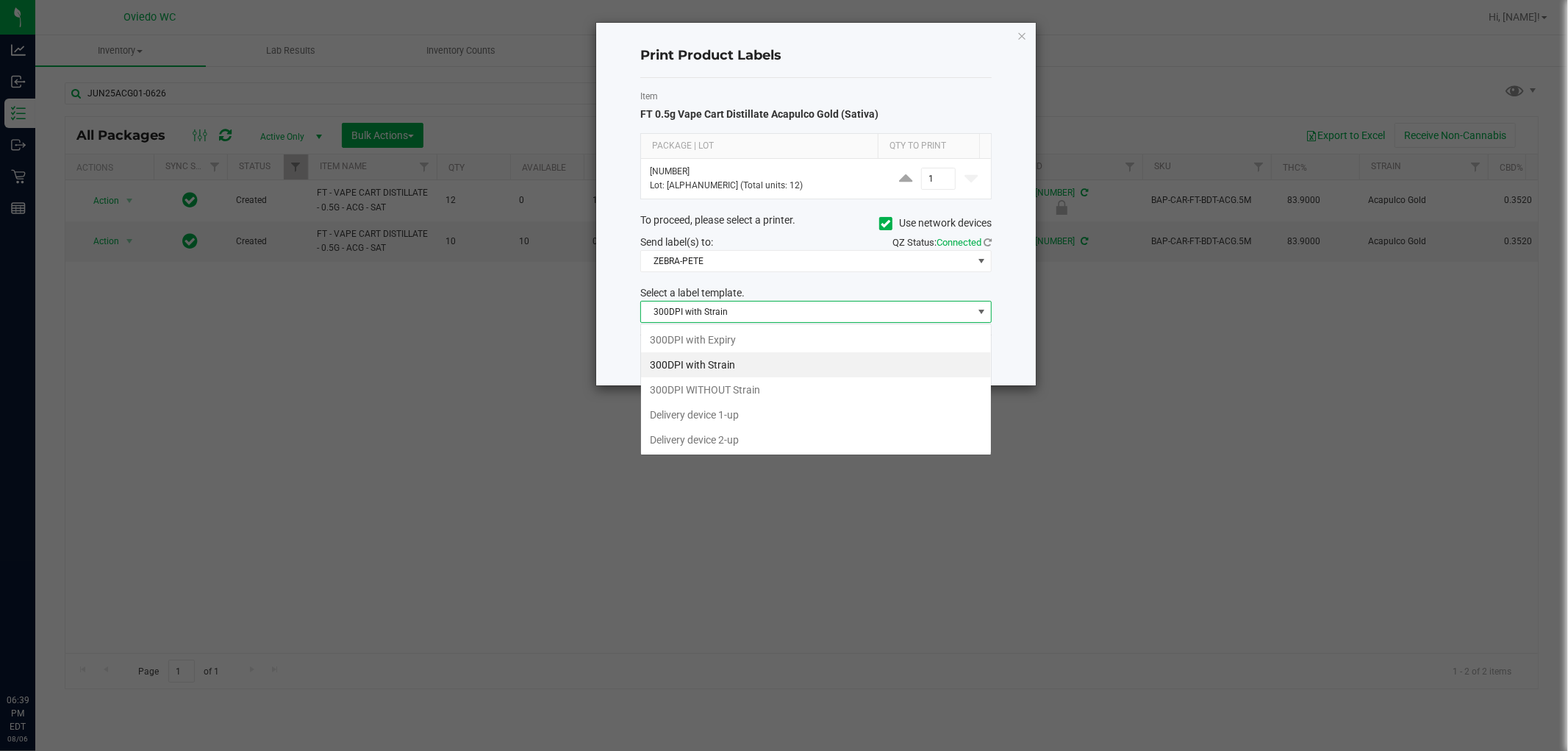 scroll, scrollTop: 73533, scrollLeft: 73160, axis: both 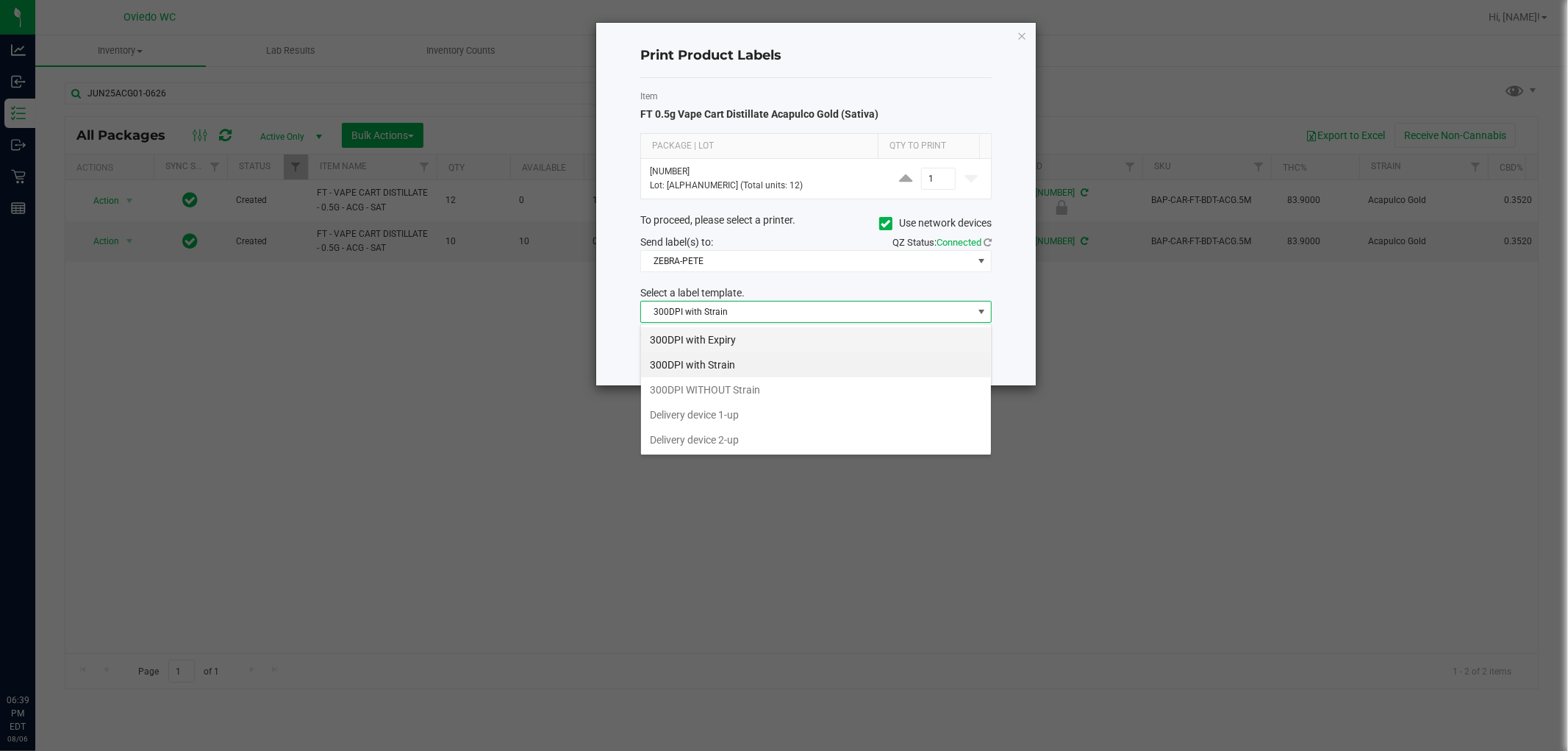 click on "300DPI with Expiry" at bounding box center (816, 340) 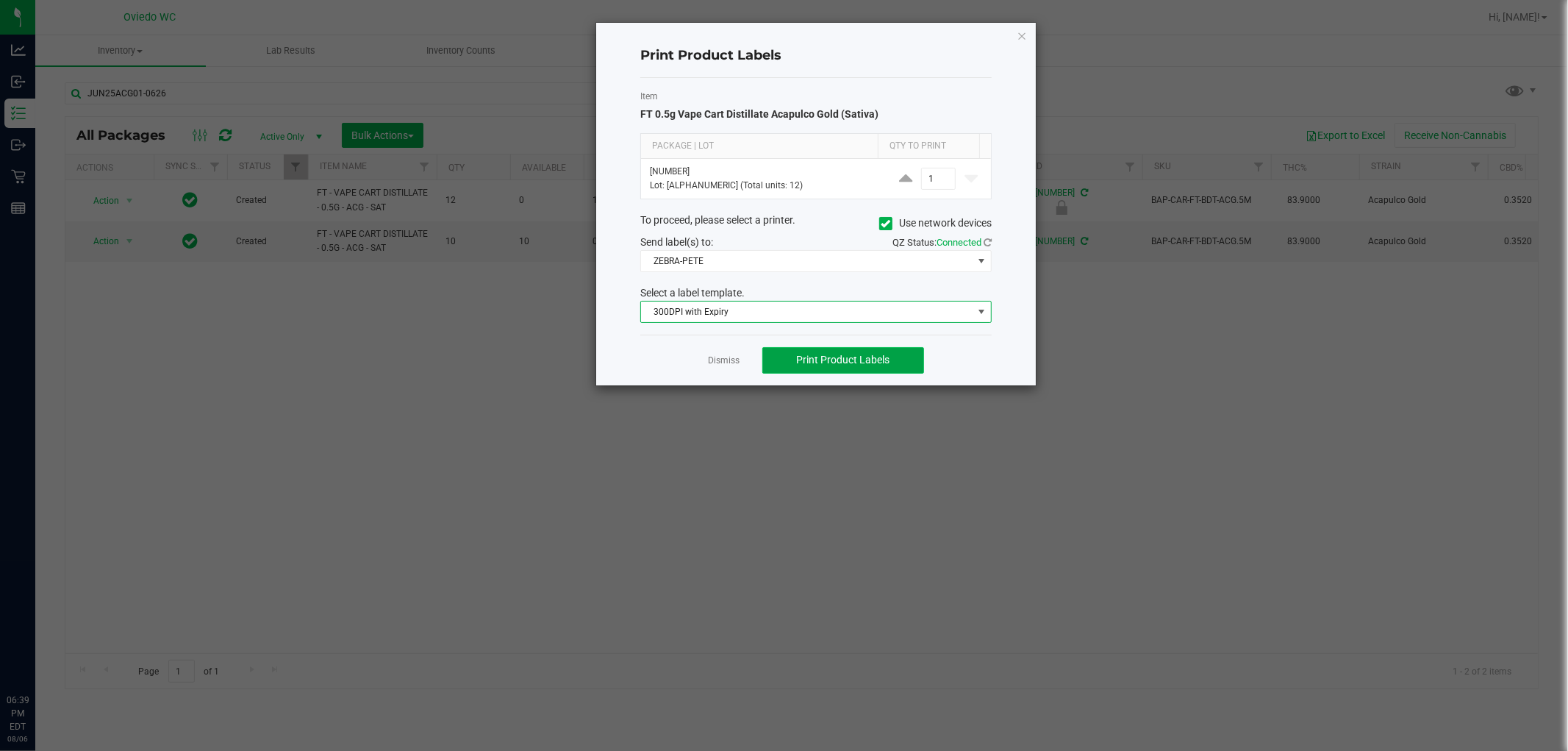 click on "Print Product Labels" 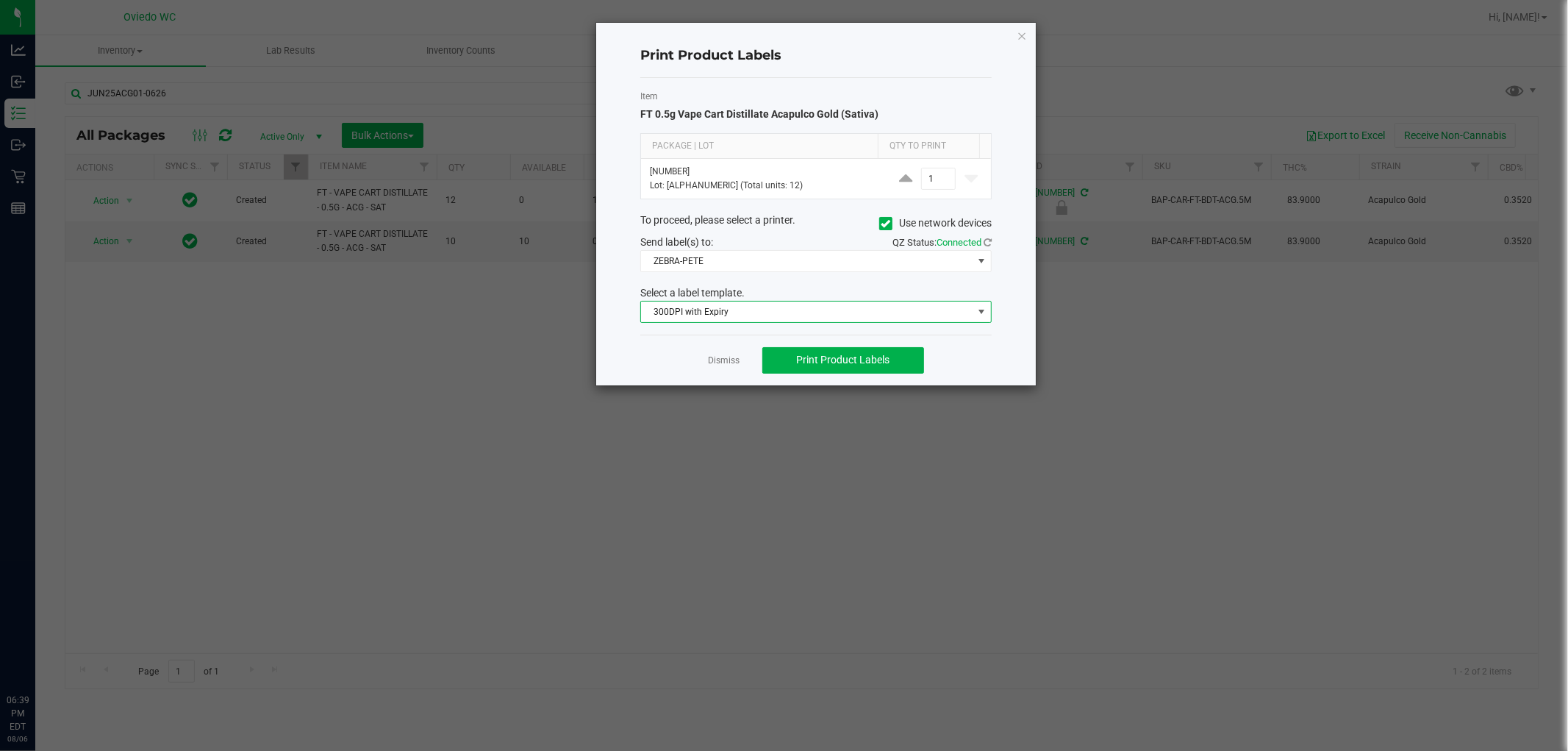 click on "300DPI with Expiry" at bounding box center [806, 312] 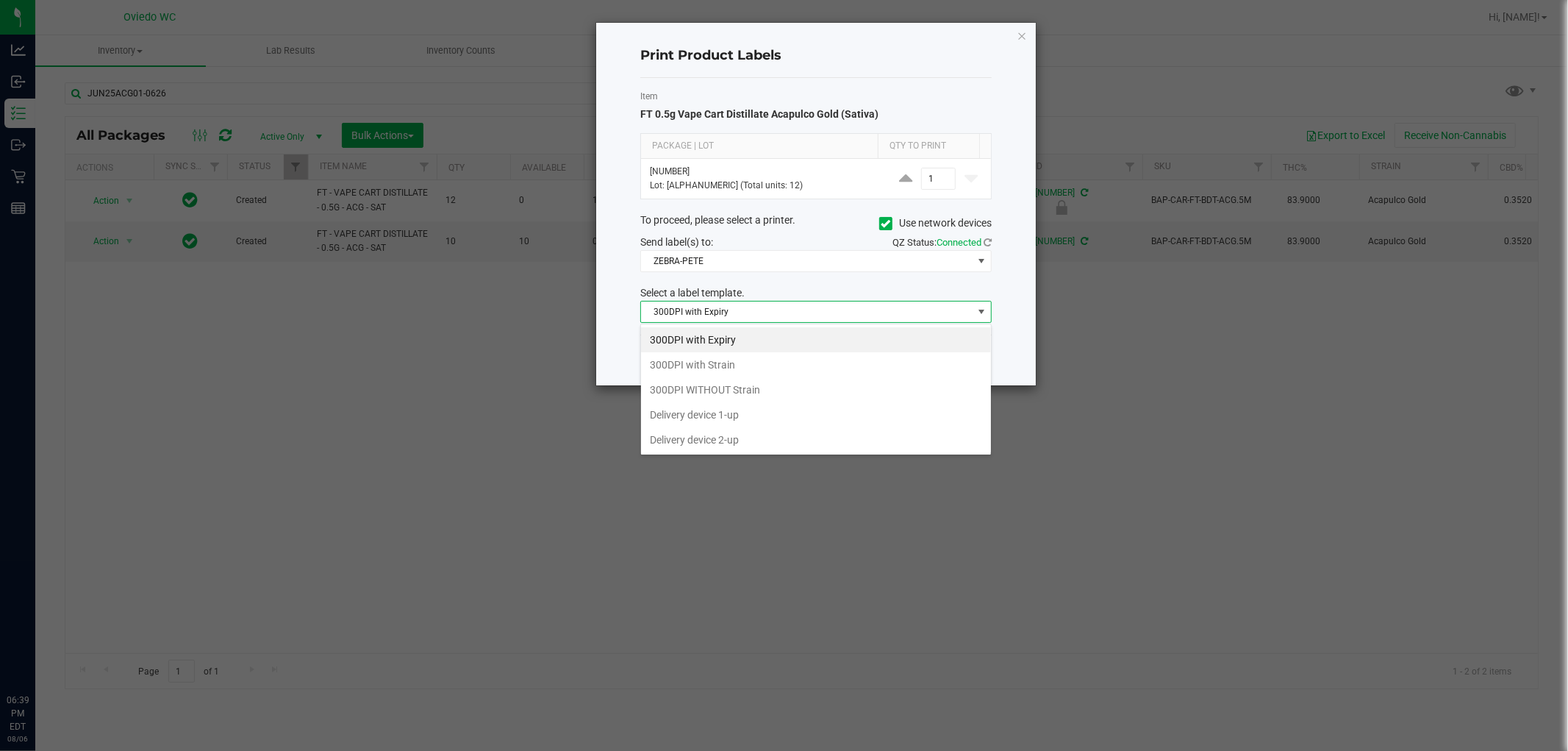 scroll, scrollTop: 73533, scrollLeft: 73160, axis: both 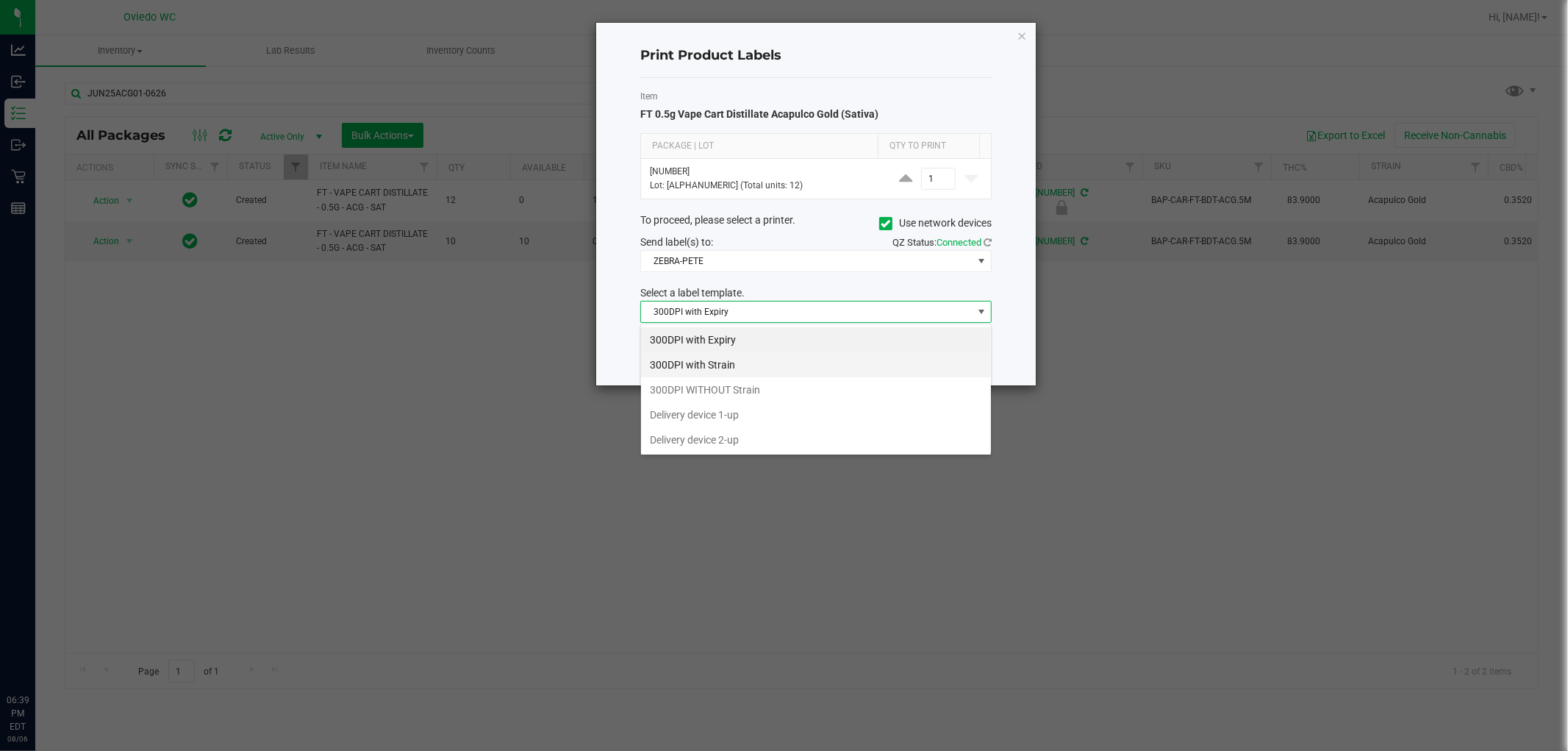 click on "300DPI with Strain" at bounding box center (816, 365) 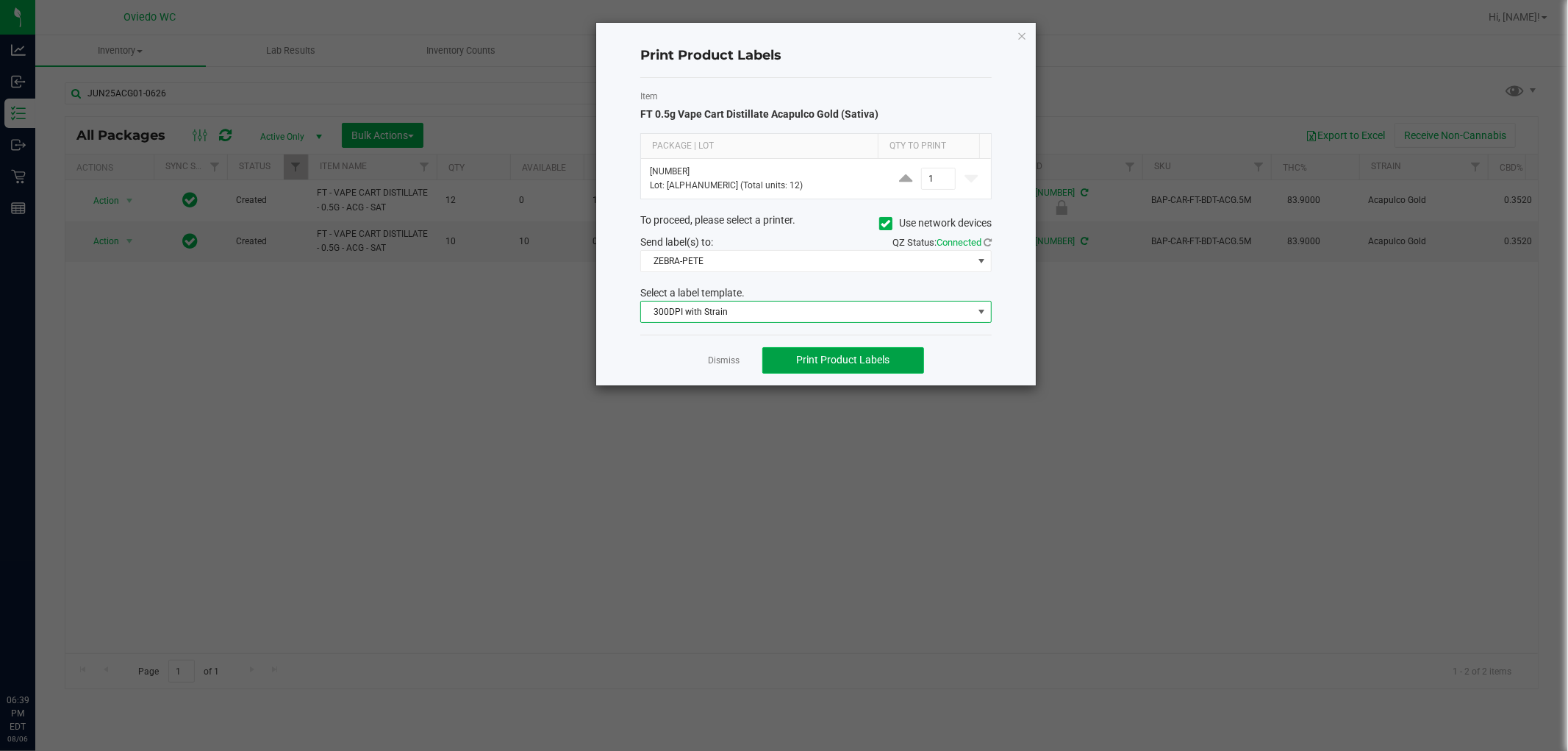 click on "Print Product Labels" 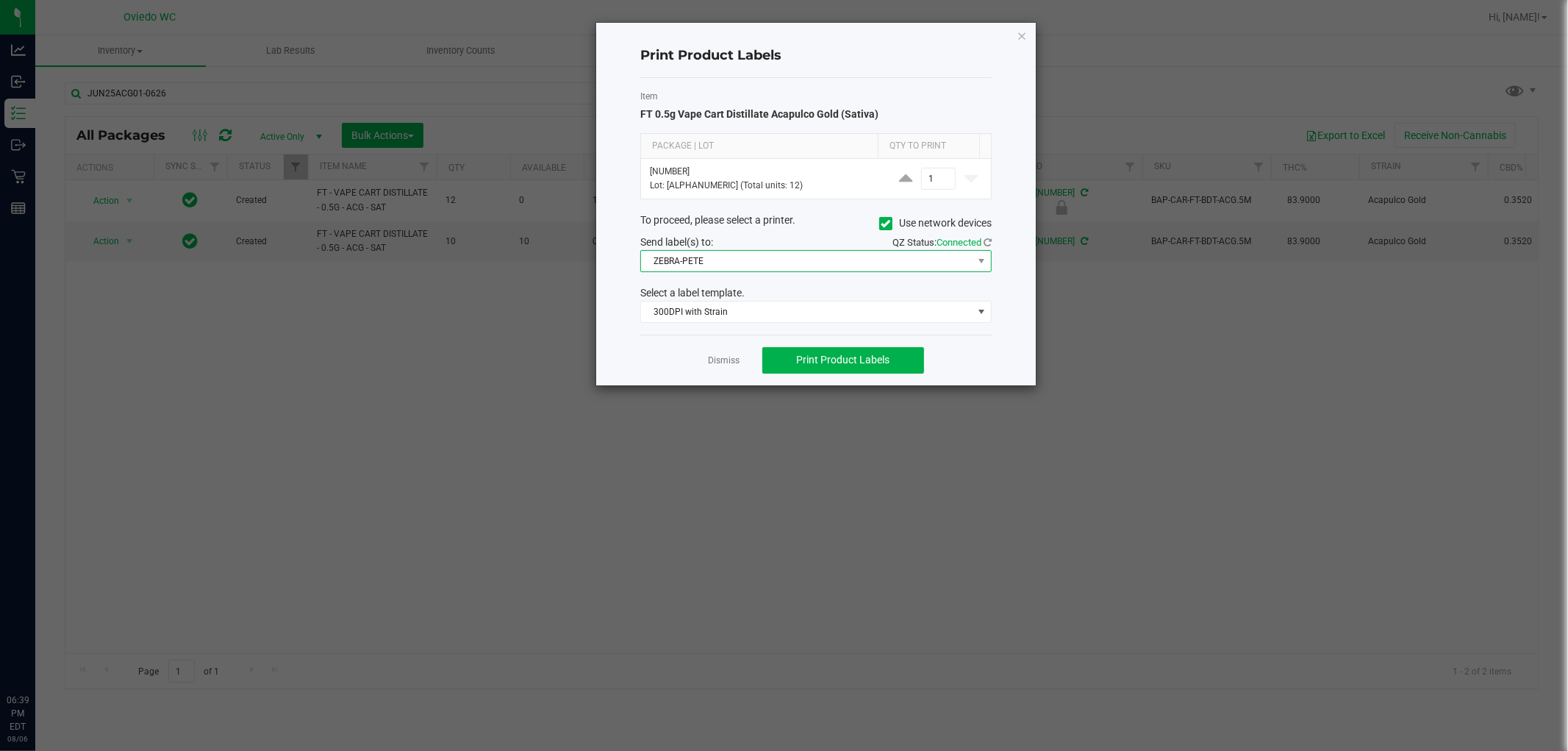 click on "ZEBRA-PETE" at bounding box center [806, 261] 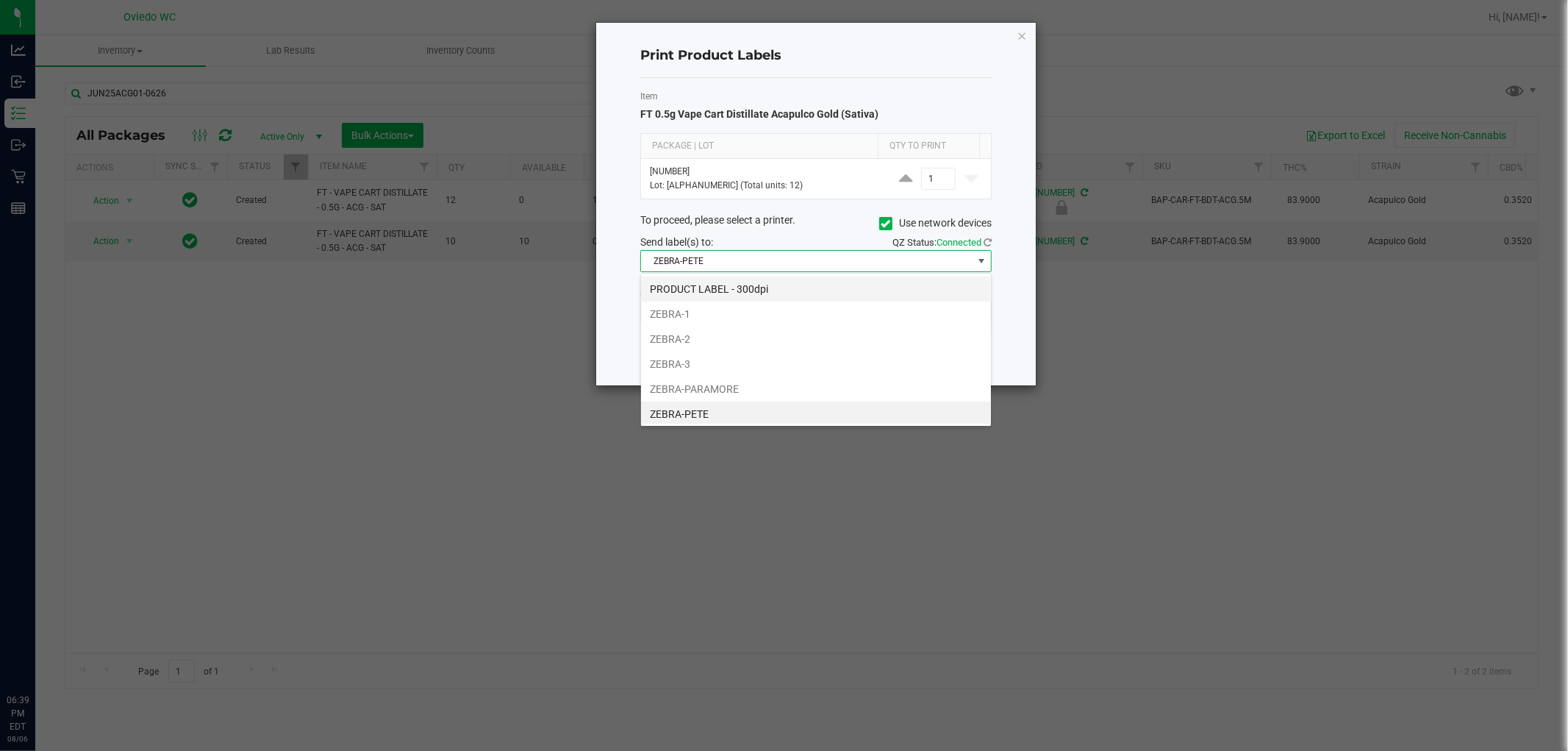 scroll, scrollTop: 4, scrollLeft: 0, axis: vertical 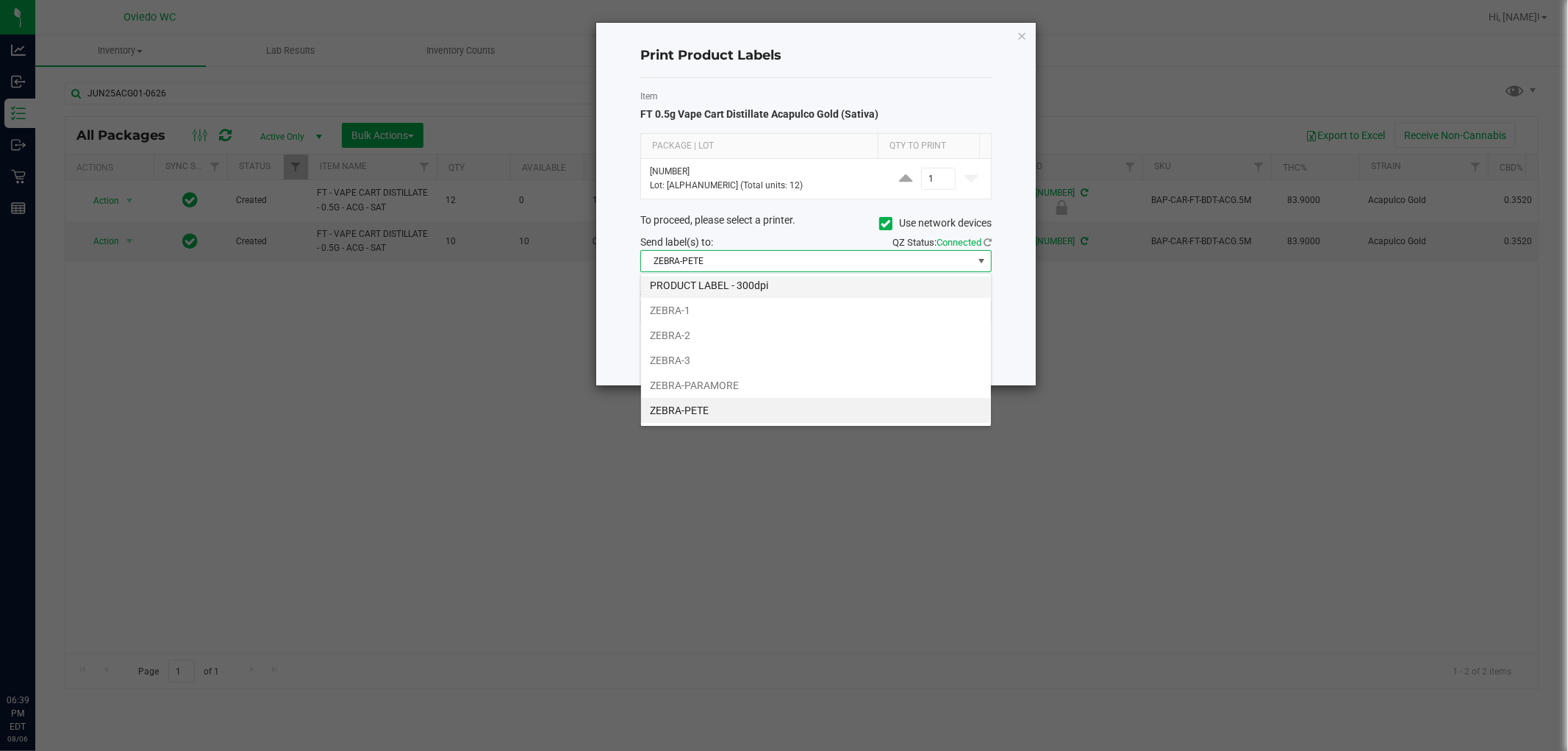 click on "PRODUCT LABEL - 300dpi" at bounding box center (816, 285) 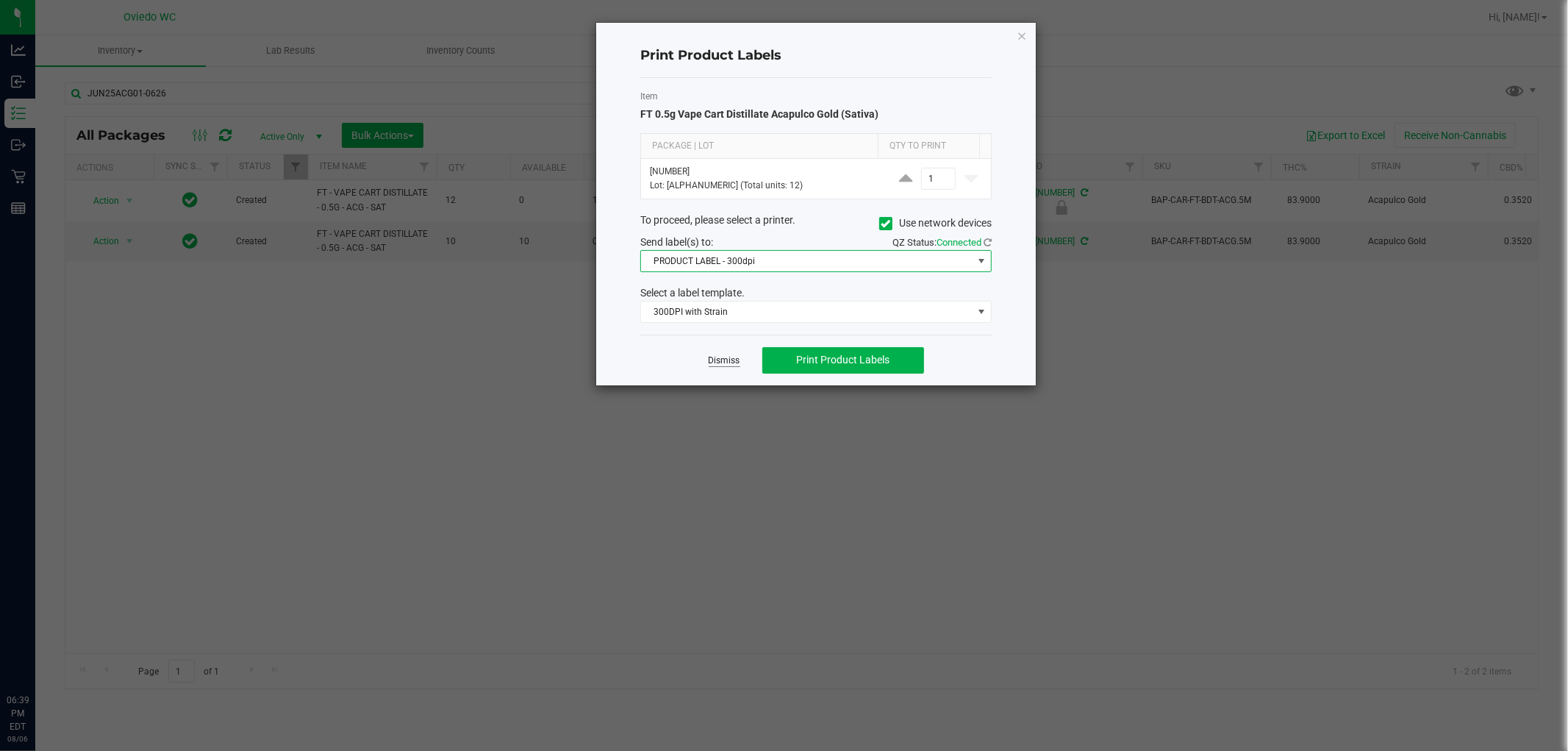 click on "Dismiss" 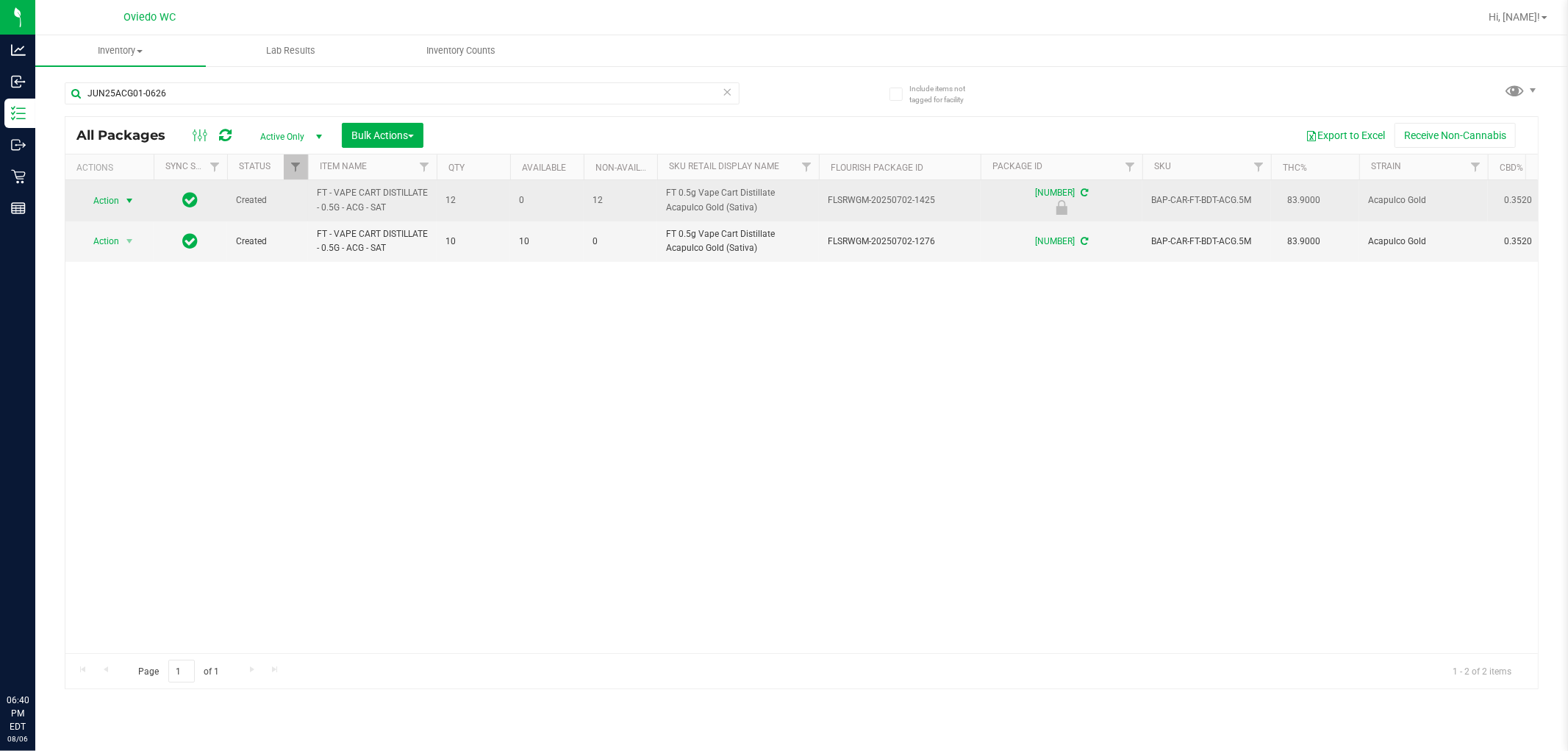 click at bounding box center [129, 201] 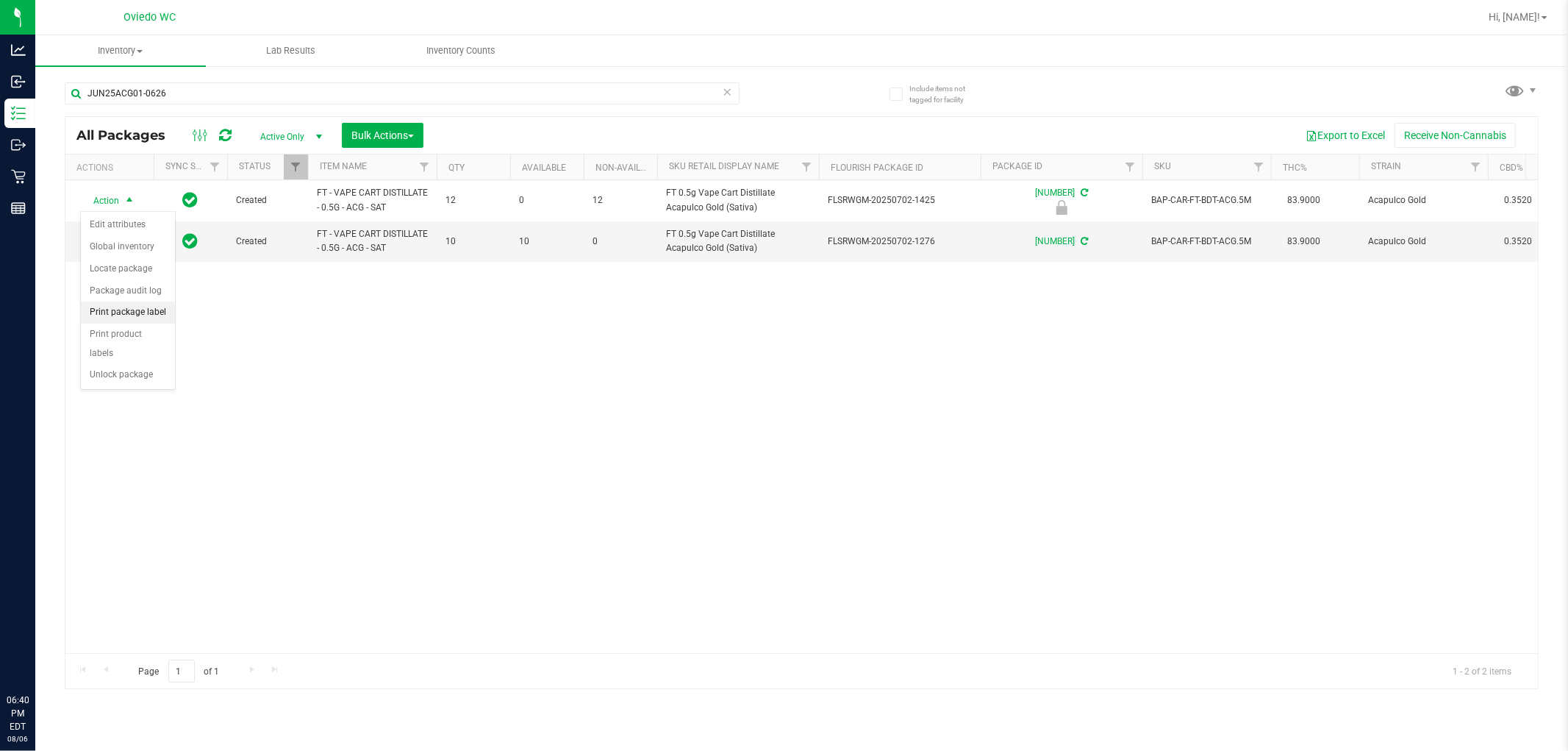 click on "Print package label" at bounding box center (128, 313) 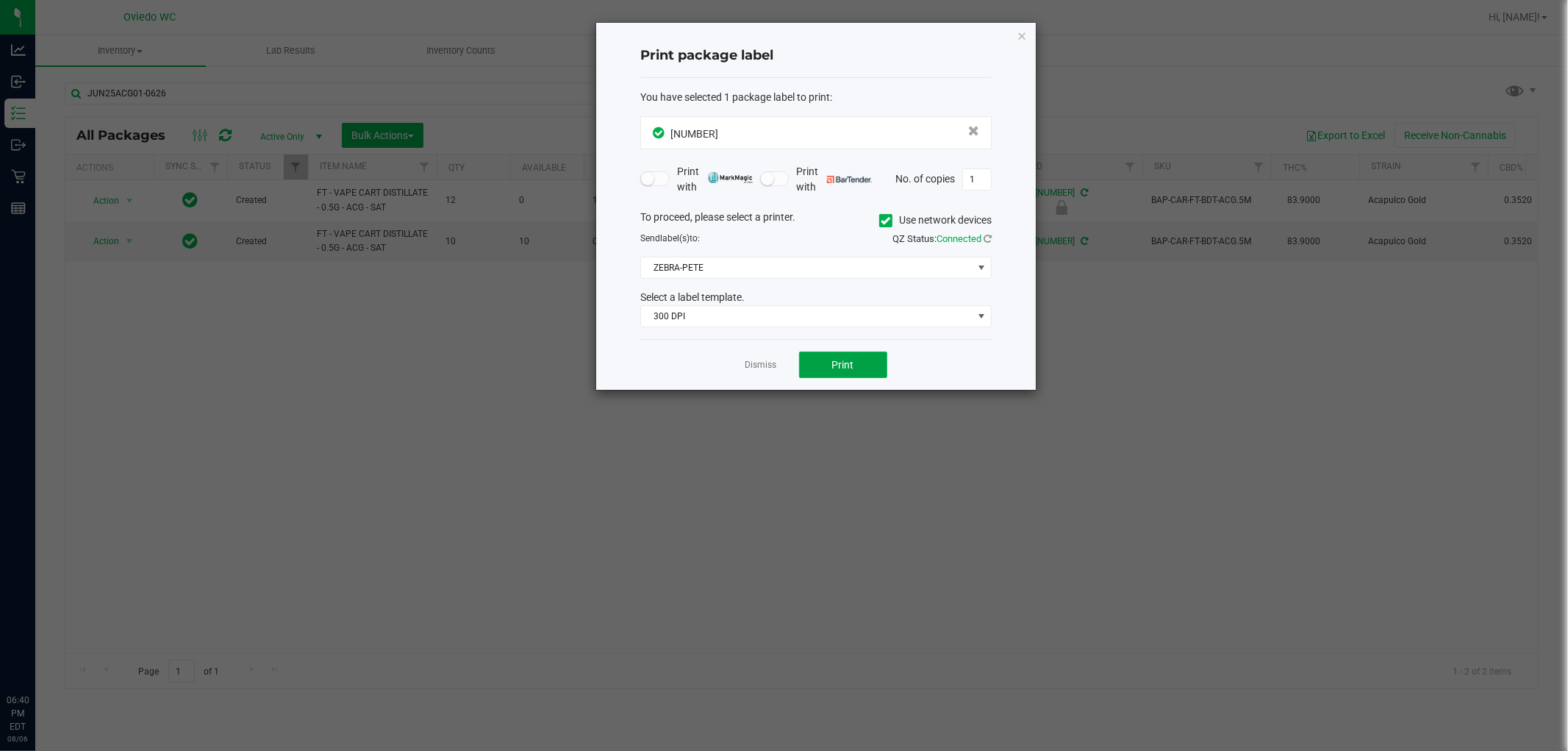 click on "Print" 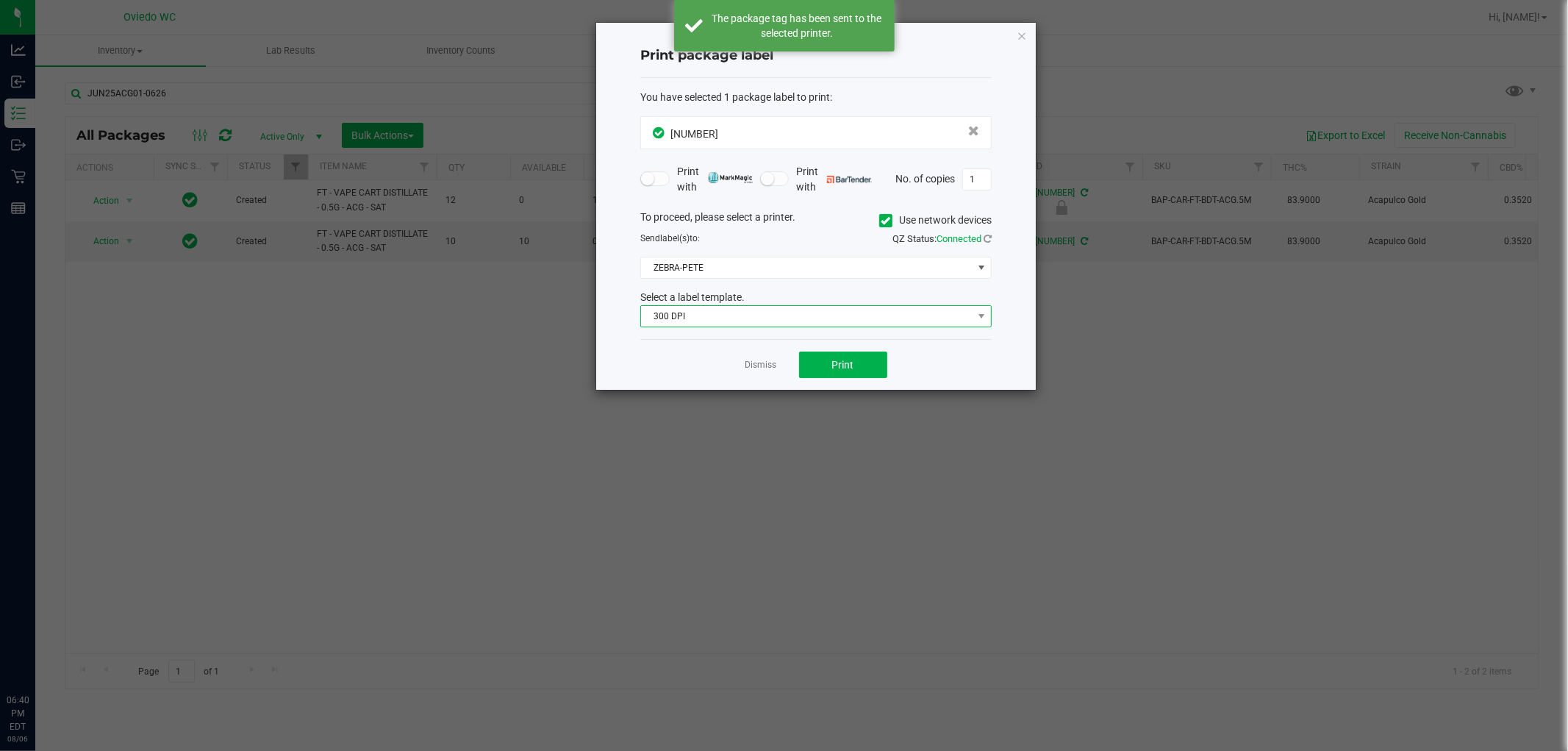 click on "300 DPI" at bounding box center (806, 316) 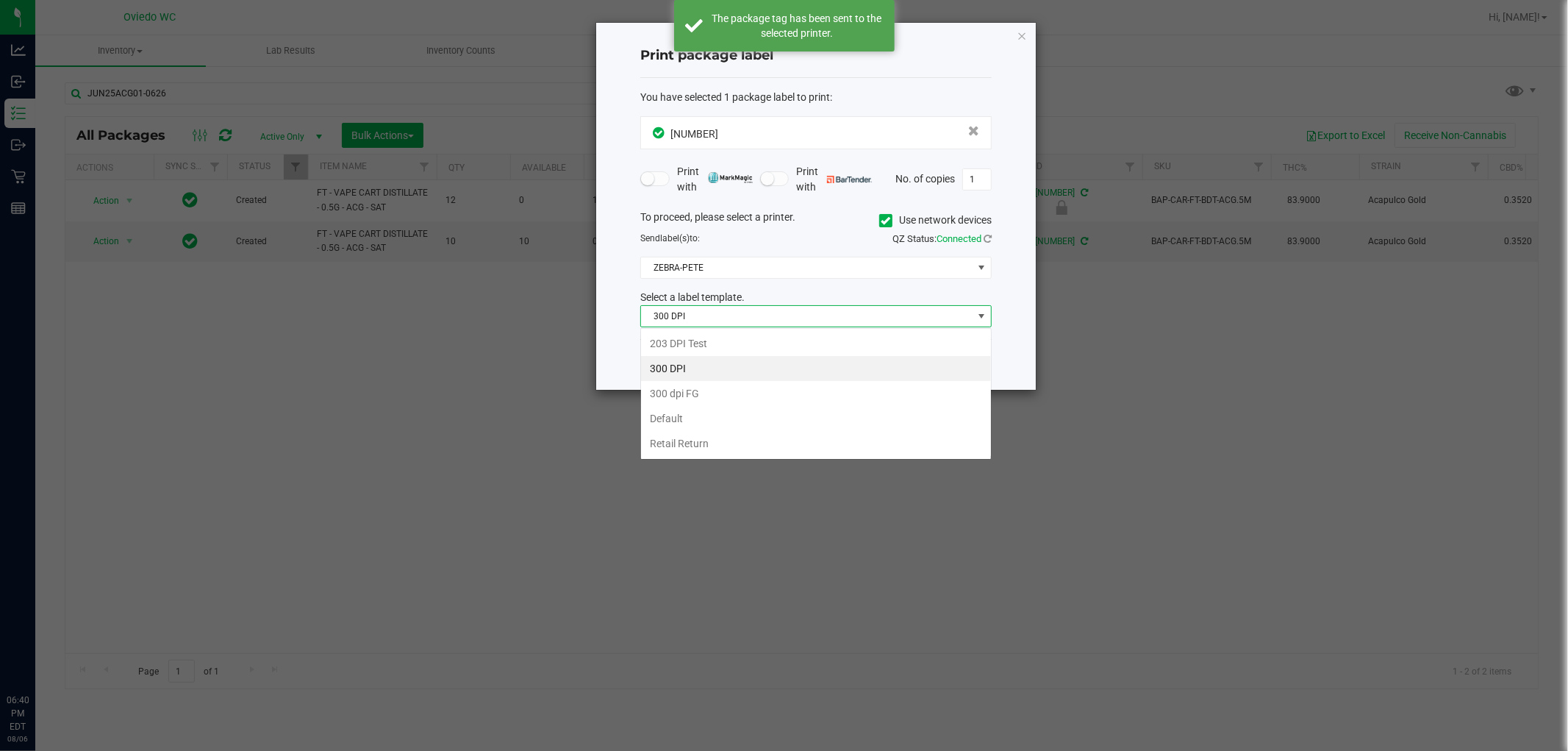 scroll, scrollTop: 73533, scrollLeft: 73160, axis: both 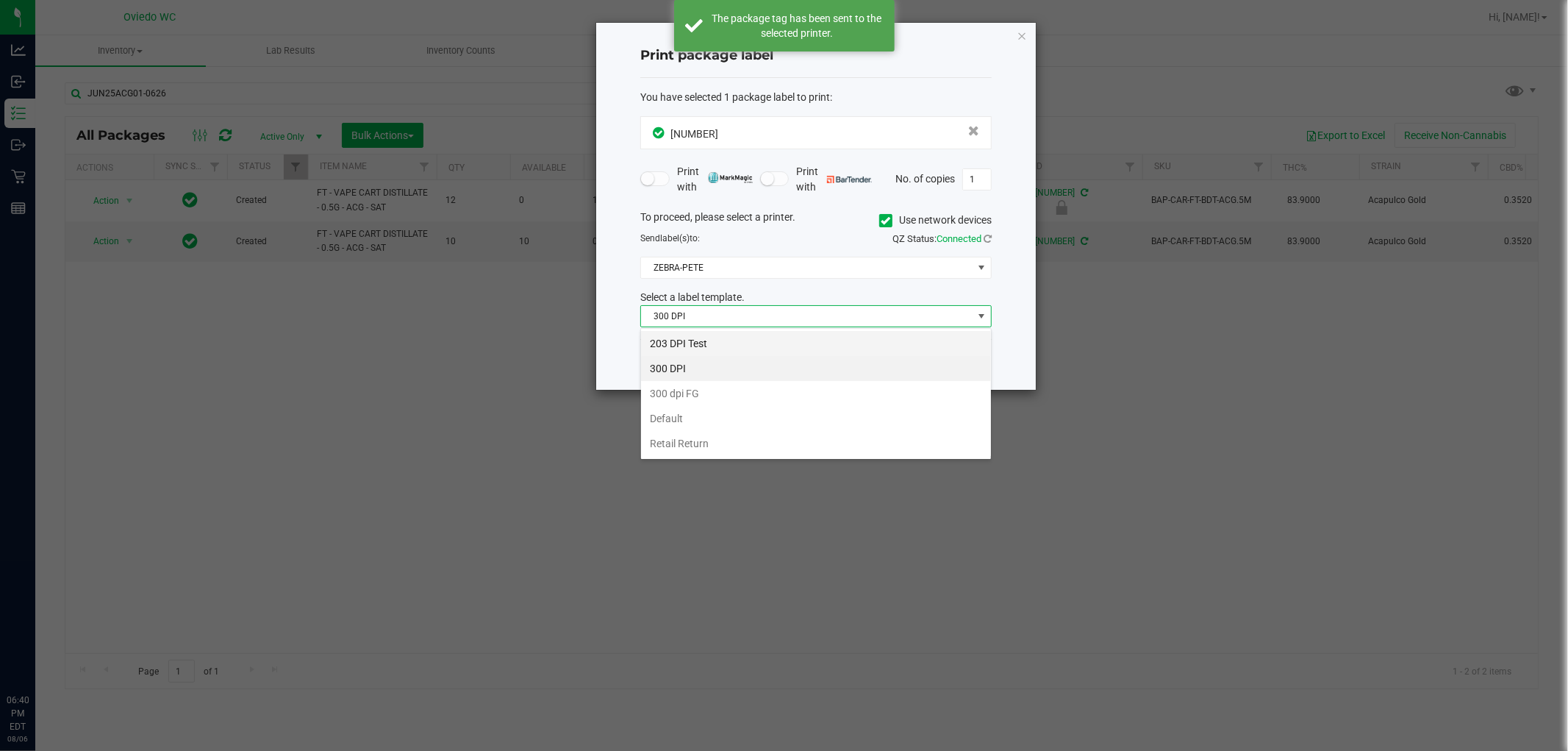 click on "203 DPI Test" at bounding box center [816, 344] 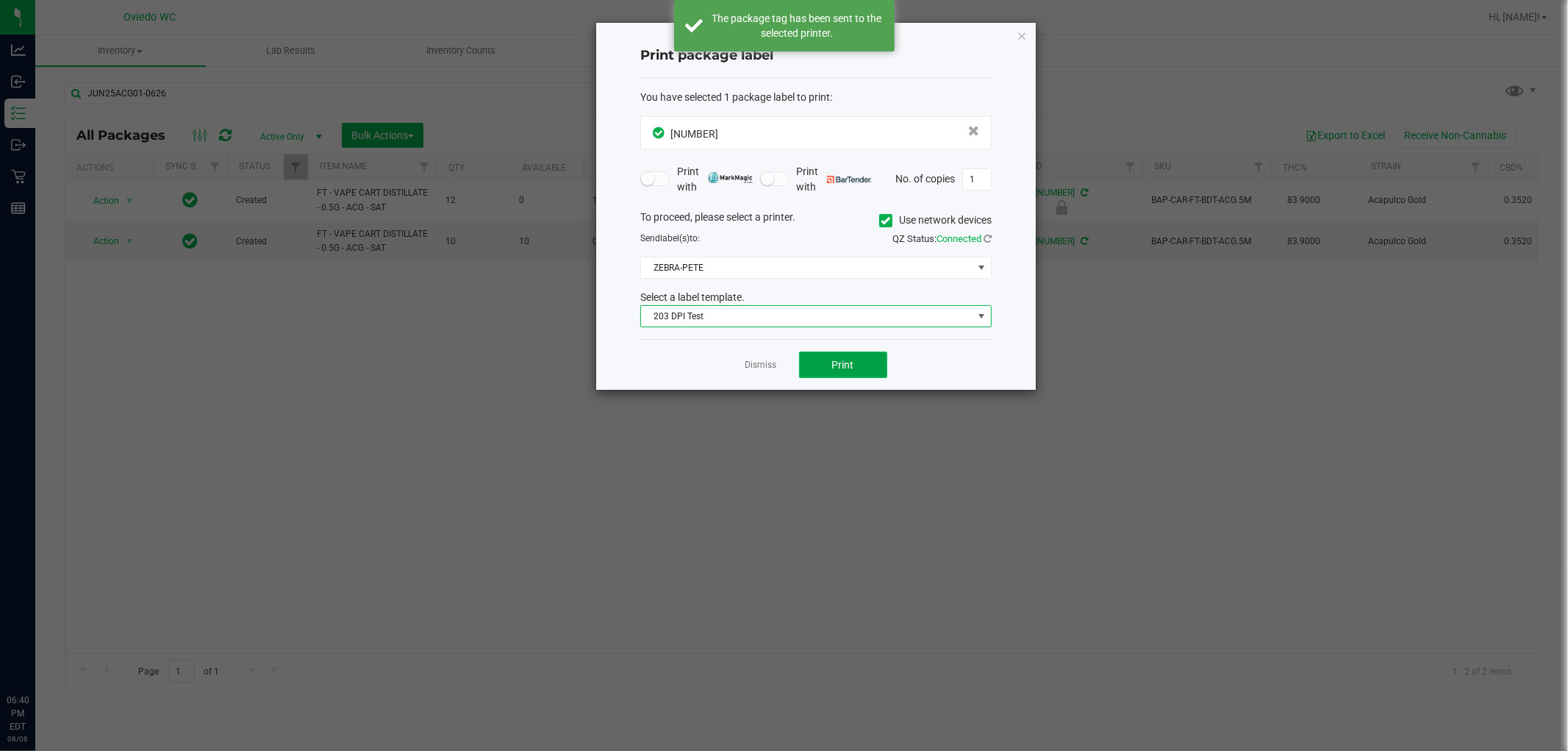 click on "Print" 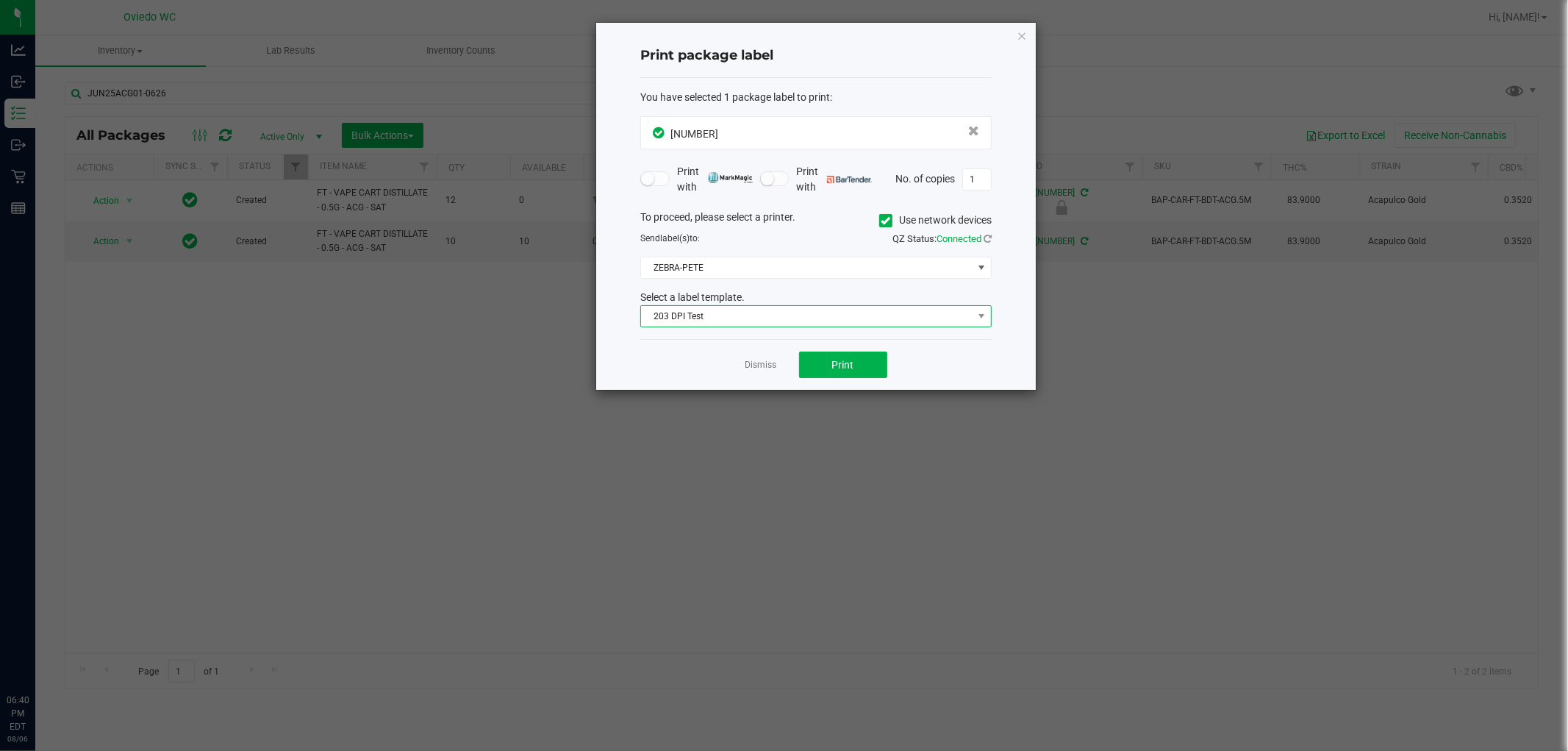 click on "203 DPI Test" at bounding box center [806, 316] 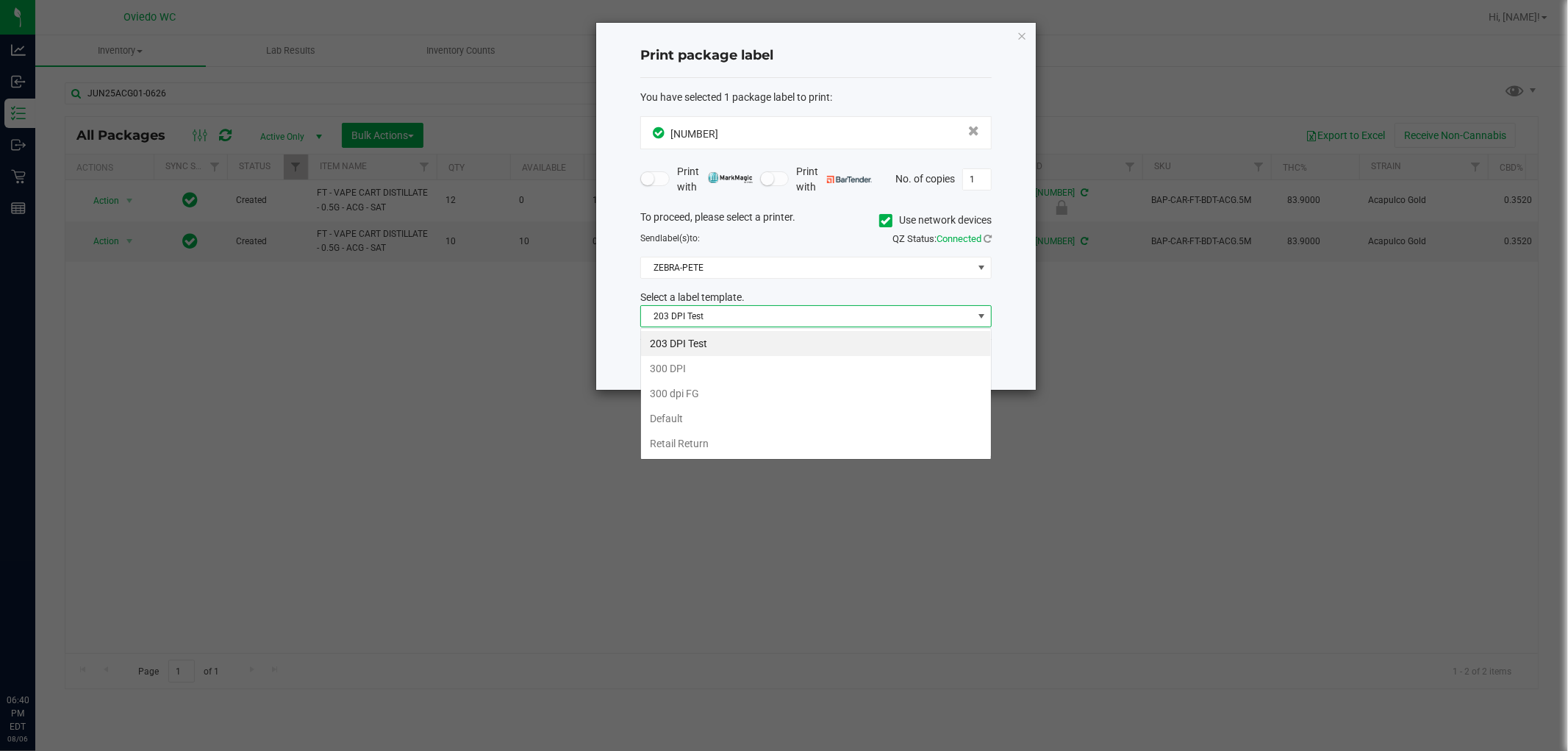 scroll, scrollTop: 73533, scrollLeft: 73160, axis: both 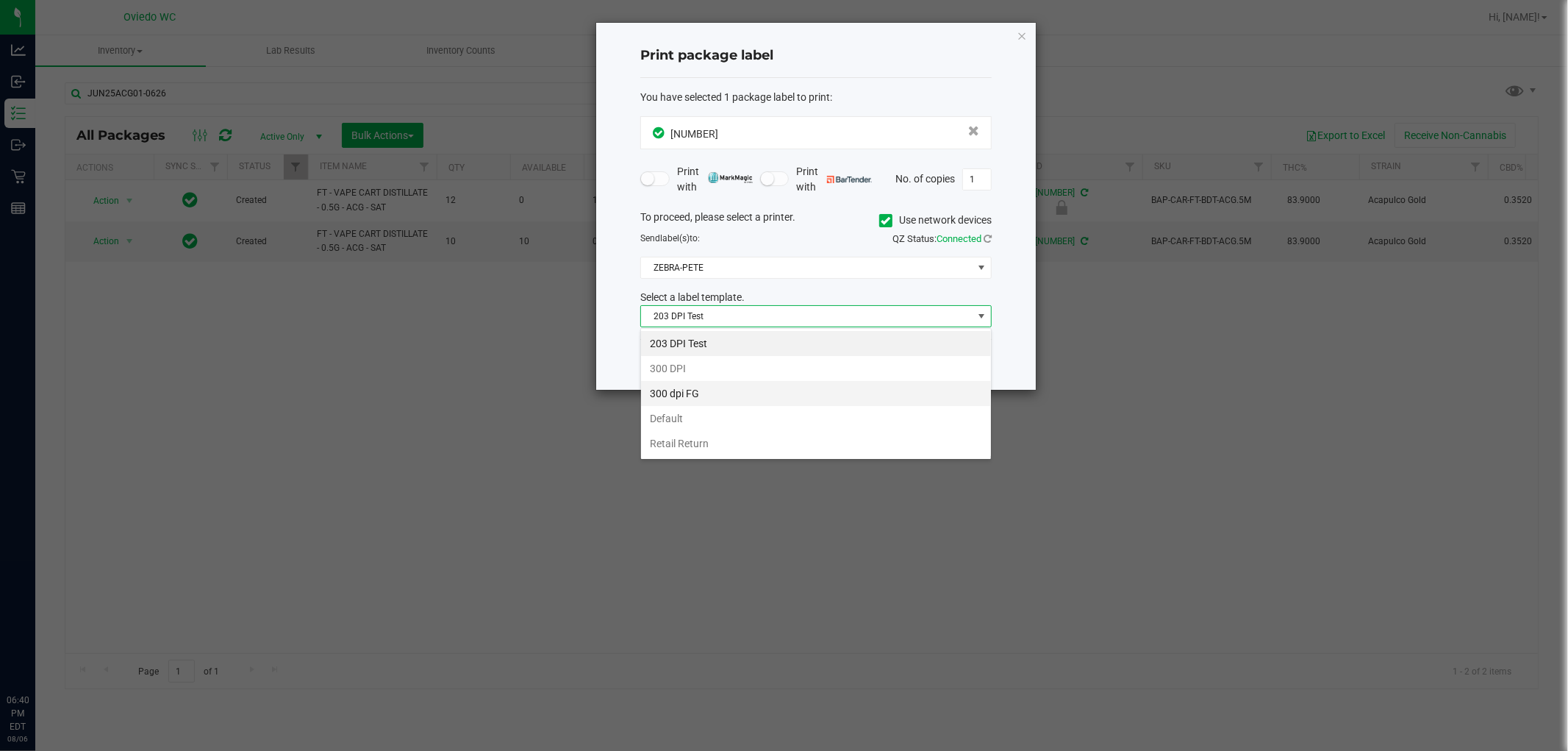 click on "300 dpi FG" at bounding box center (816, 394) 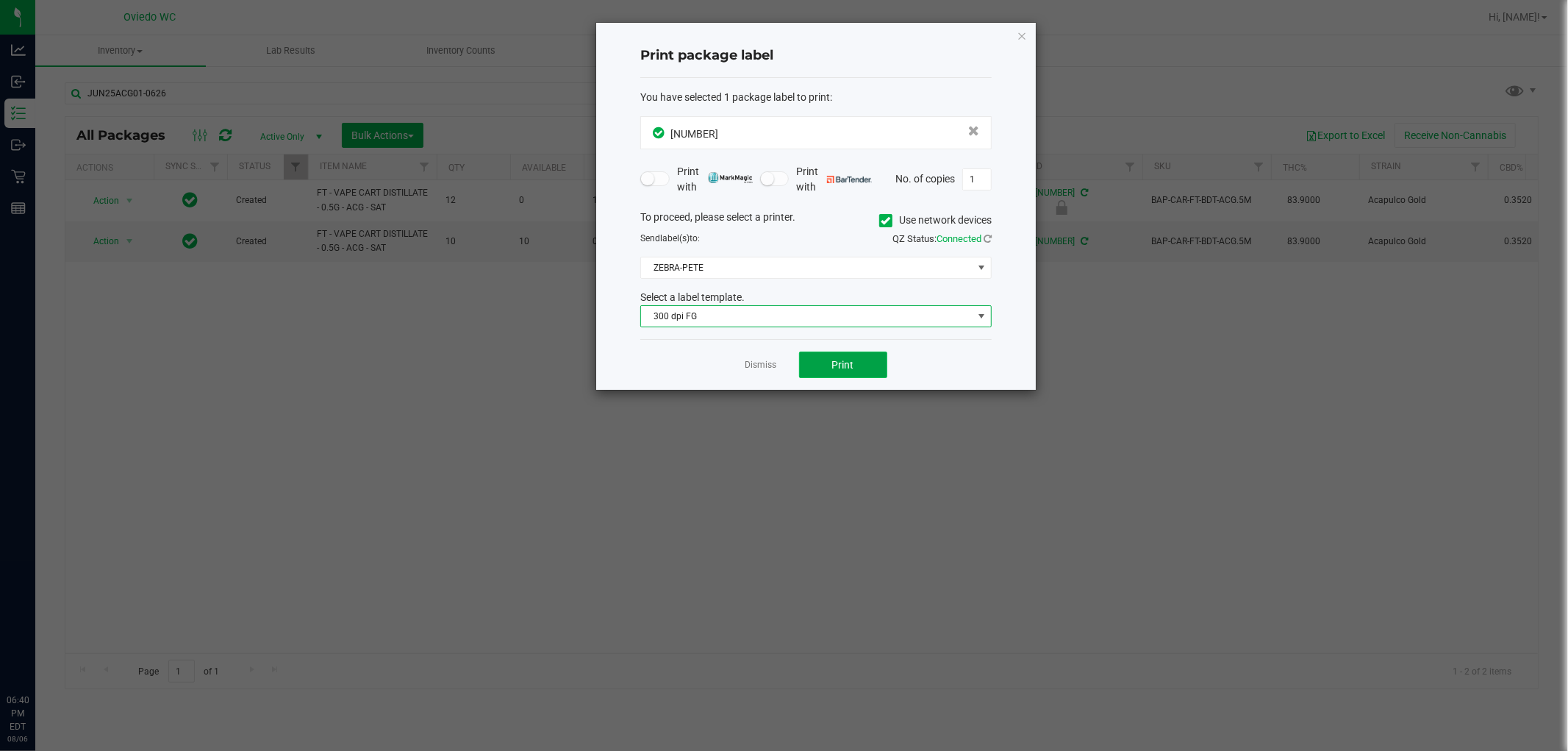 click on "Print" 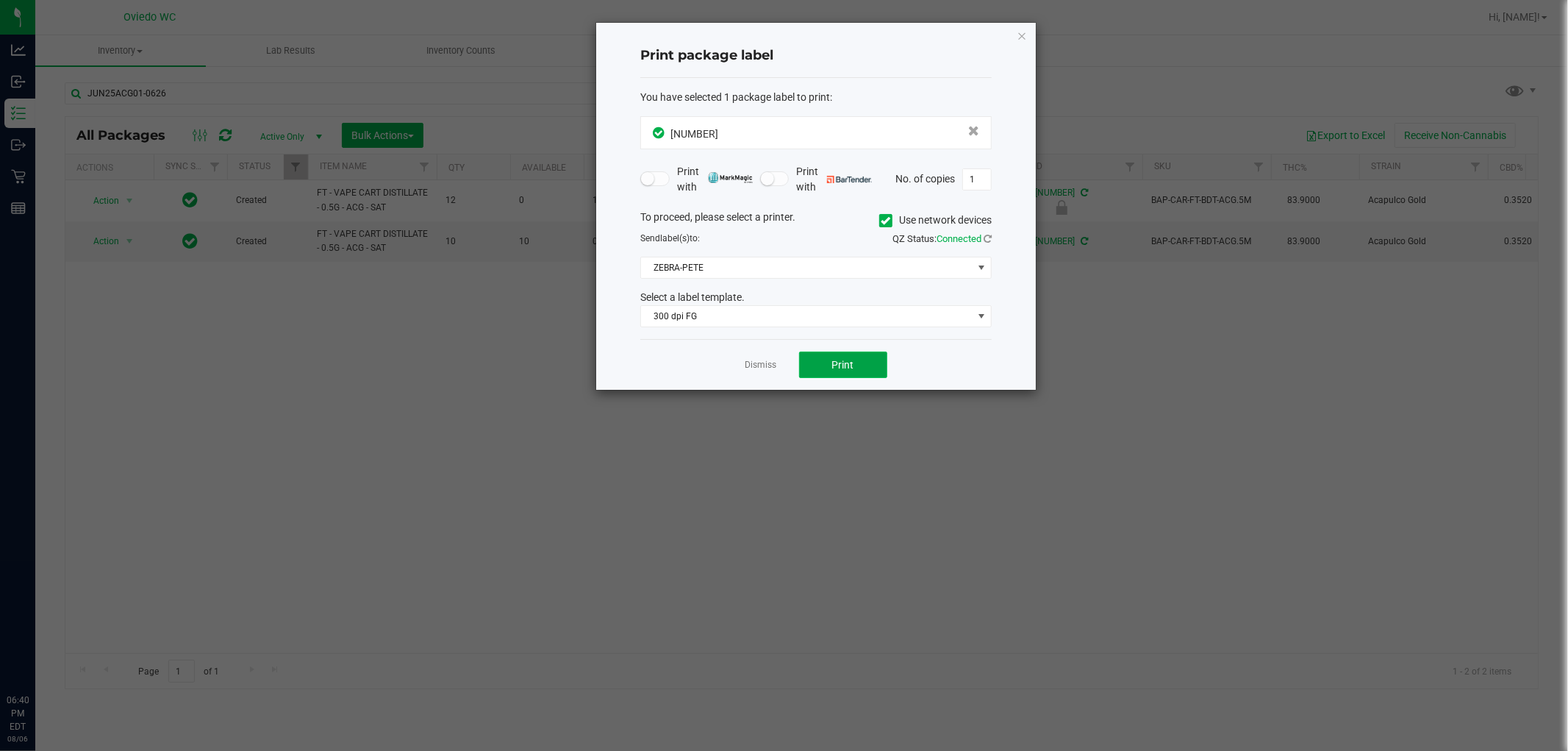 click on "Print" 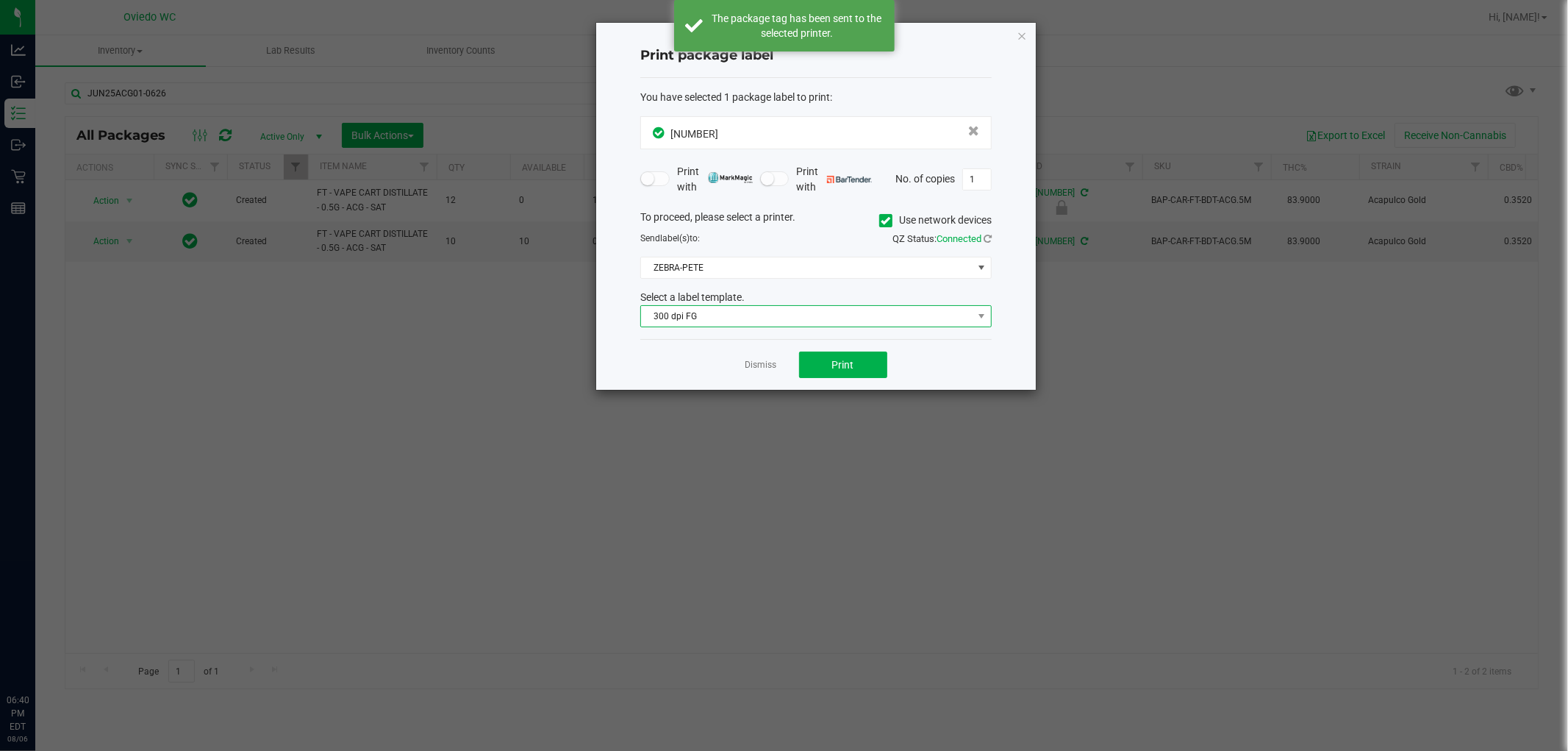 click on "300 dpi FG" at bounding box center [806, 316] 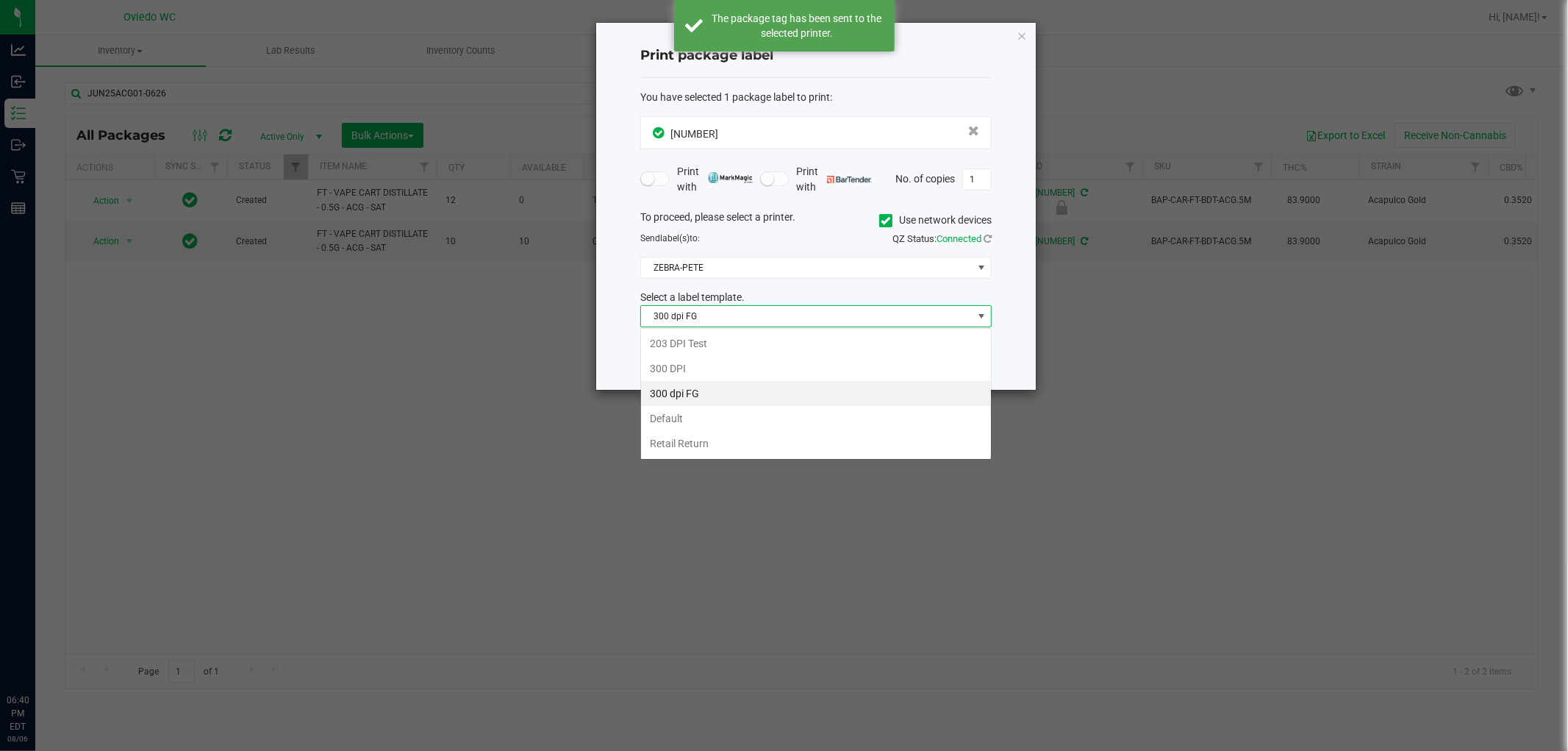 scroll, scrollTop: 73533, scrollLeft: 73160, axis: both 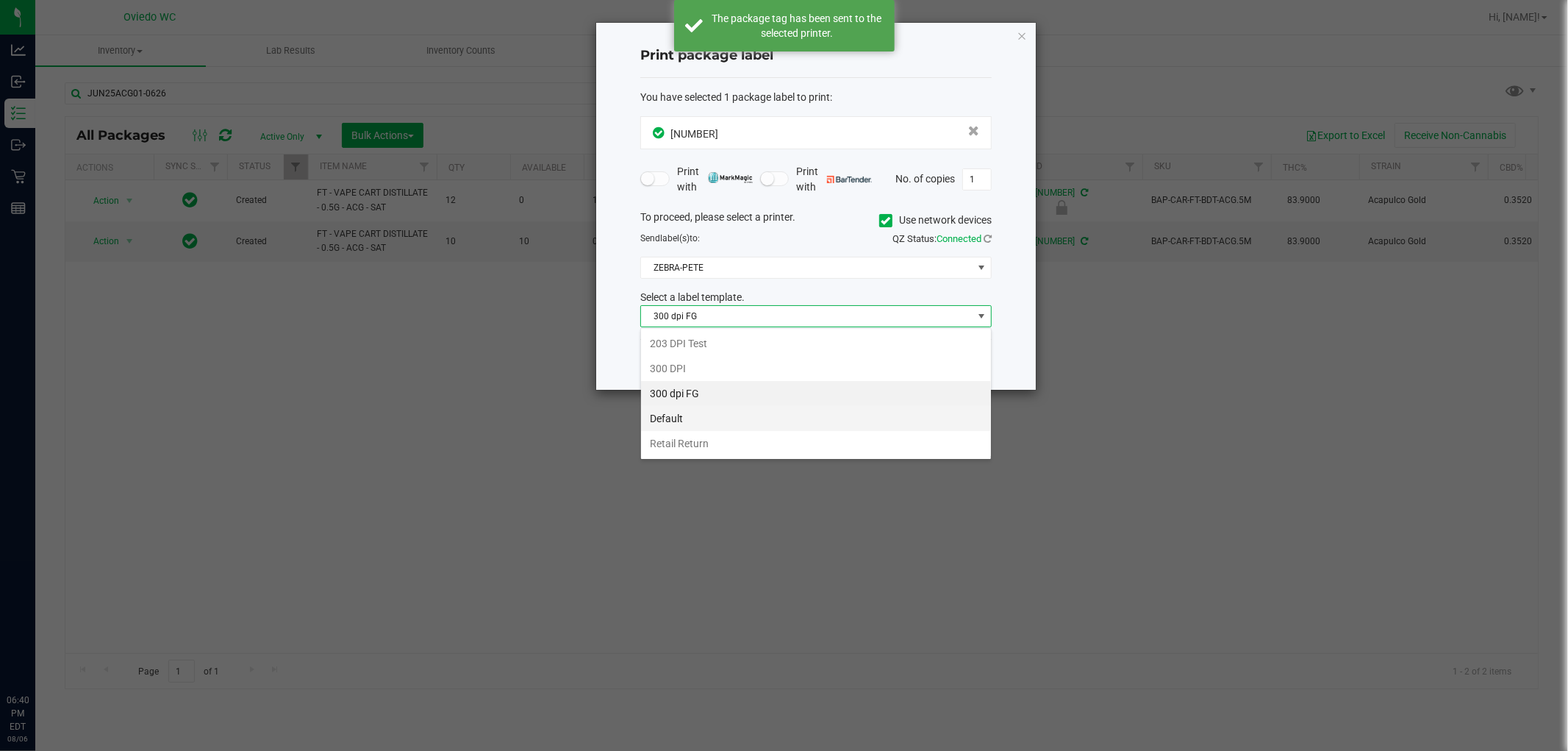 click on "Default" at bounding box center [816, 419] 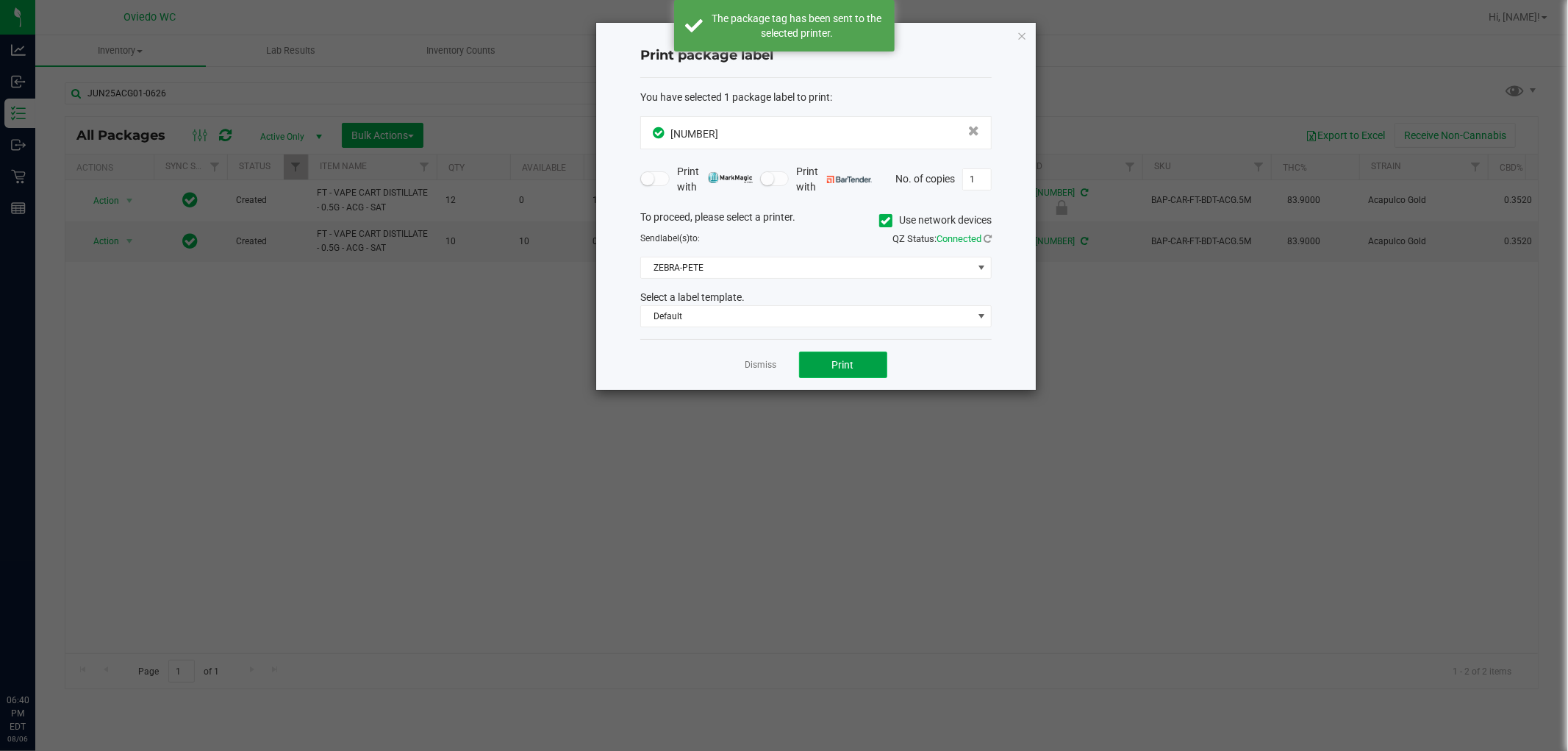 click on "Print" 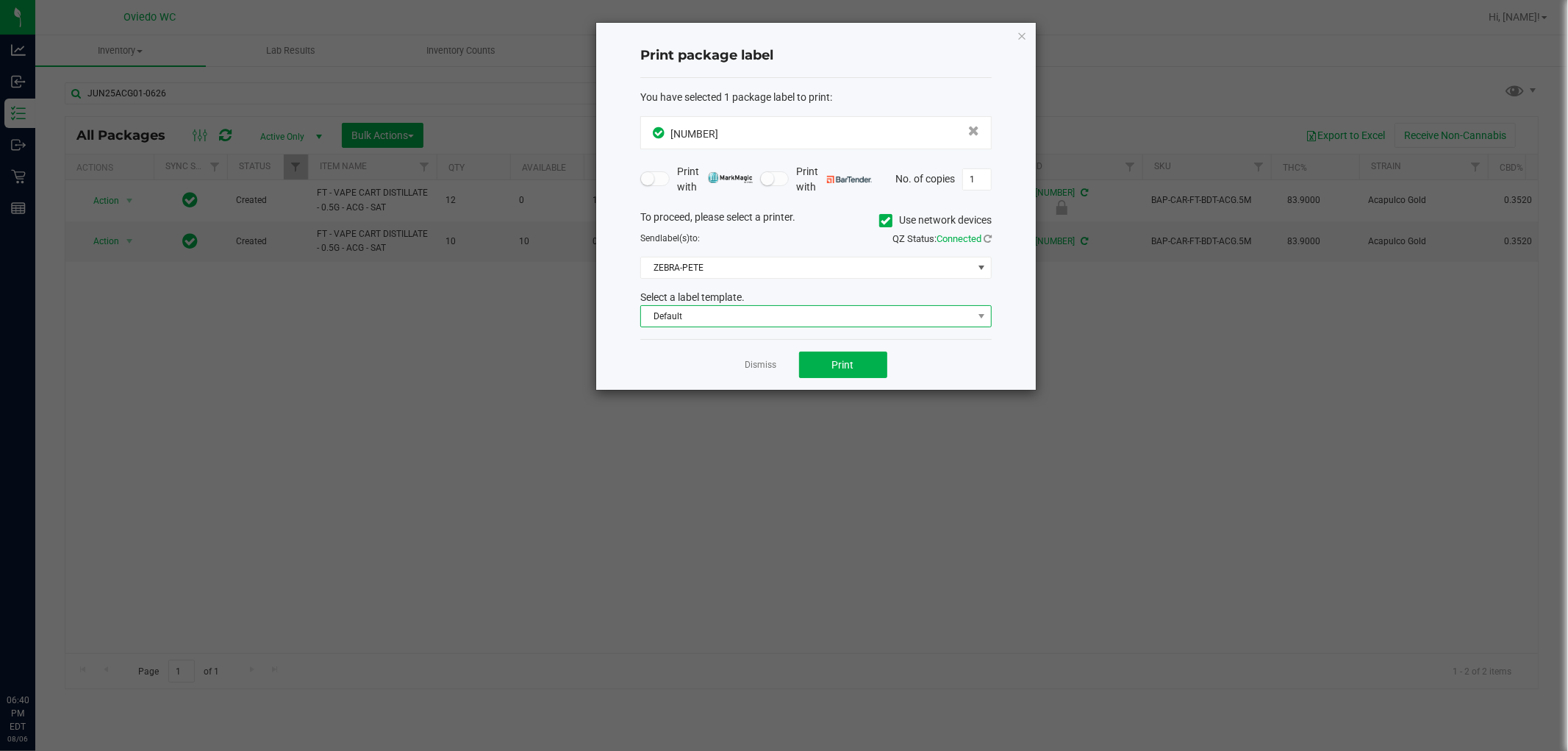 click on "Default" at bounding box center (806, 316) 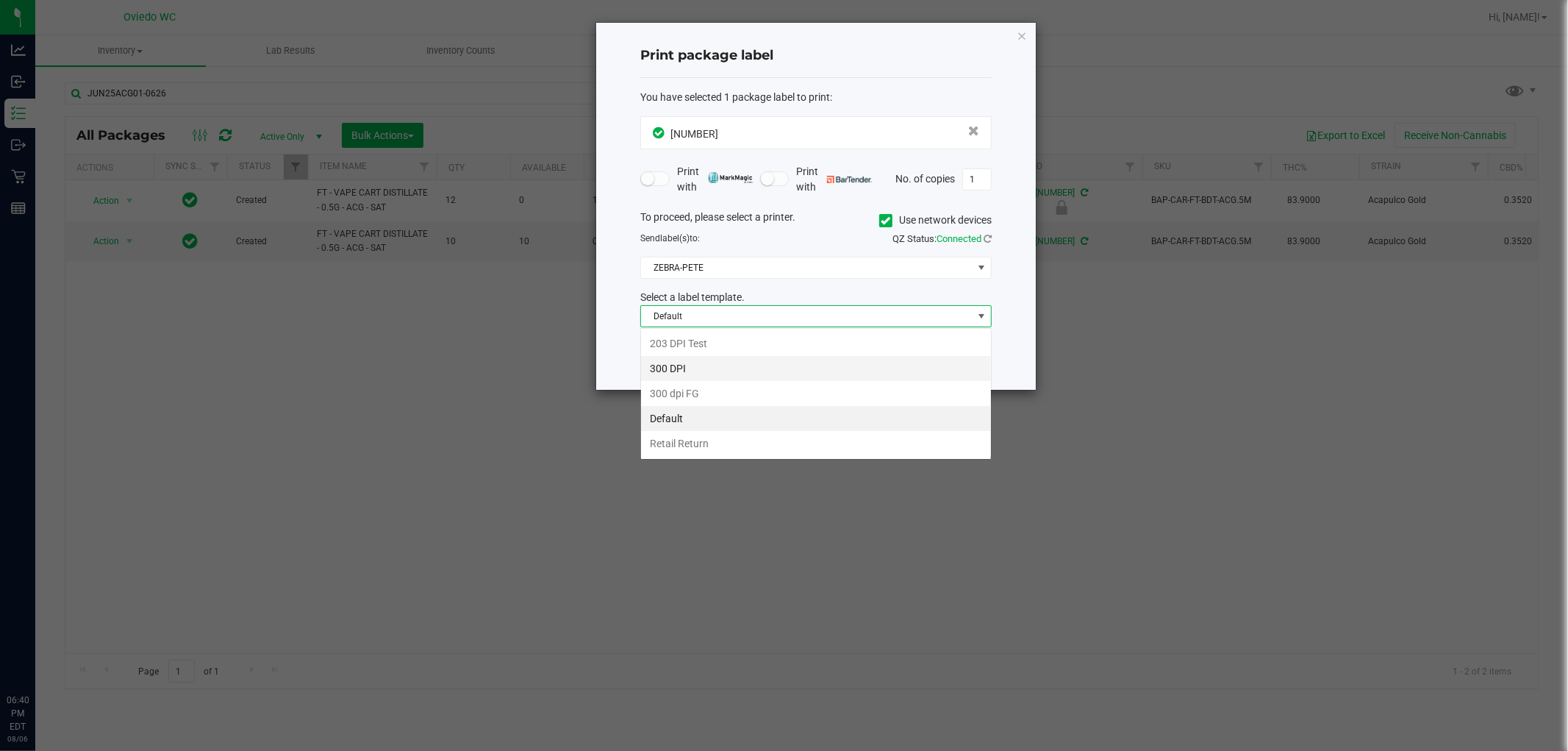 scroll, scrollTop: 73533, scrollLeft: 73160, axis: both 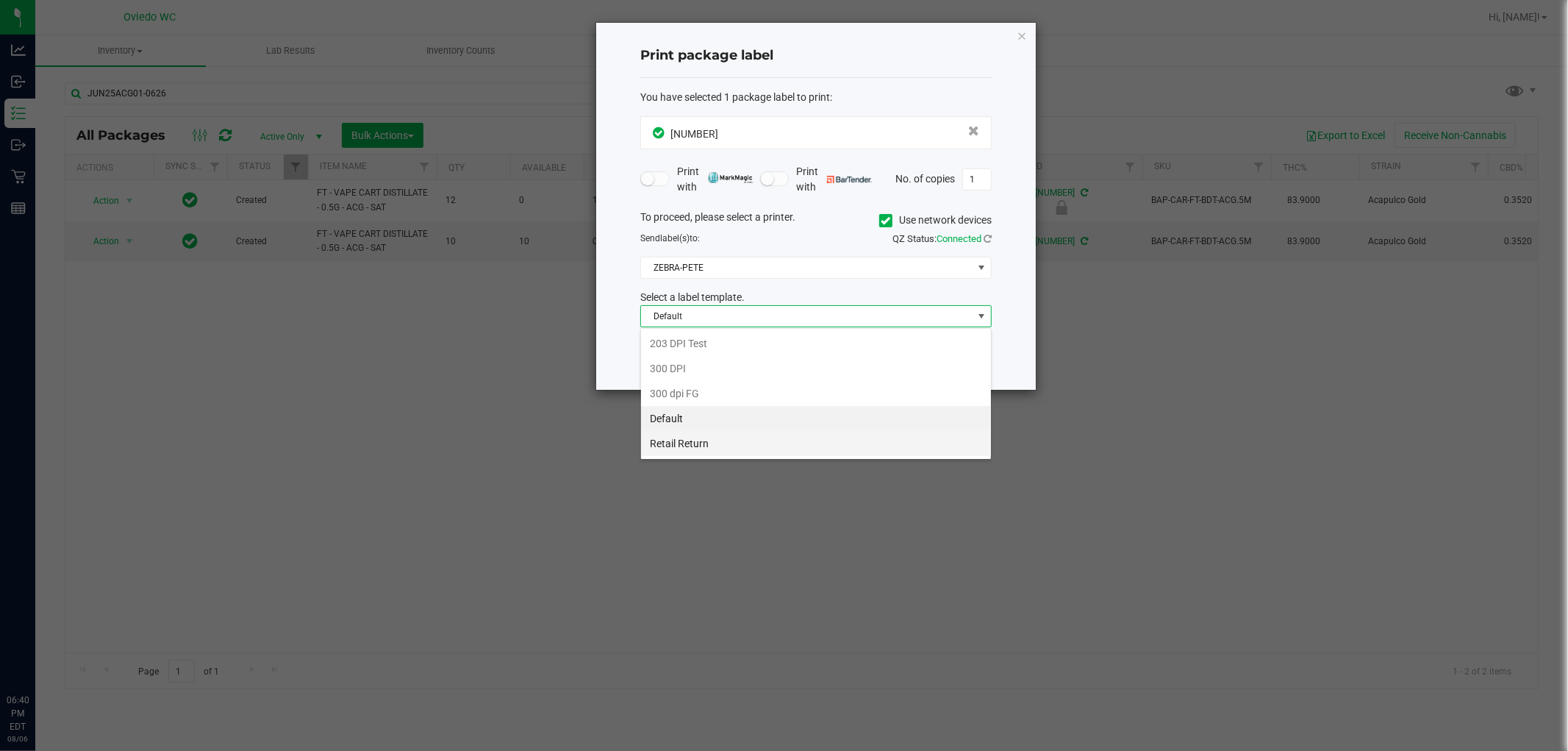 click on "Retail Return" at bounding box center (816, 444) 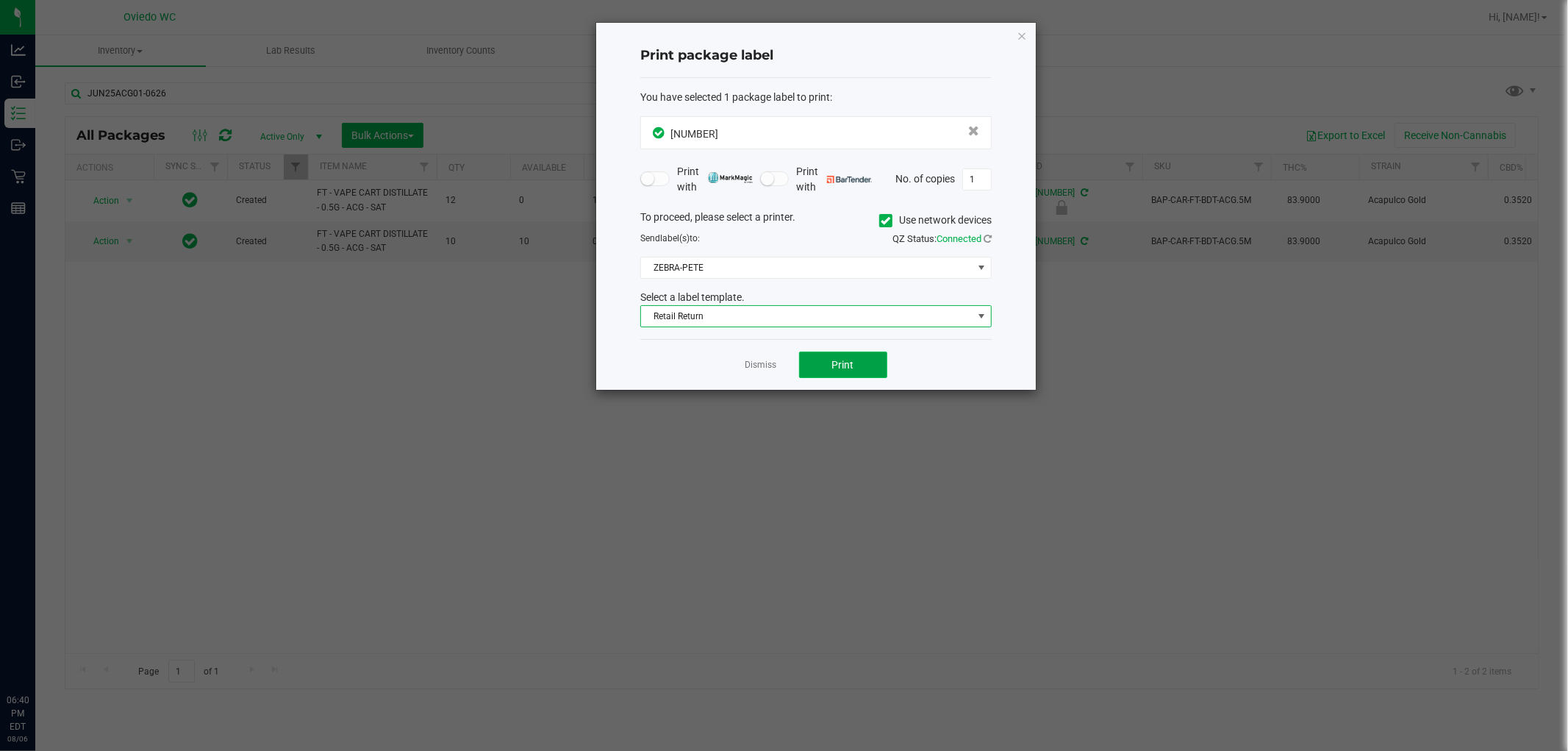 click on "Print" 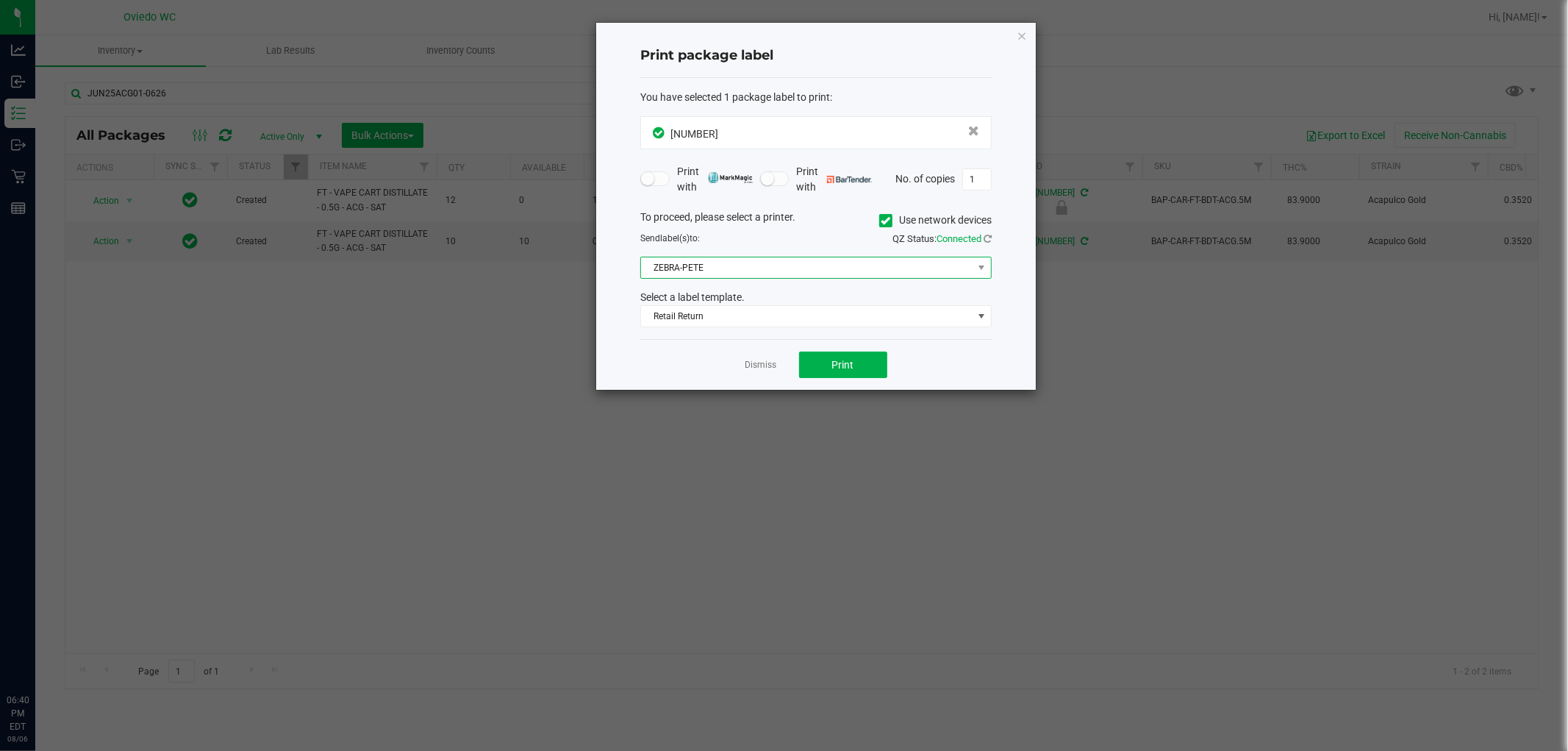 click on "ZEBRA-PETE" at bounding box center (806, 268) 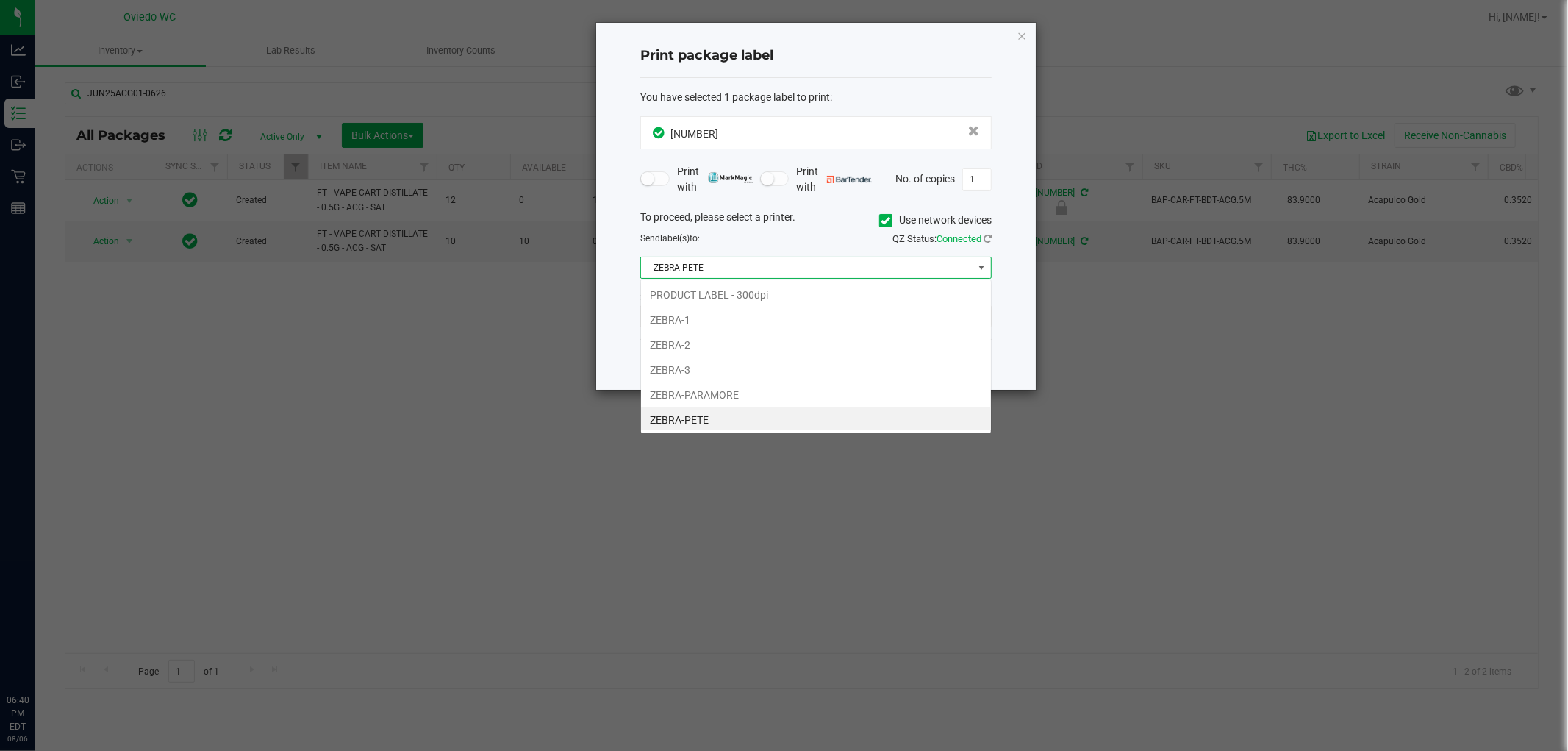 scroll, scrollTop: 73533, scrollLeft: 73160, axis: both 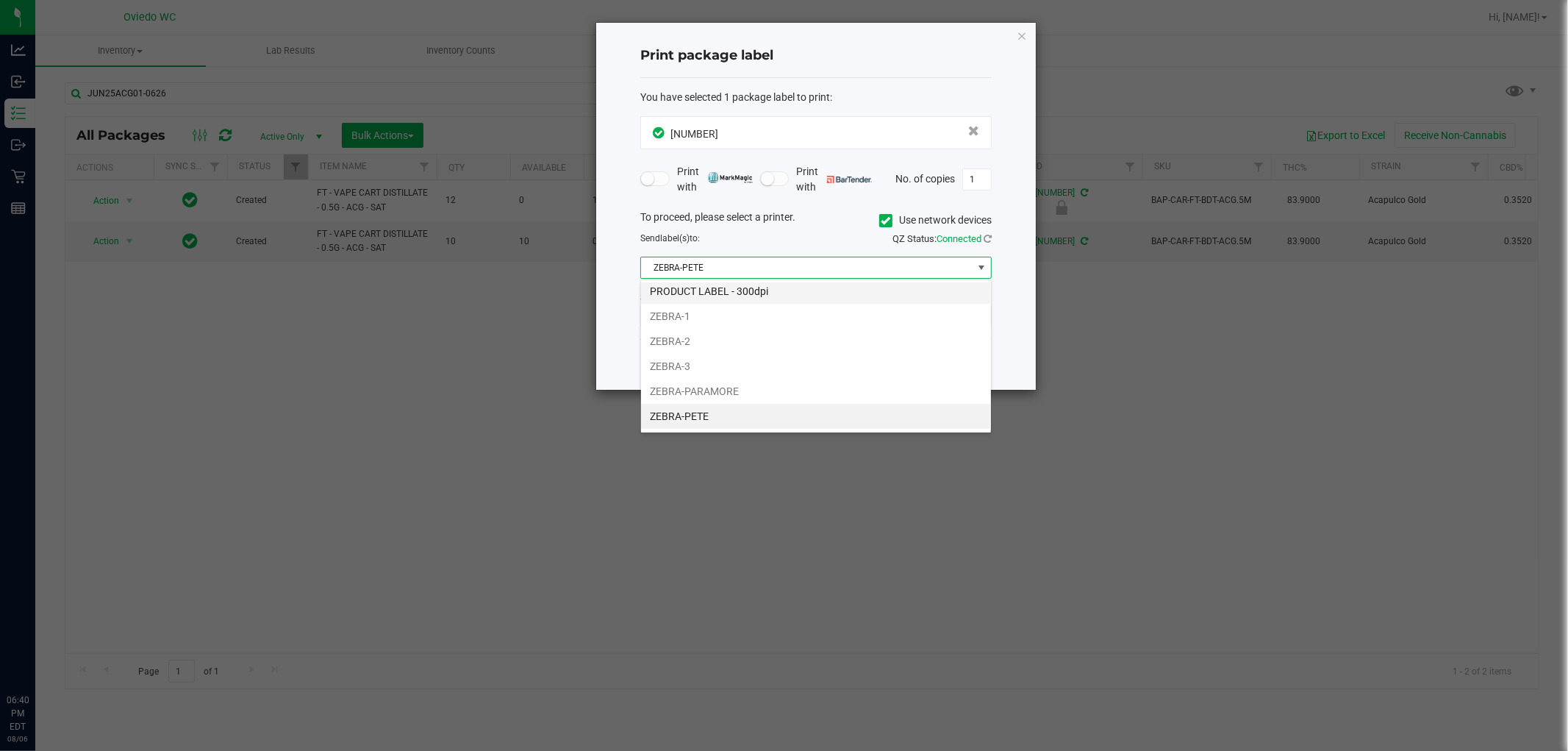 click on "PRODUCT LABEL - 300dpi" at bounding box center [816, 291] 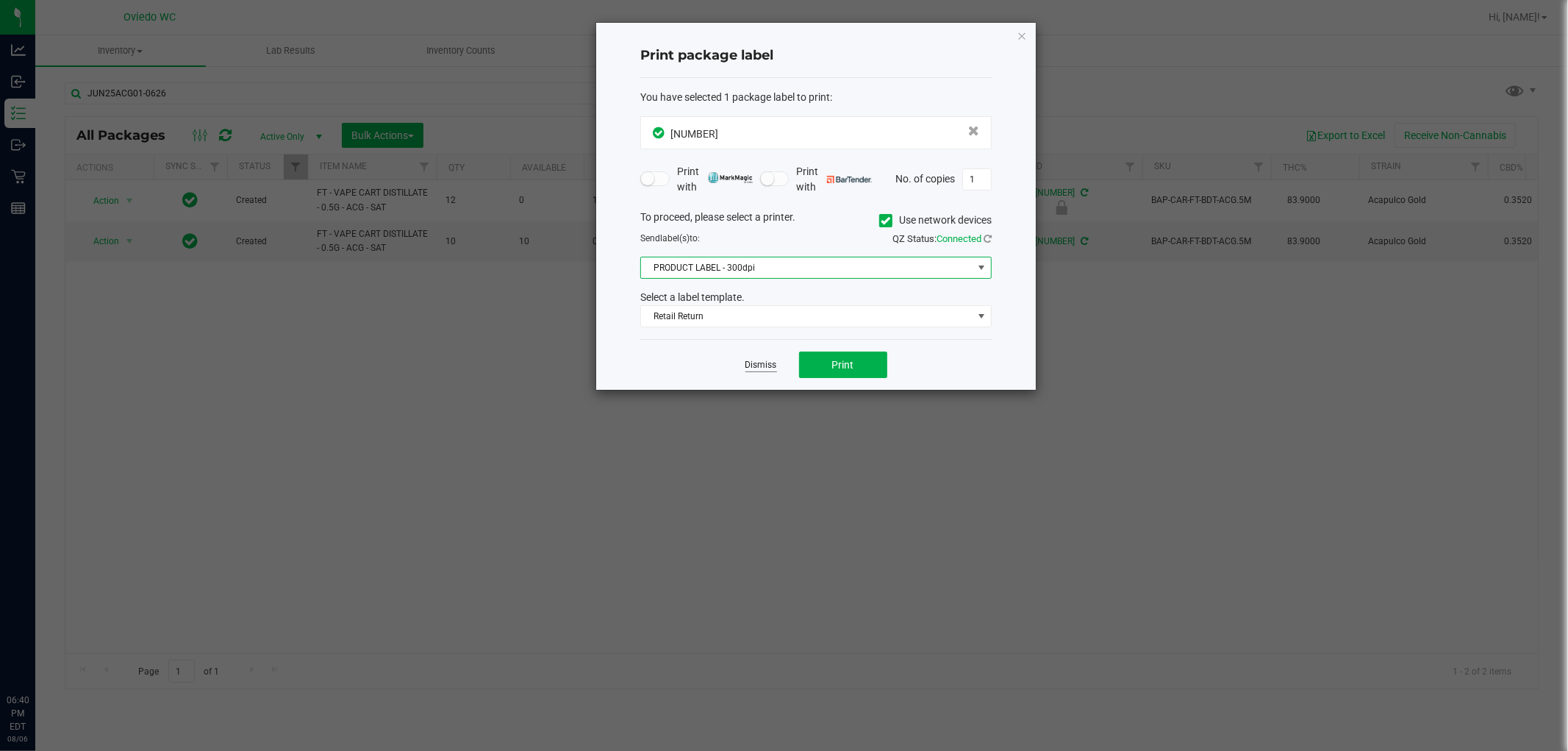 click on "Dismiss" 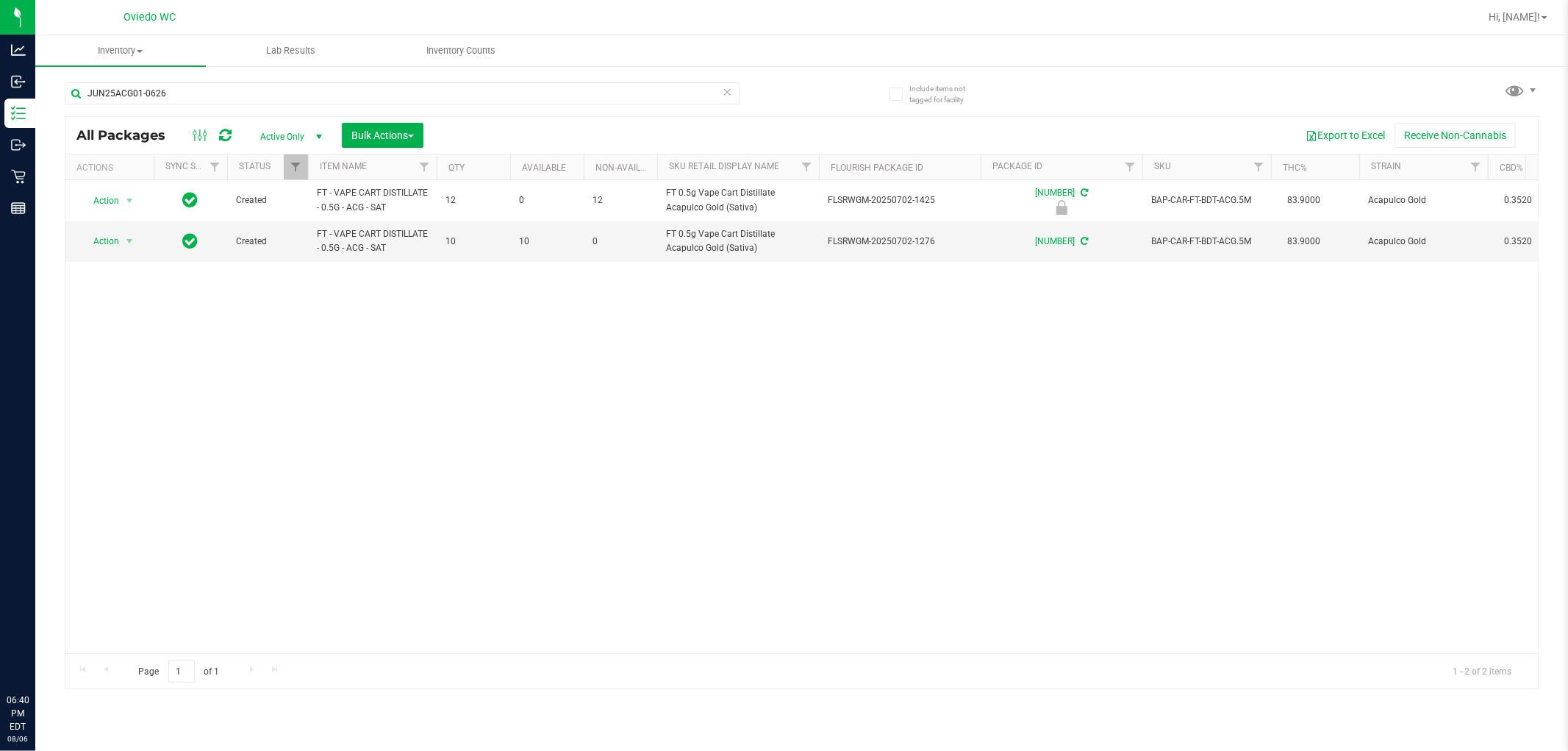 click on "Action Action Edit attributes Global inventory Locate package Package audit log Print package label Print product labels Unlock package
Created
FT - VAPE CART DISTILLATE - 0.5G - ACG - SAT
12
0
12
FT 0.5g Vape Cart Distillate Acapulco Gold (Sativa)
[ALPHANUMERIC]
[NUMBER]
[ALPHANUMERIC]
[PRICE]
Acapulco Gold
[QUANTITY]
[ALPHANUMERIC]" at bounding box center (801, 416) 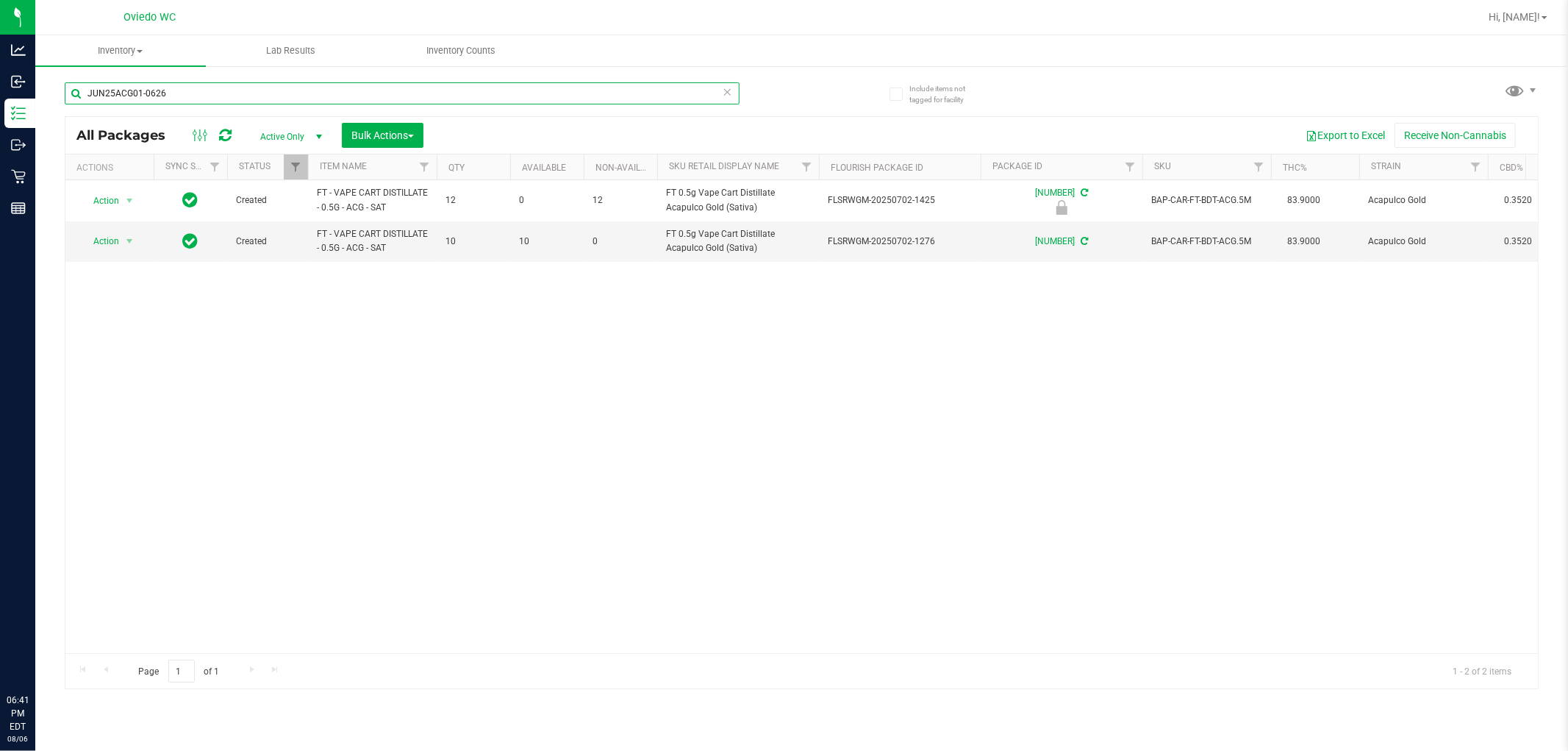 click on "JUN25ACG01-0626" at bounding box center (402, 93) 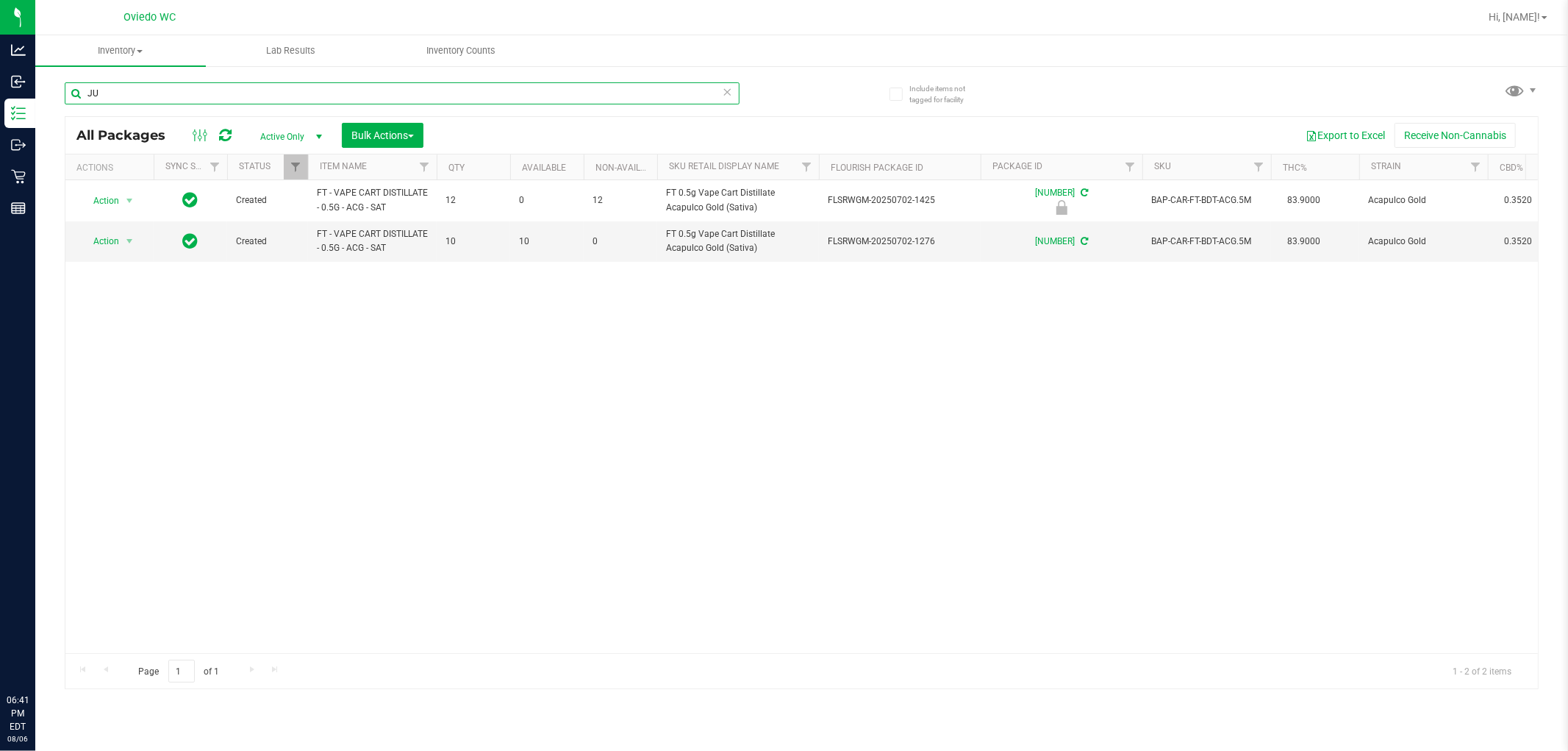 type on "J" 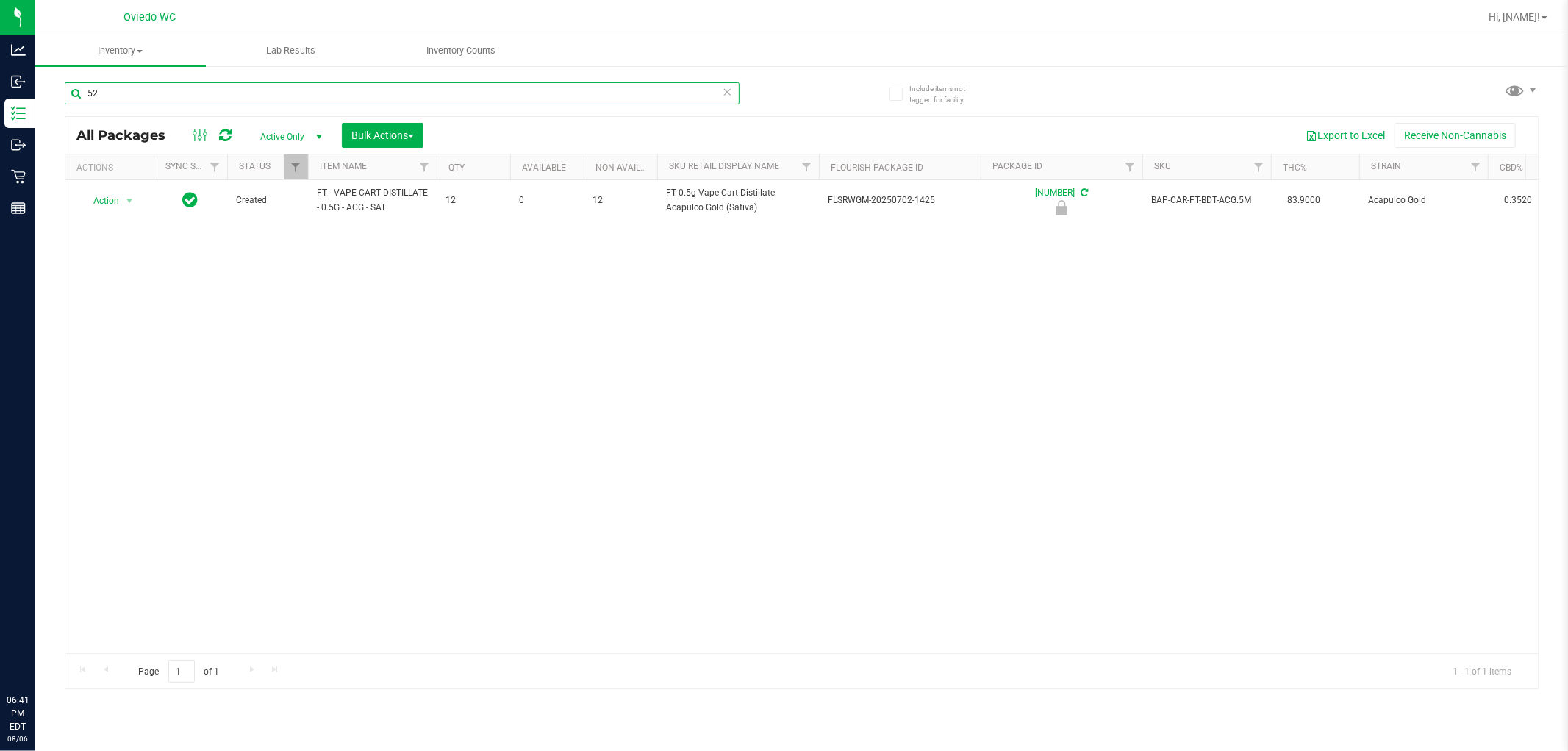 type on "5" 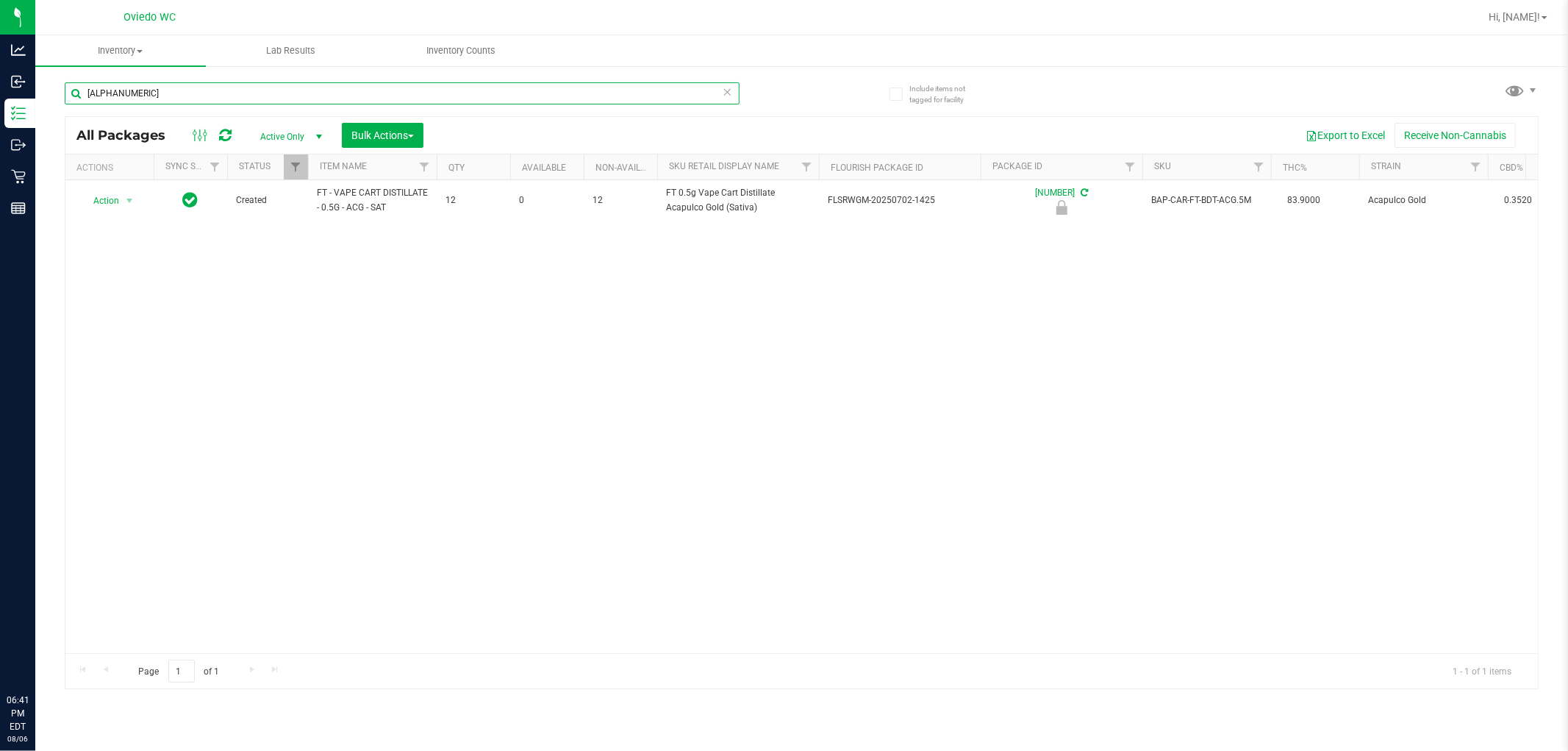 type on "JUN25ACG01-0626" 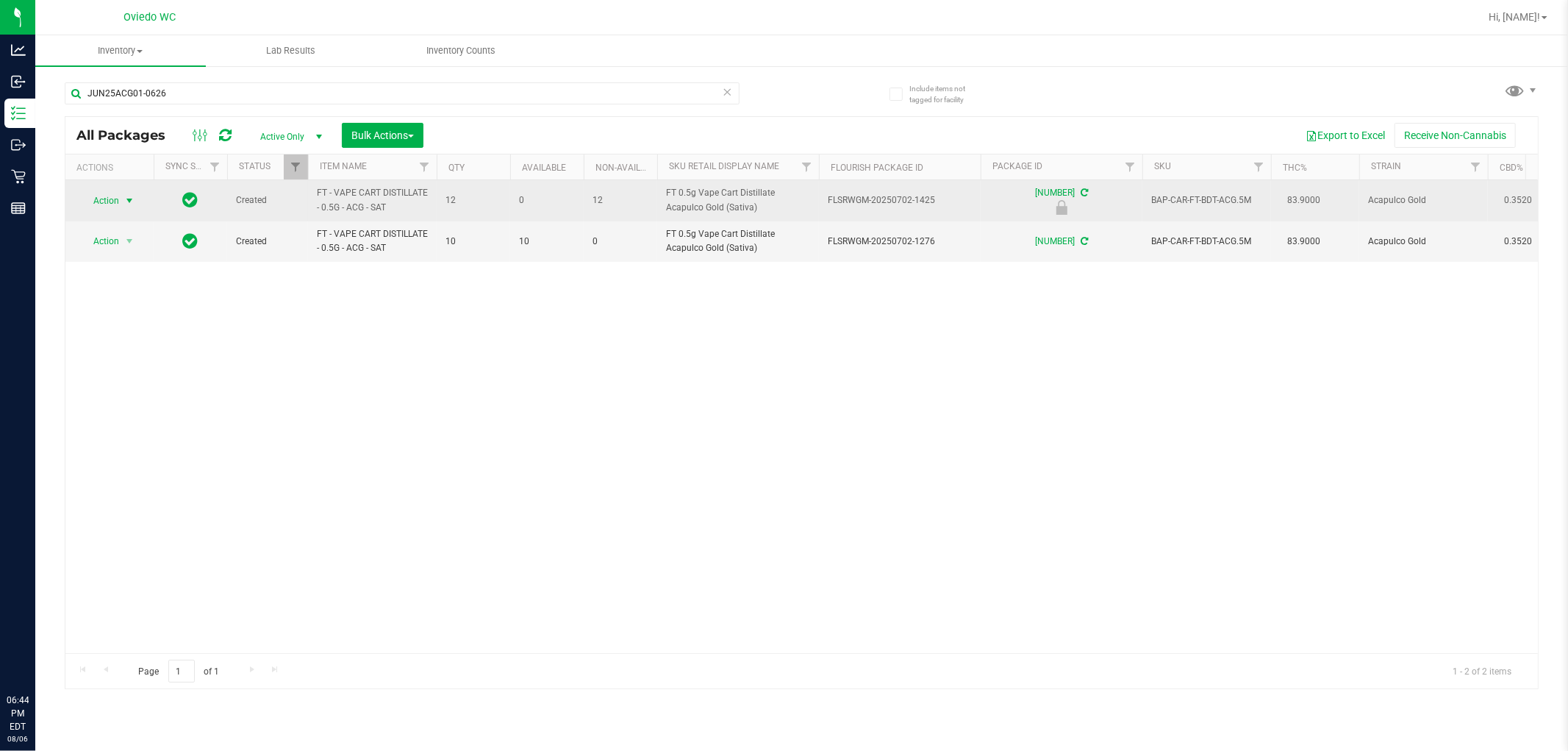click on "Action" at bounding box center (100, 201) 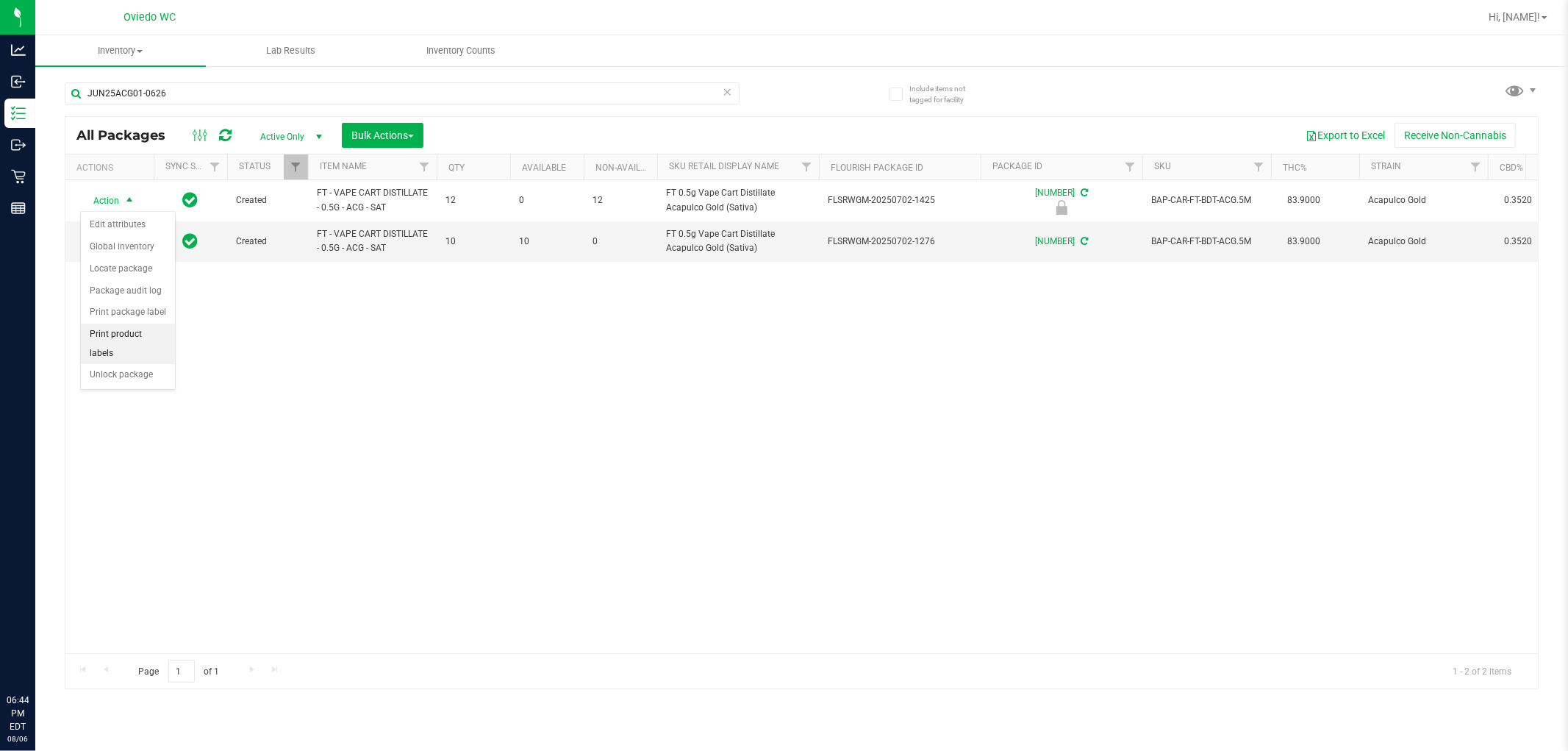 click on "Print product labels" at bounding box center [128, 344] 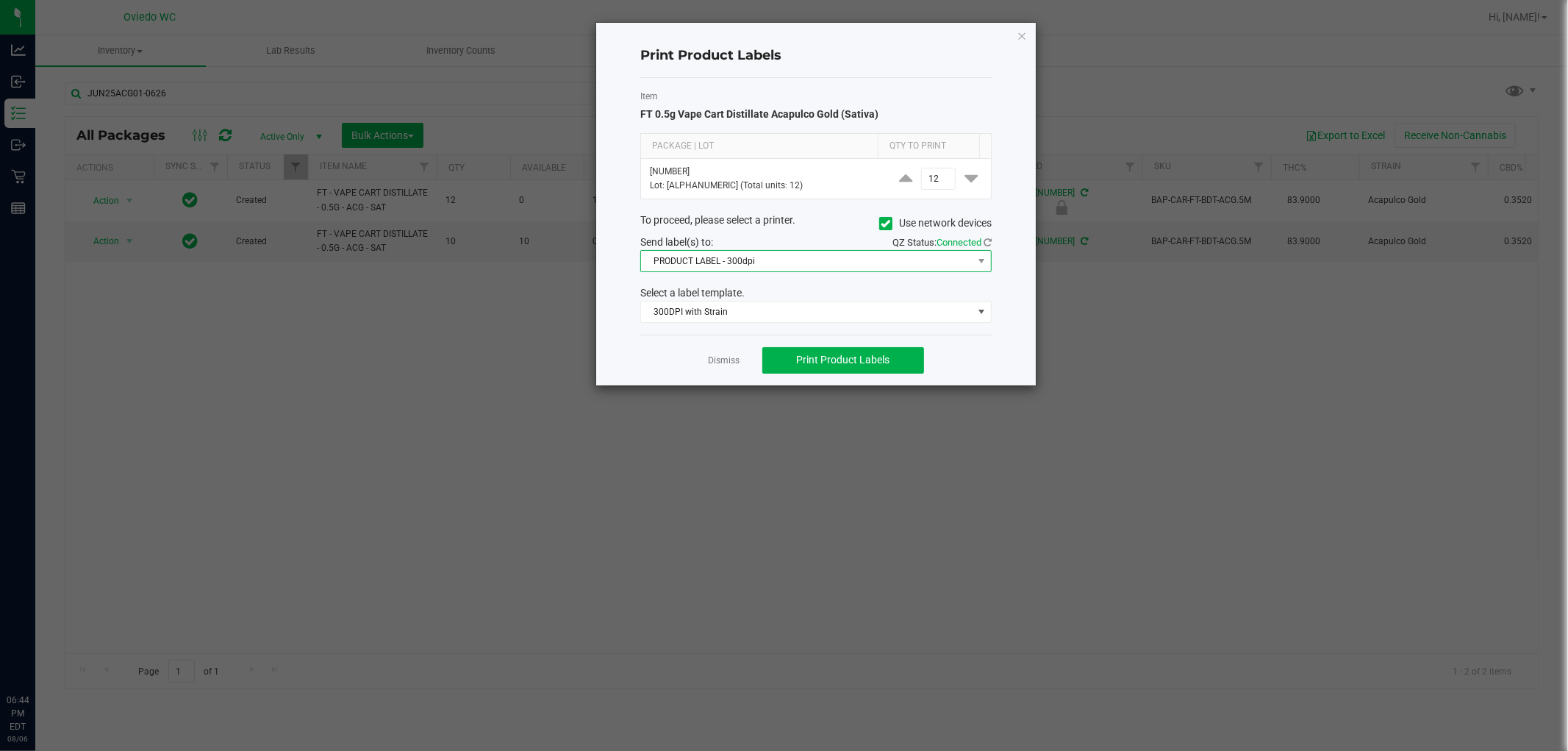 click on "PRODUCT LABEL - 300dpi" at bounding box center [806, 261] 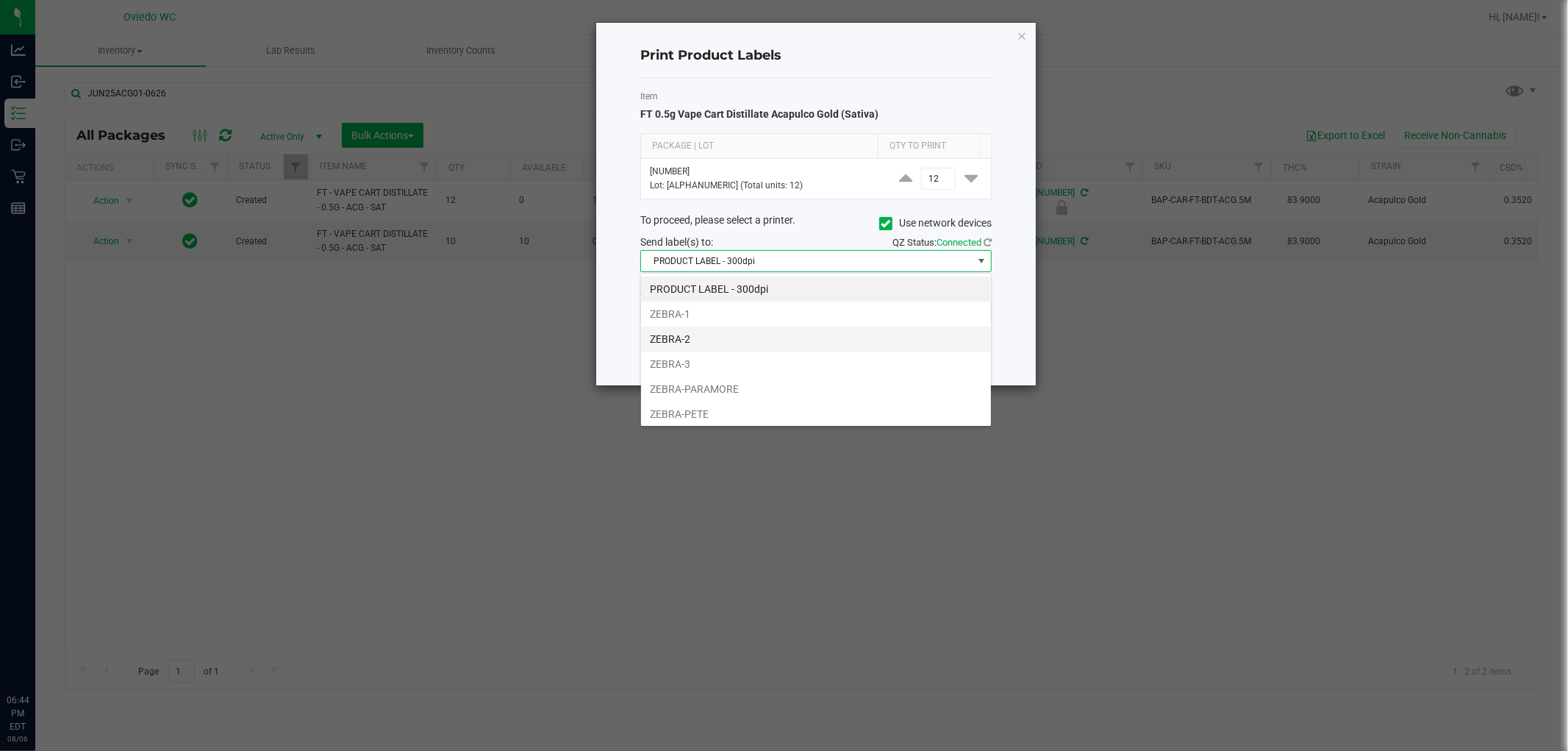 scroll, scrollTop: 73533, scrollLeft: 73160, axis: both 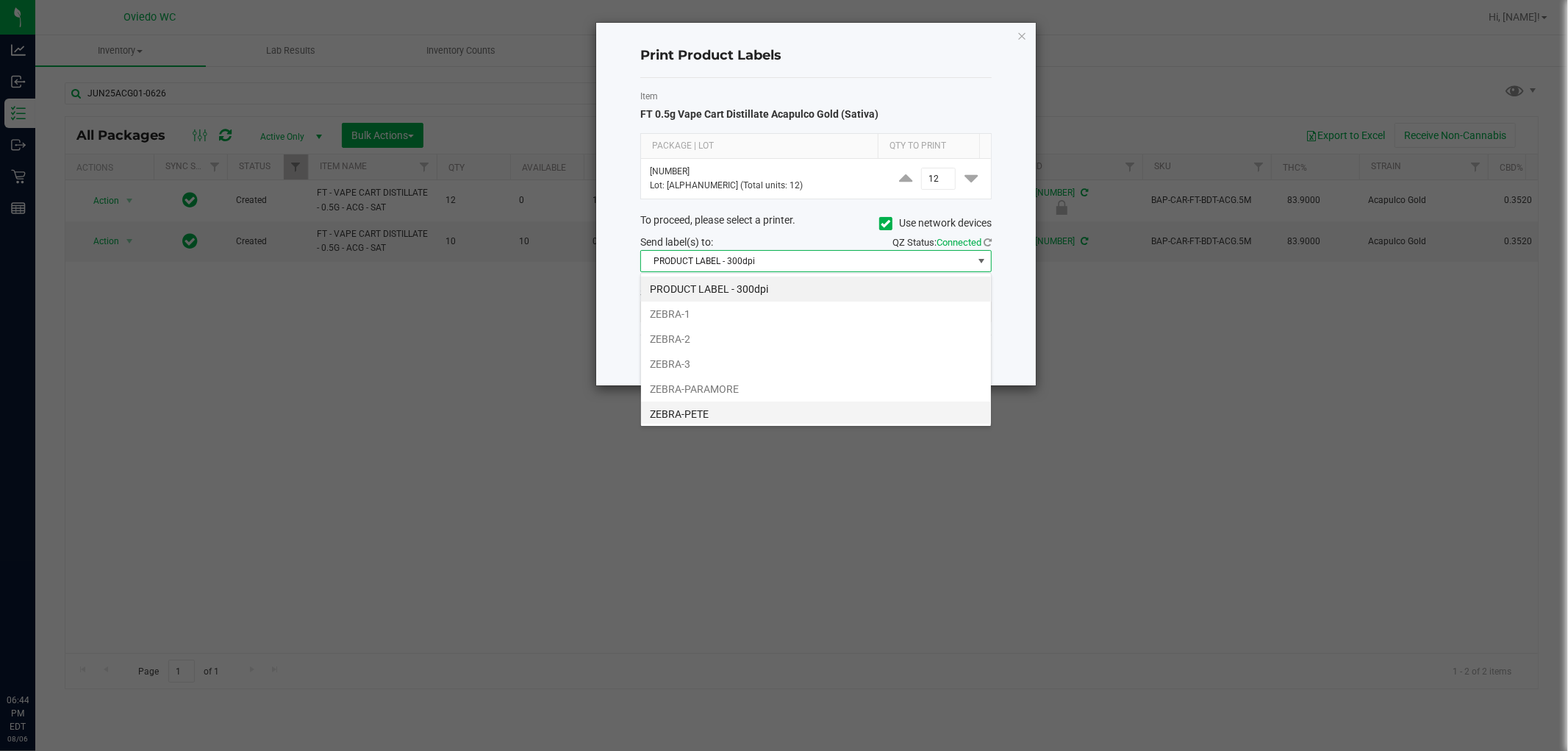 click on "ZEBRA-PETE" at bounding box center [816, 414] 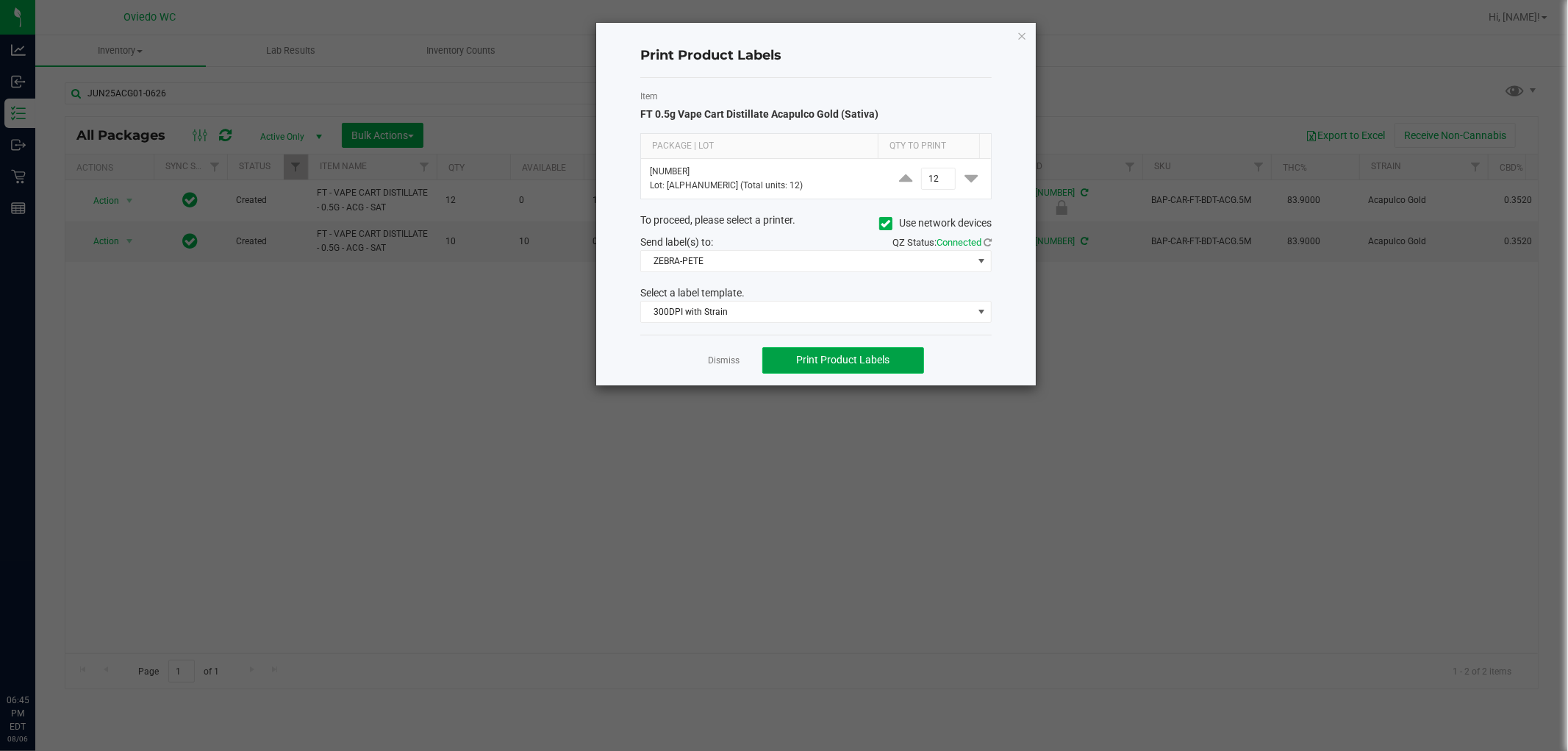 click on "Print Product Labels" 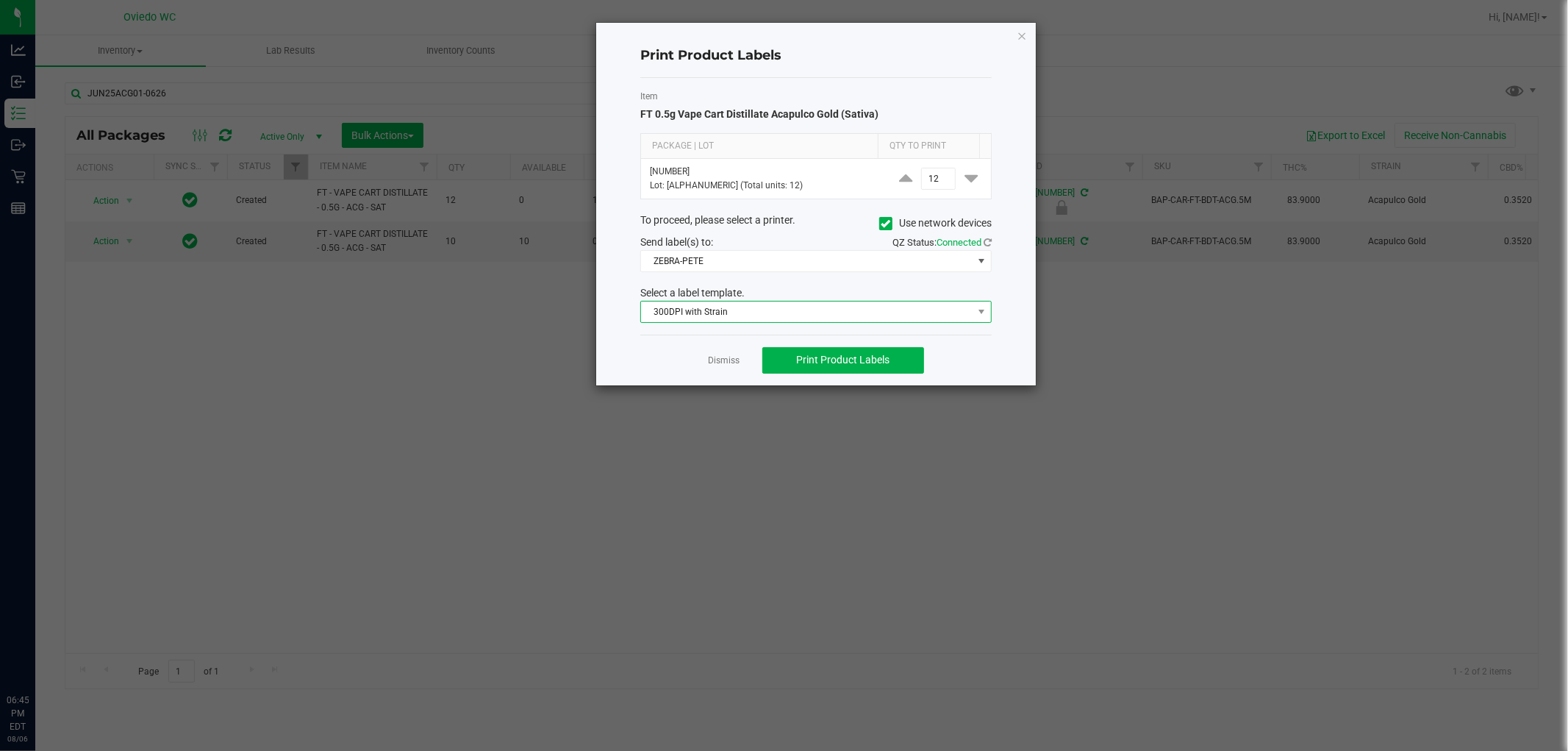 click on "300DPI with Strain" at bounding box center (806, 312) 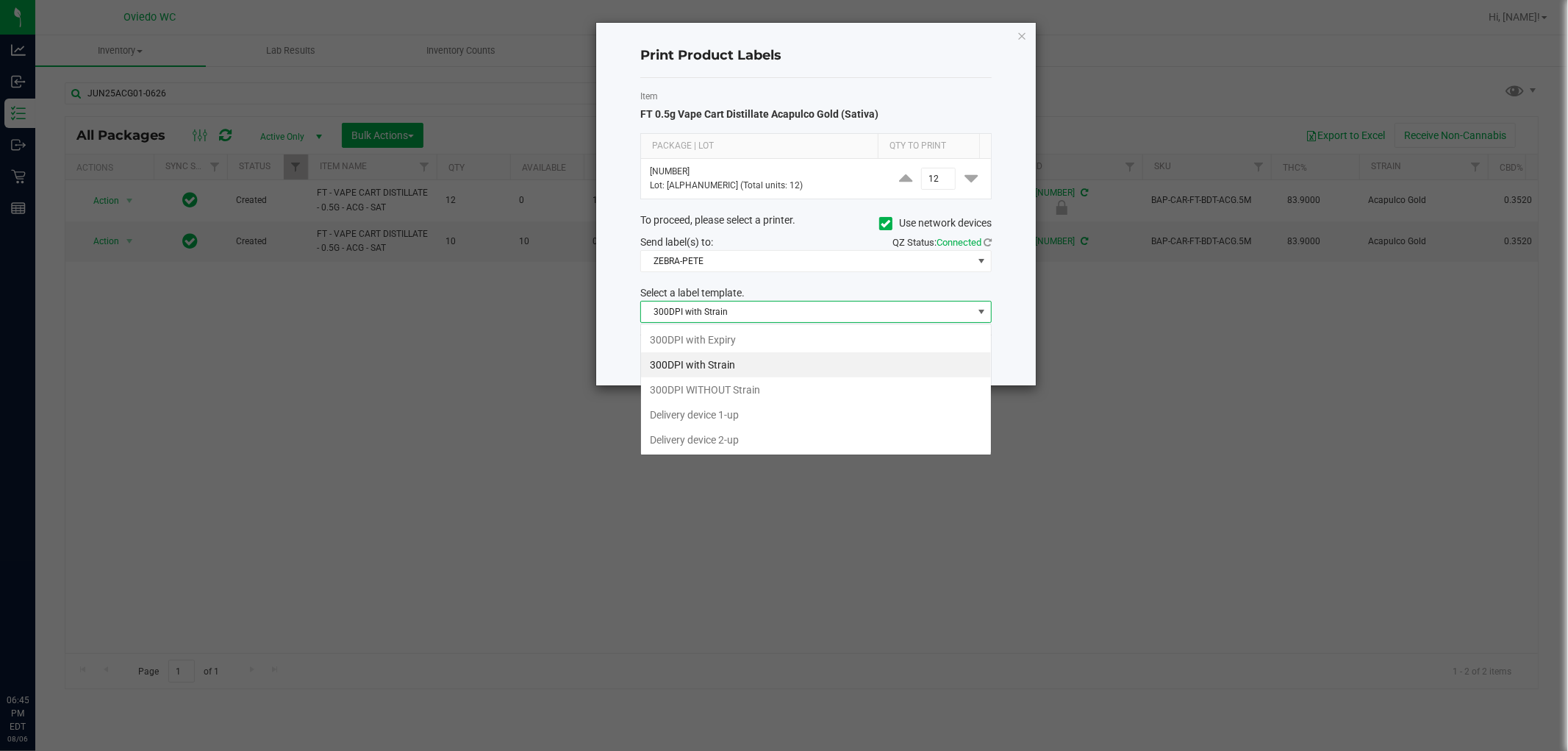 scroll, scrollTop: 73533, scrollLeft: 73160, axis: both 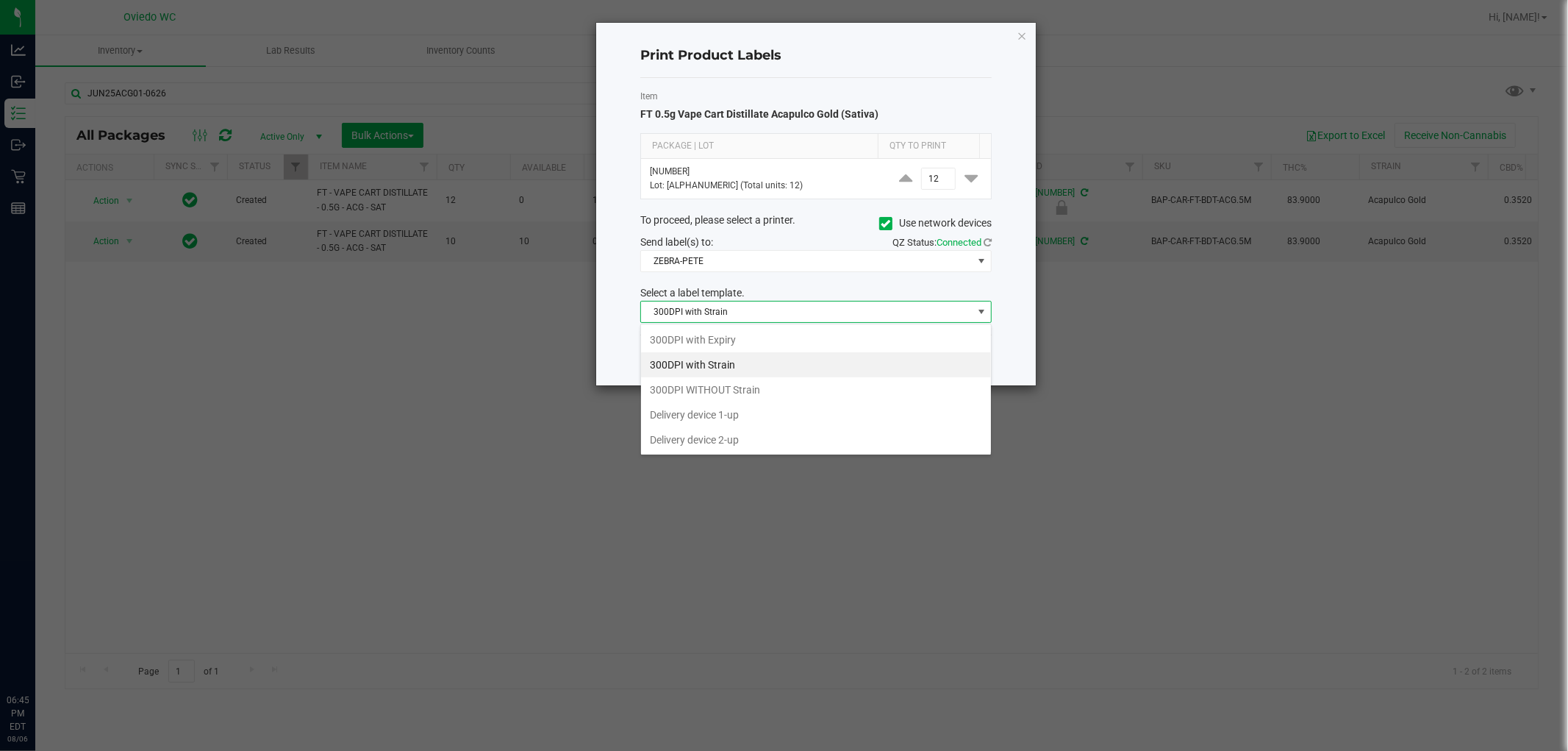 click on "Print Product Labels   Item   FT 0.5g Vape Cart Distillate Acapulco Gold (Sativa)  Package | Lot Qty to Print  [NUMBER]   Lot: [ALPHANUMERIC] (Total units: 12)  12  To proceed, please select a printer.   Use network devices  Send label(s) to:  QZ Status:   Connected  ZEBRA-PETE  Select a label template.  300DPI with Strain  Dismiss   Print Product Labels" 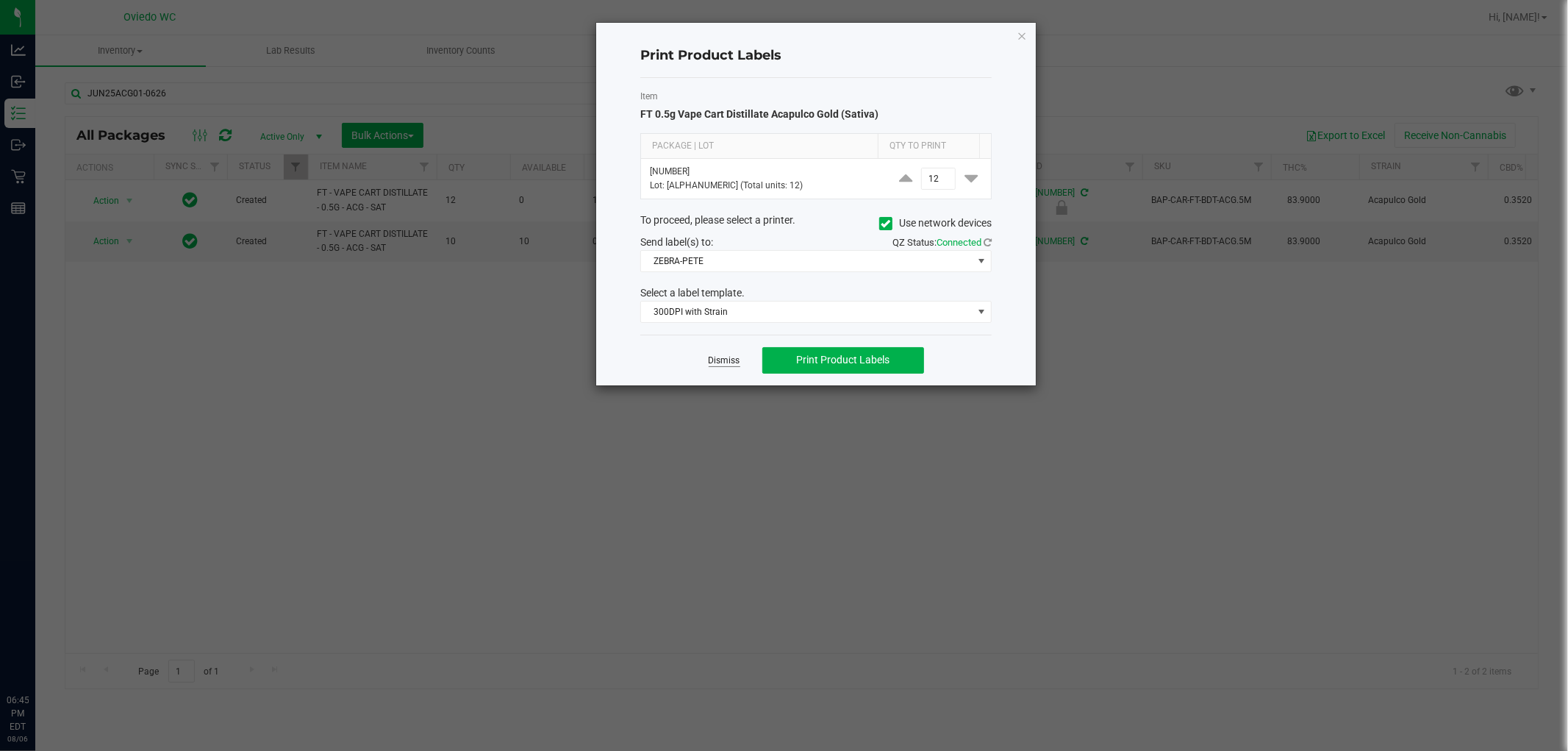 click on "Dismiss" 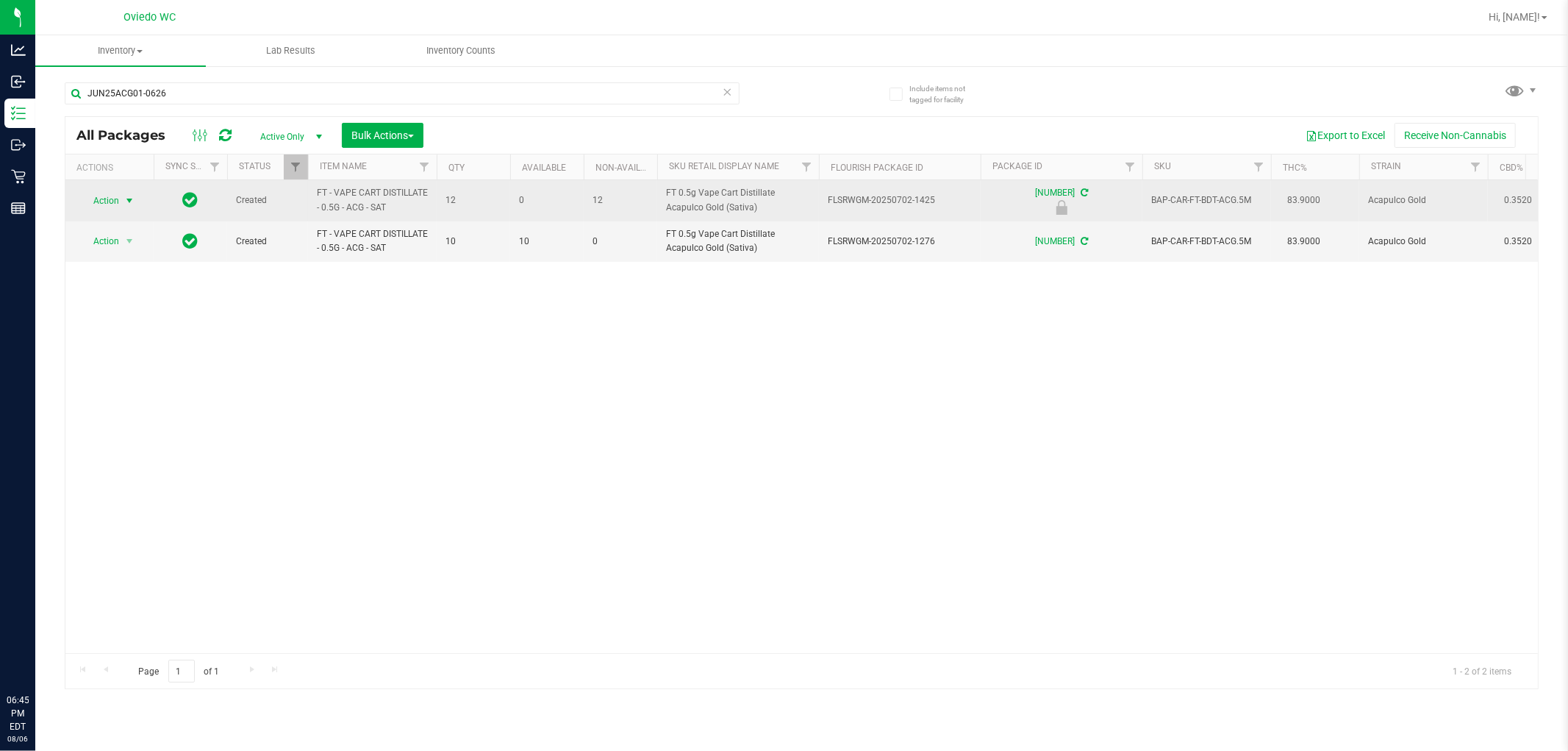 click at bounding box center [129, 201] 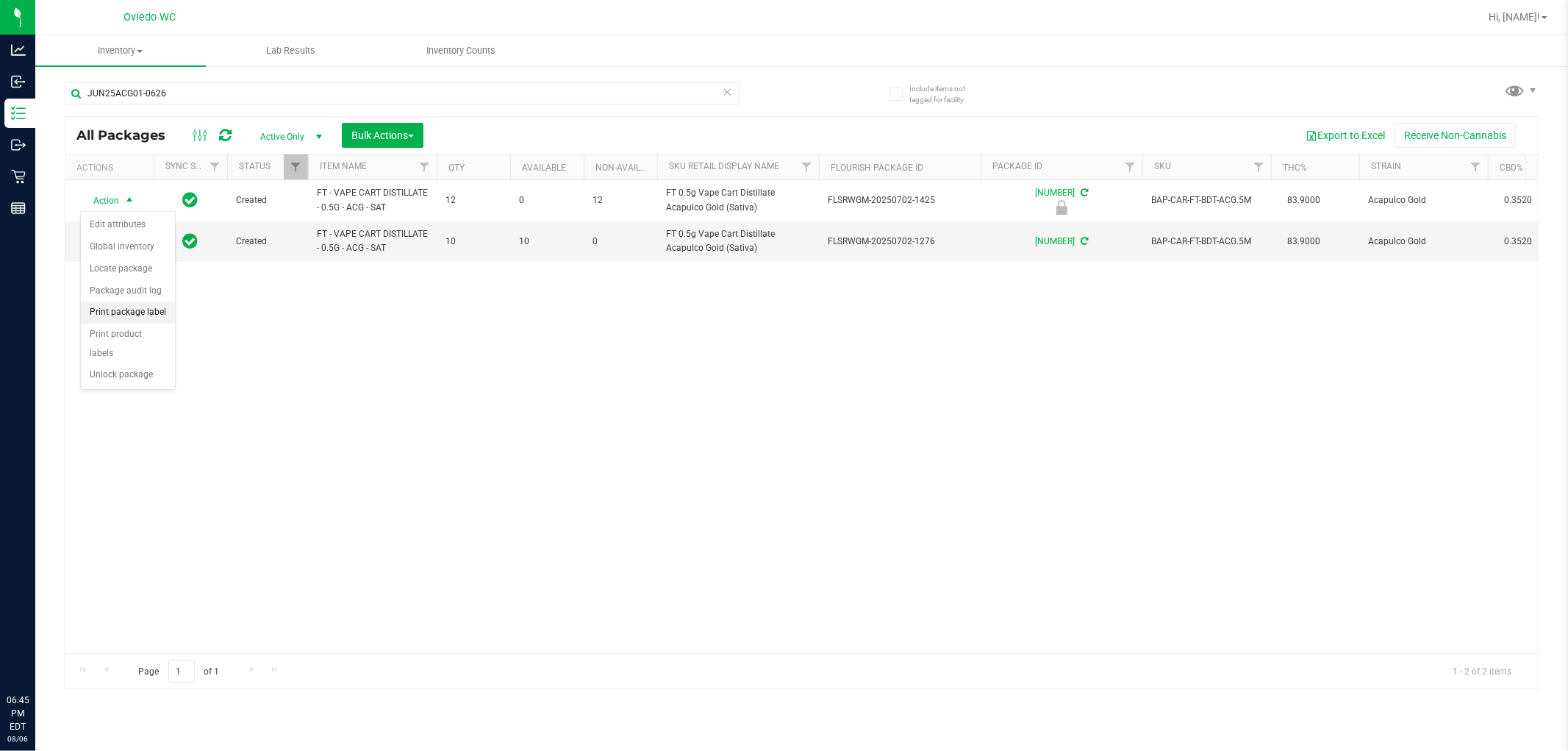 click on "Print package label" at bounding box center [128, 313] 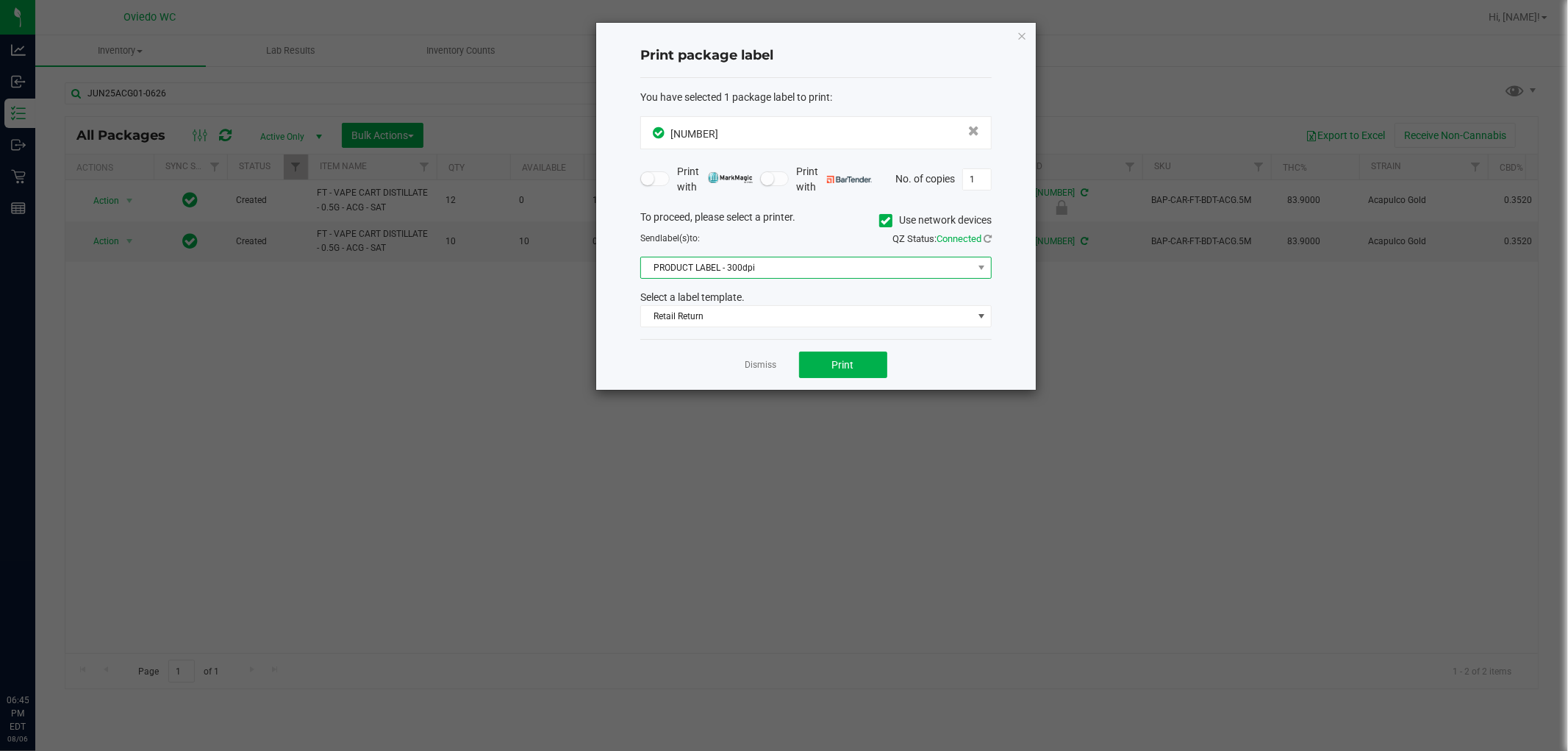 click on "PRODUCT LABEL - 300dpi" at bounding box center (806, 268) 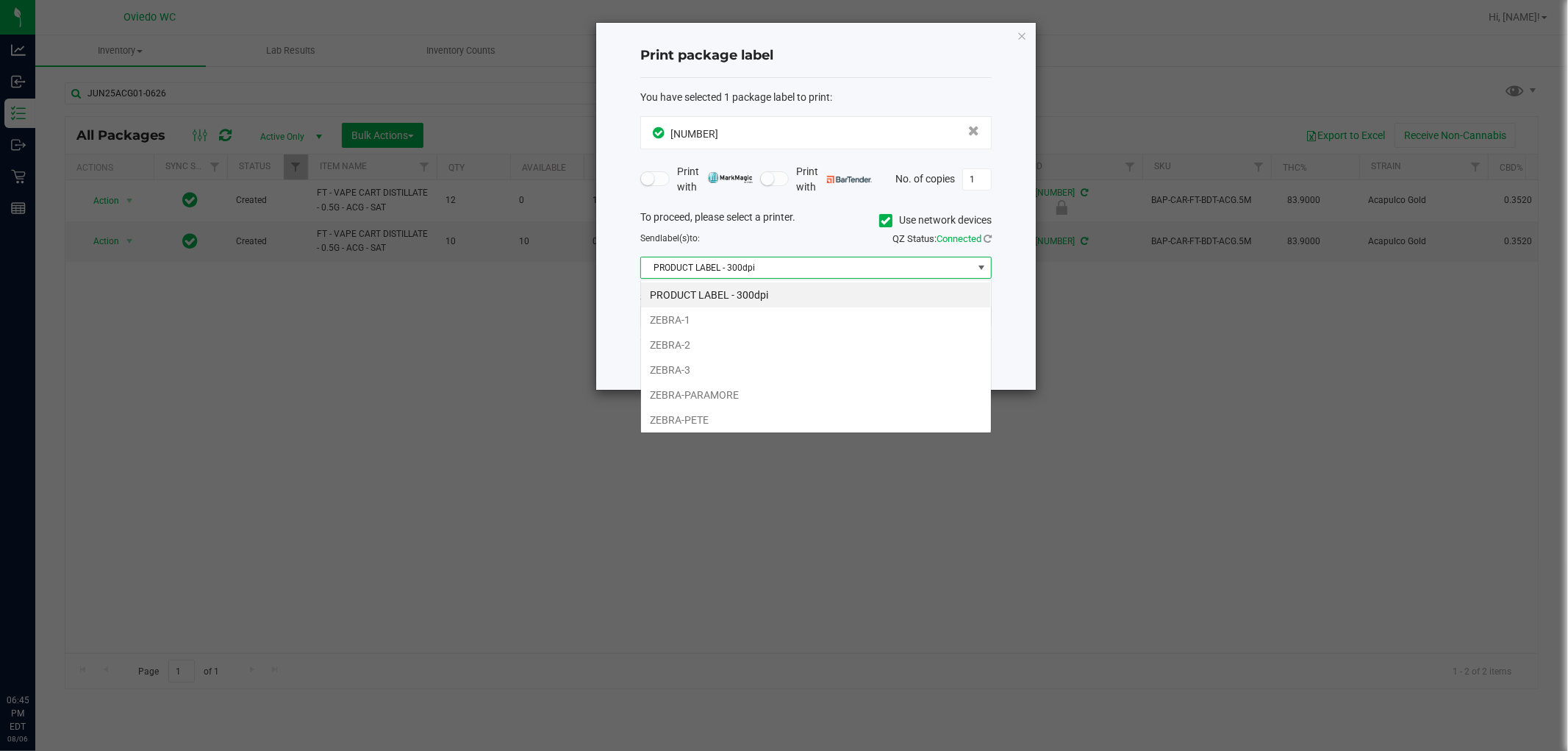 scroll, scrollTop: 73533, scrollLeft: 73160, axis: both 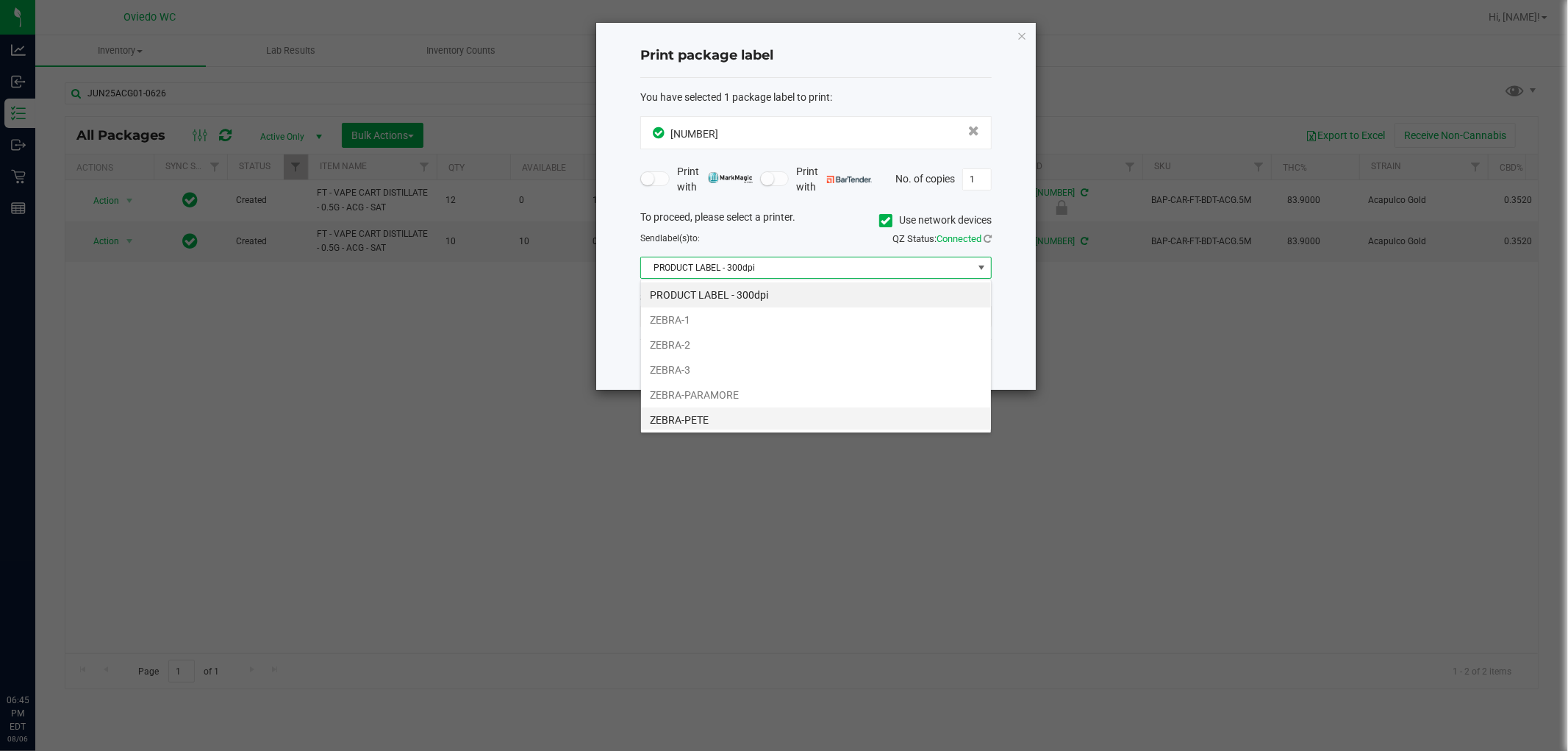 click on "ZEBRA-PETE" at bounding box center [816, 420] 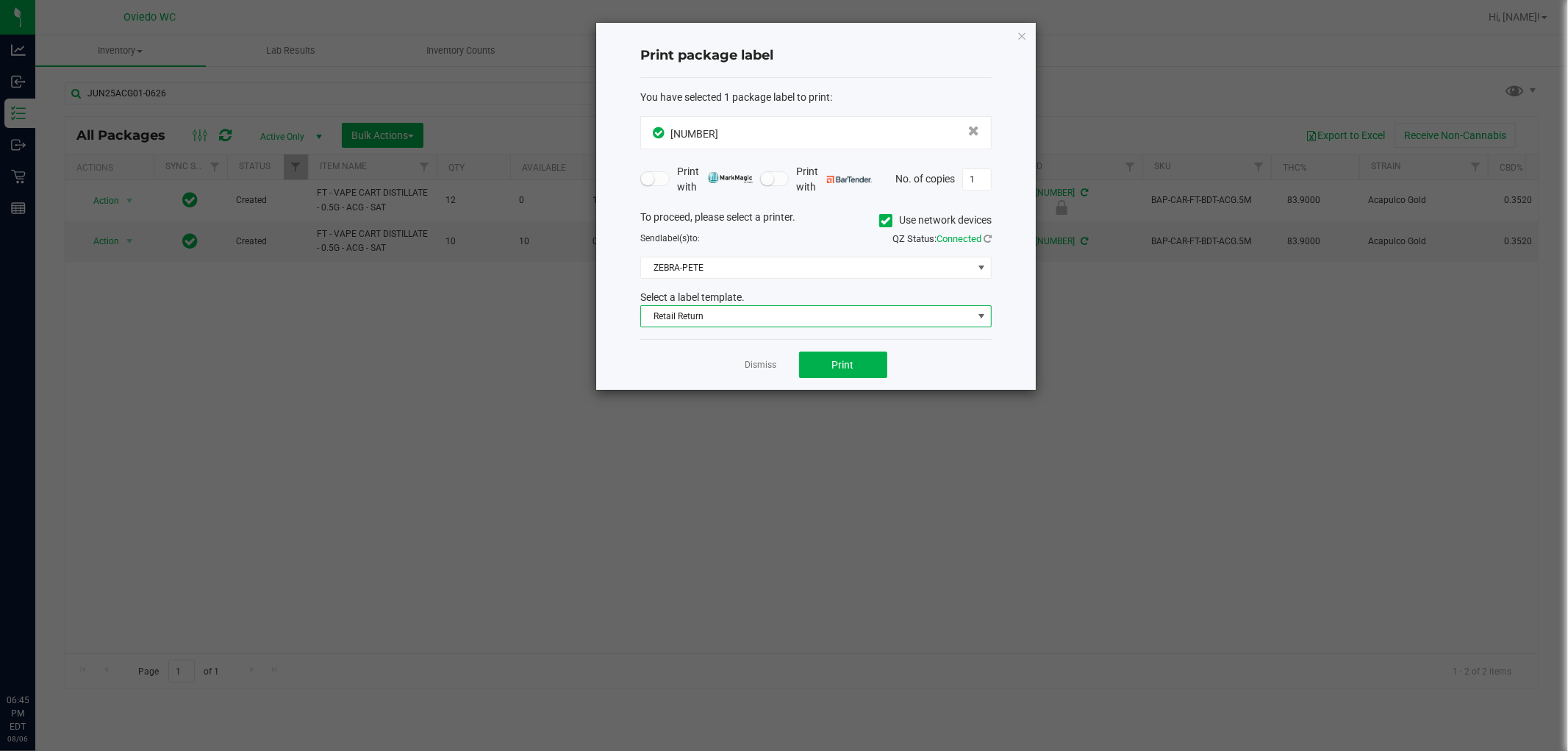click on "Retail Return" at bounding box center (806, 316) 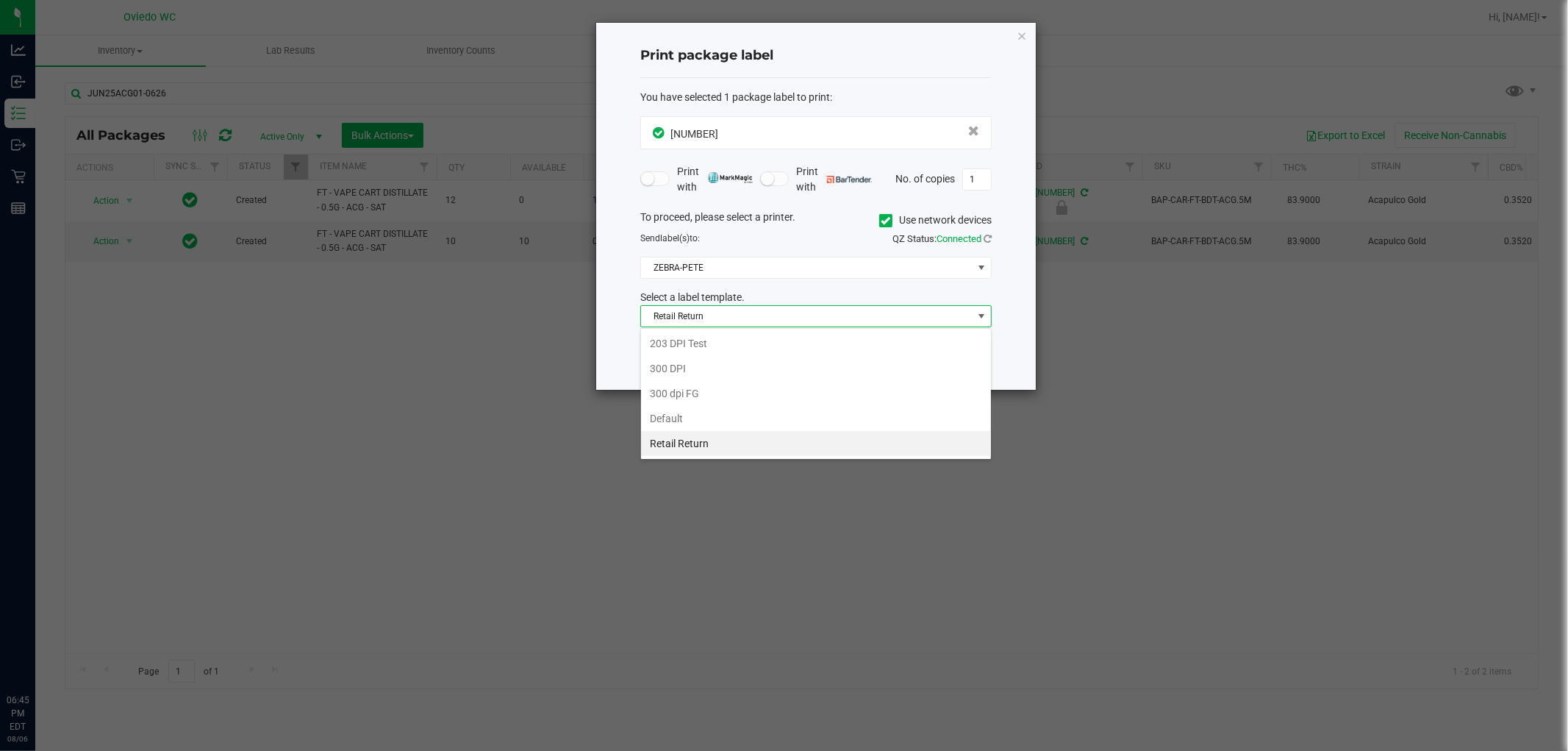 scroll, scrollTop: 73533, scrollLeft: 73160, axis: both 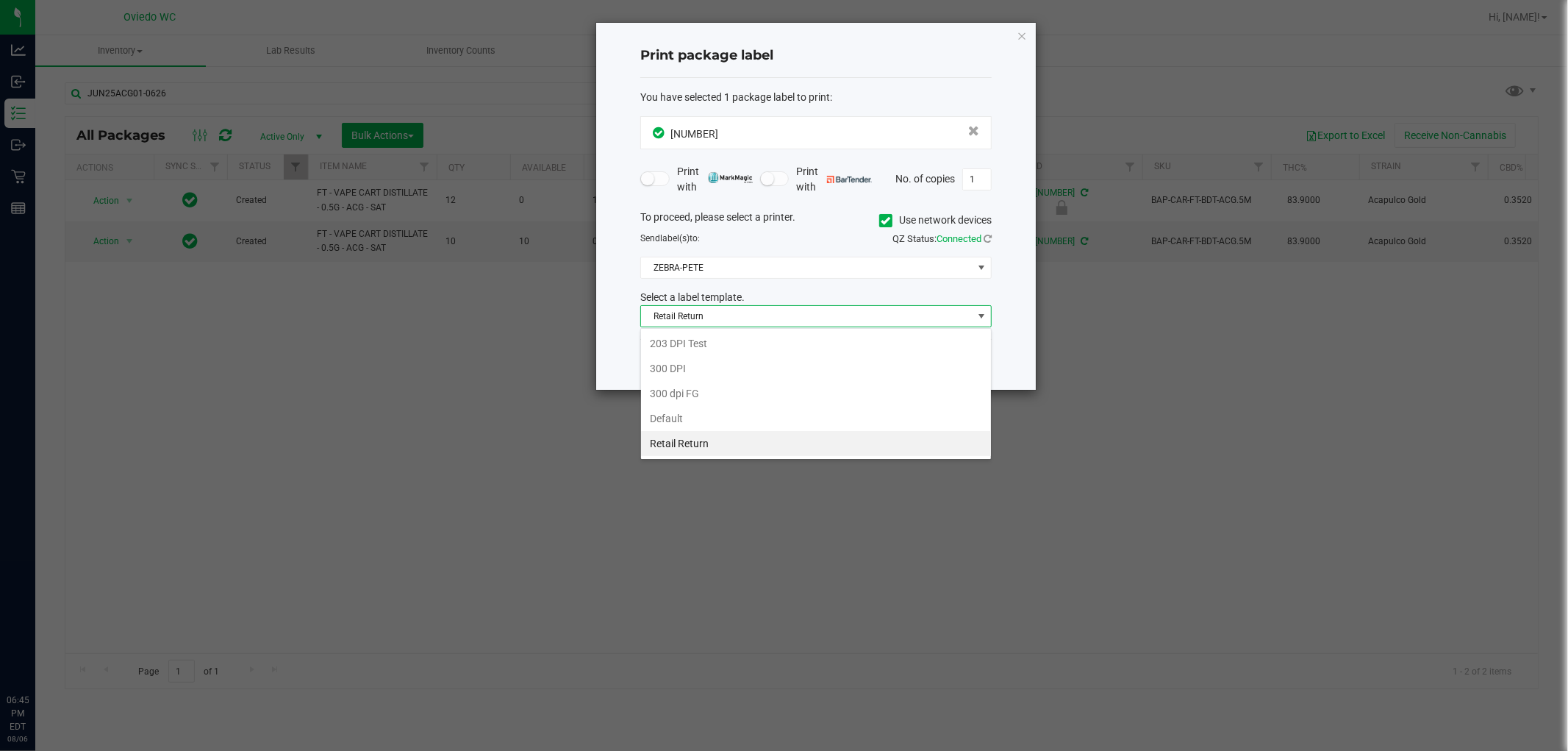 click on "Select a label template." 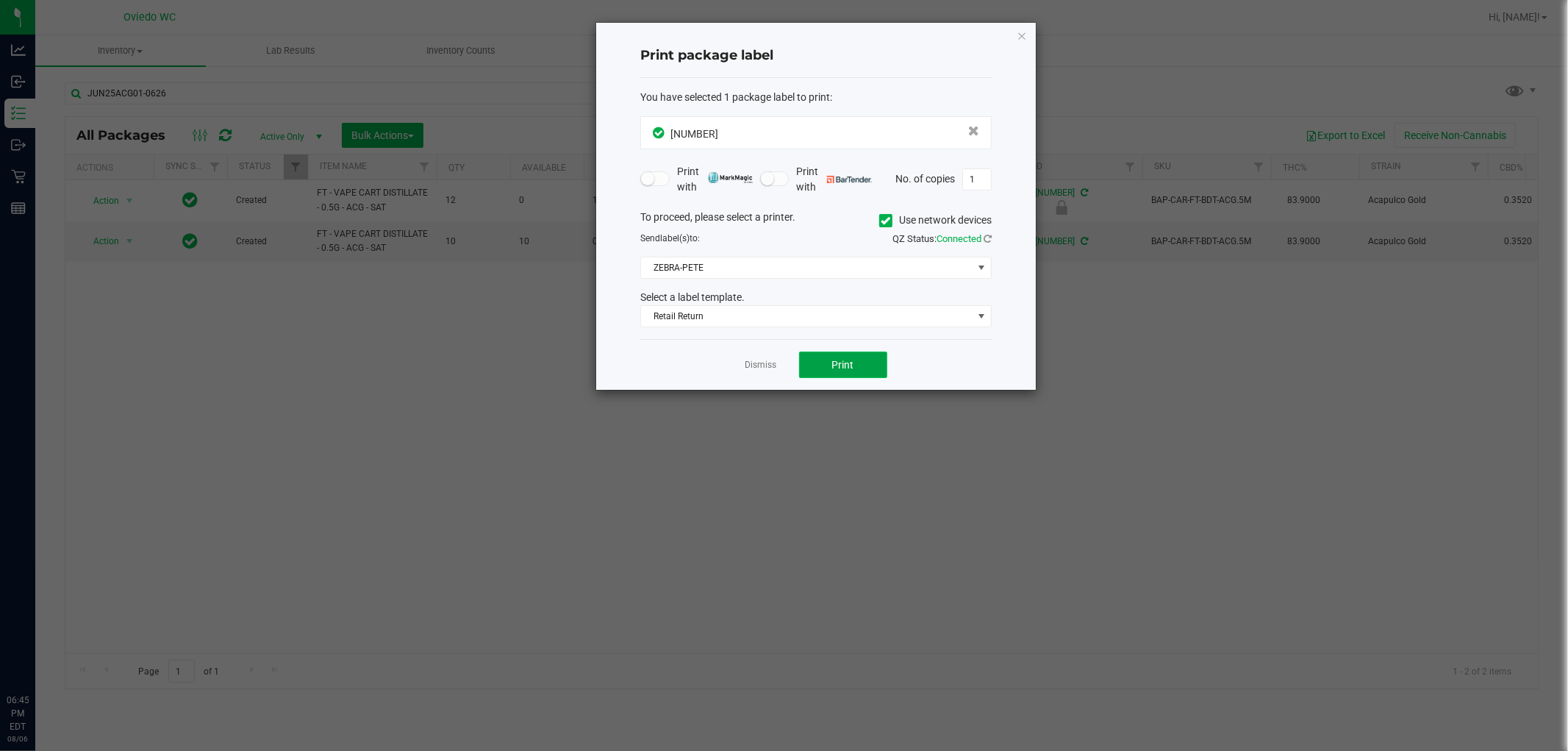 click on "Print" 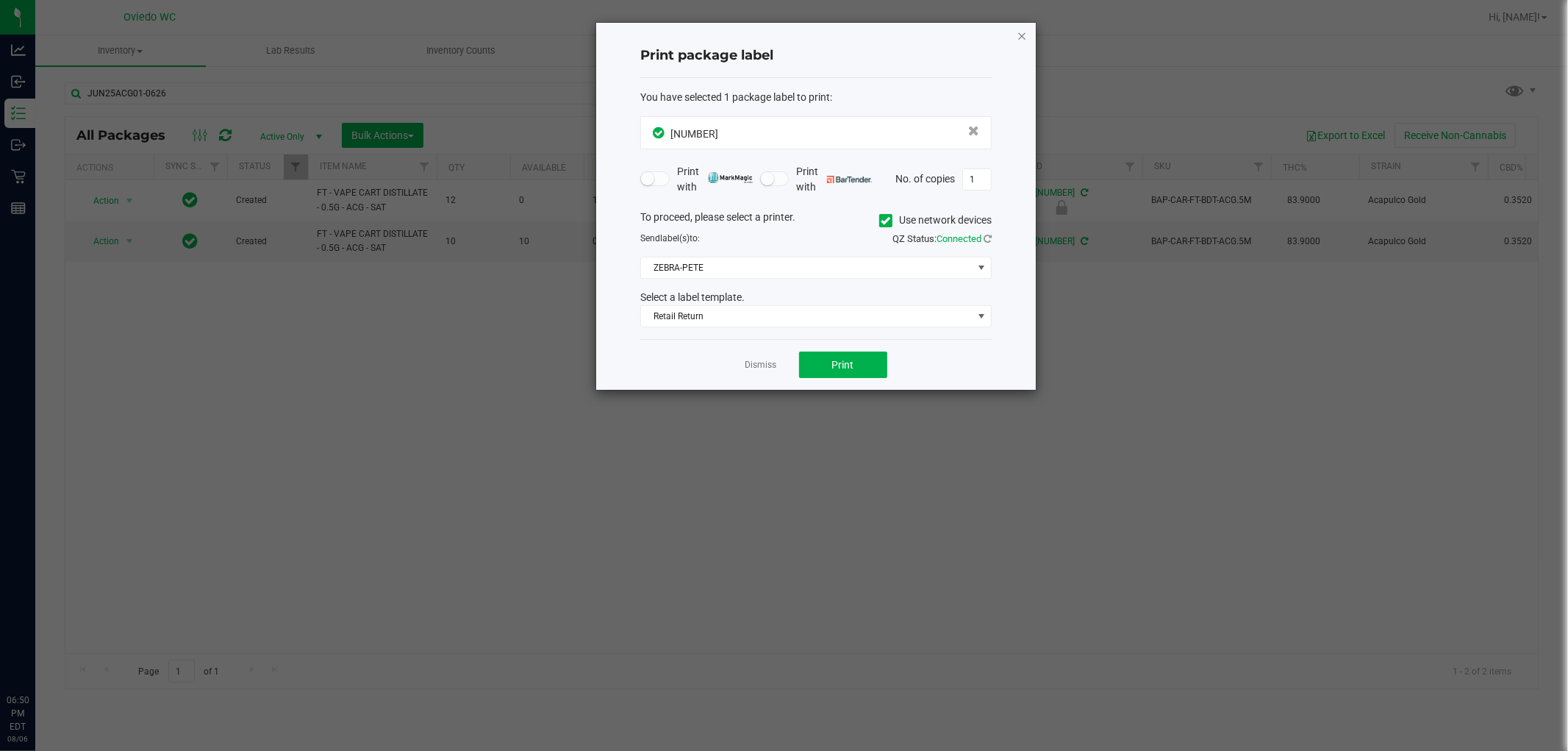 click 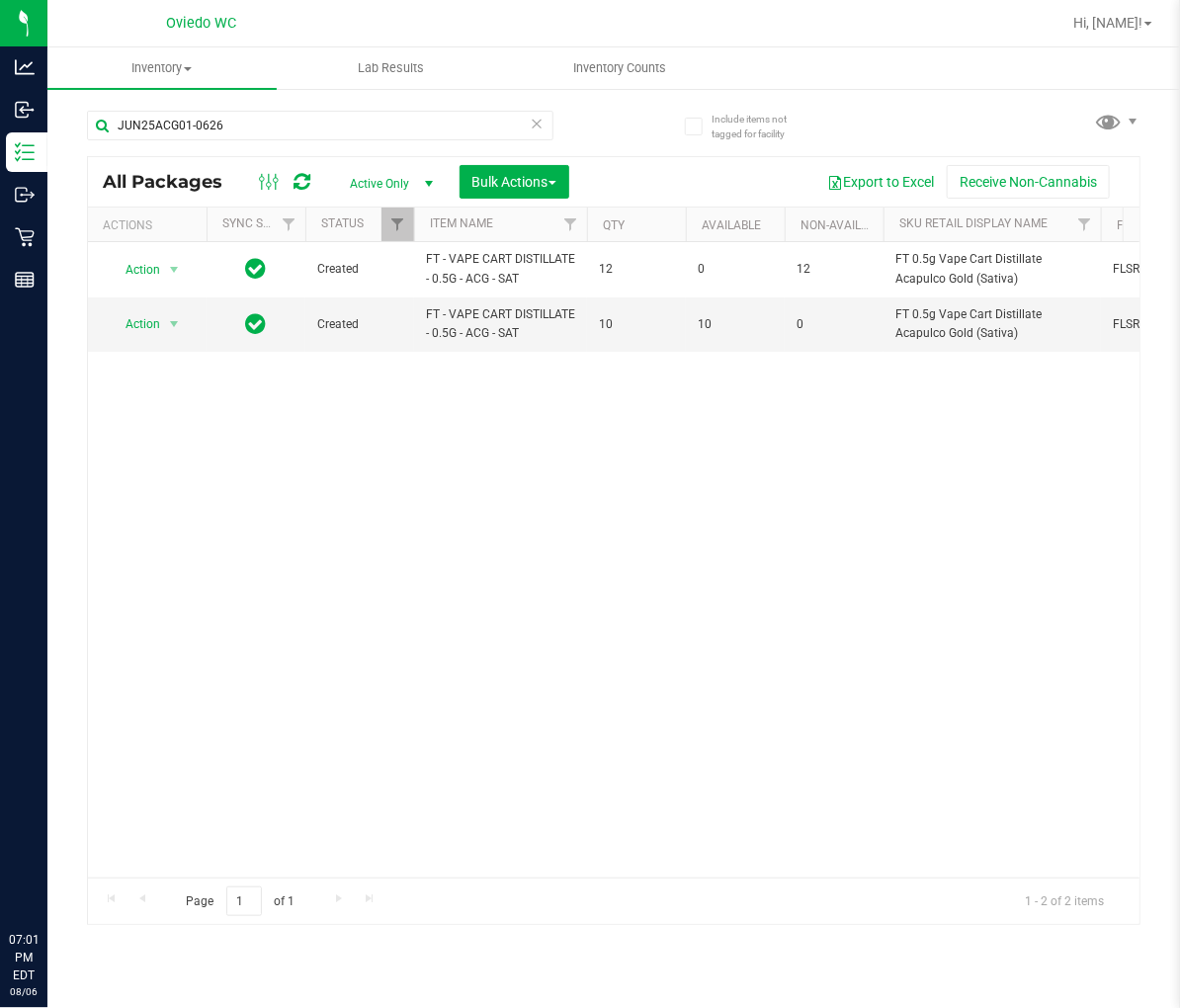 click on "Action Action Edit attributes Global inventory Locate package Package audit log Print package label Print product labels Unlock package
Created
FT - VAPE CART DISTILLATE - 0.5G - ACG - SAT
12
0
12
FT 0.5g Vape Cart Distillate Acapulco Gold (Sativa)
[ALPHANUMERIC]
[NUMBER]
[ALPHANUMERIC]
[PRICE]
Acapulco Gold
[QUANTITY]
[ALPHANUMERIC]" at bounding box center [614, 559] 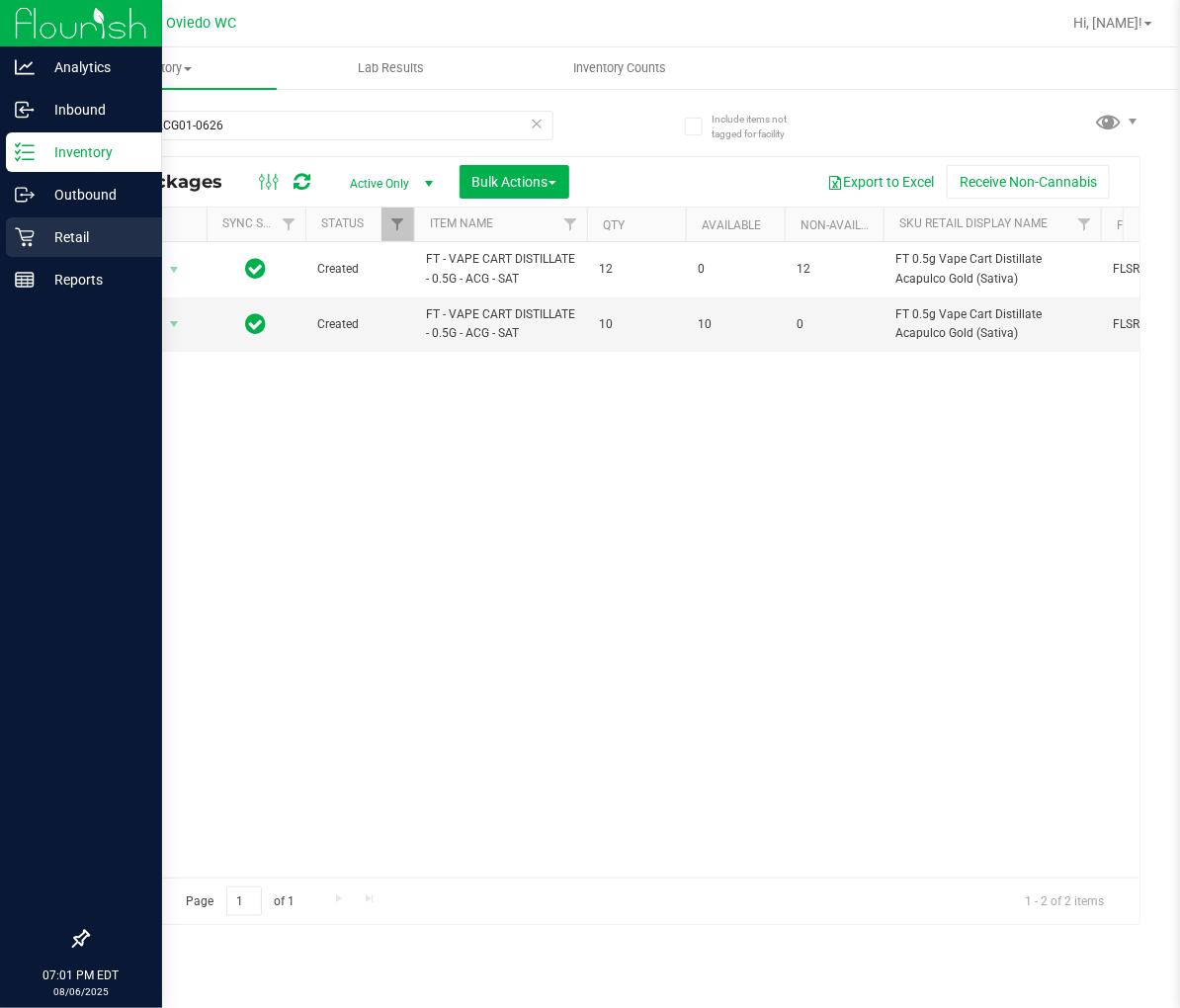 click 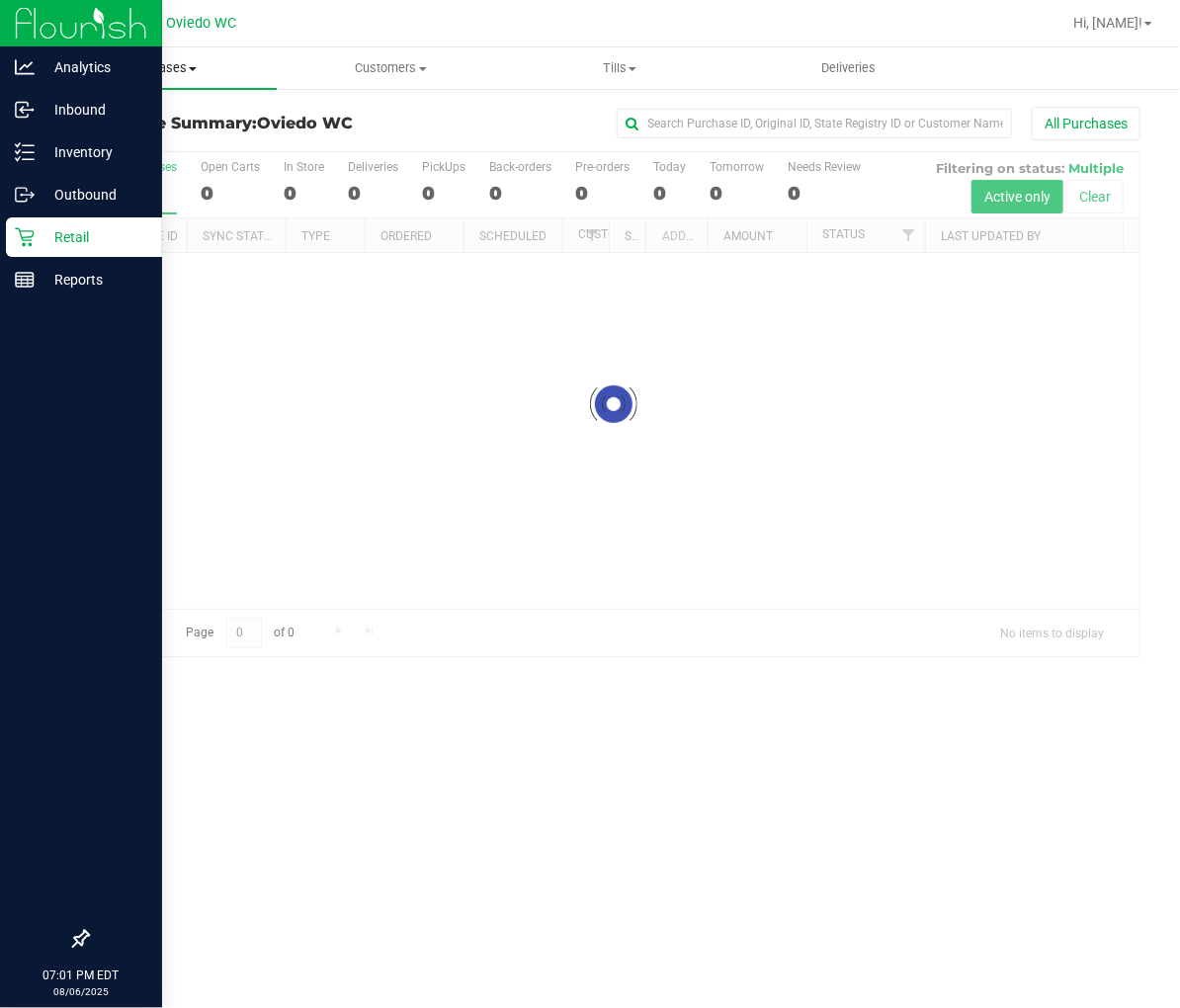 click on "Purchases
Summary of purchases
Fulfillment
All purchases" at bounding box center [162, 68] 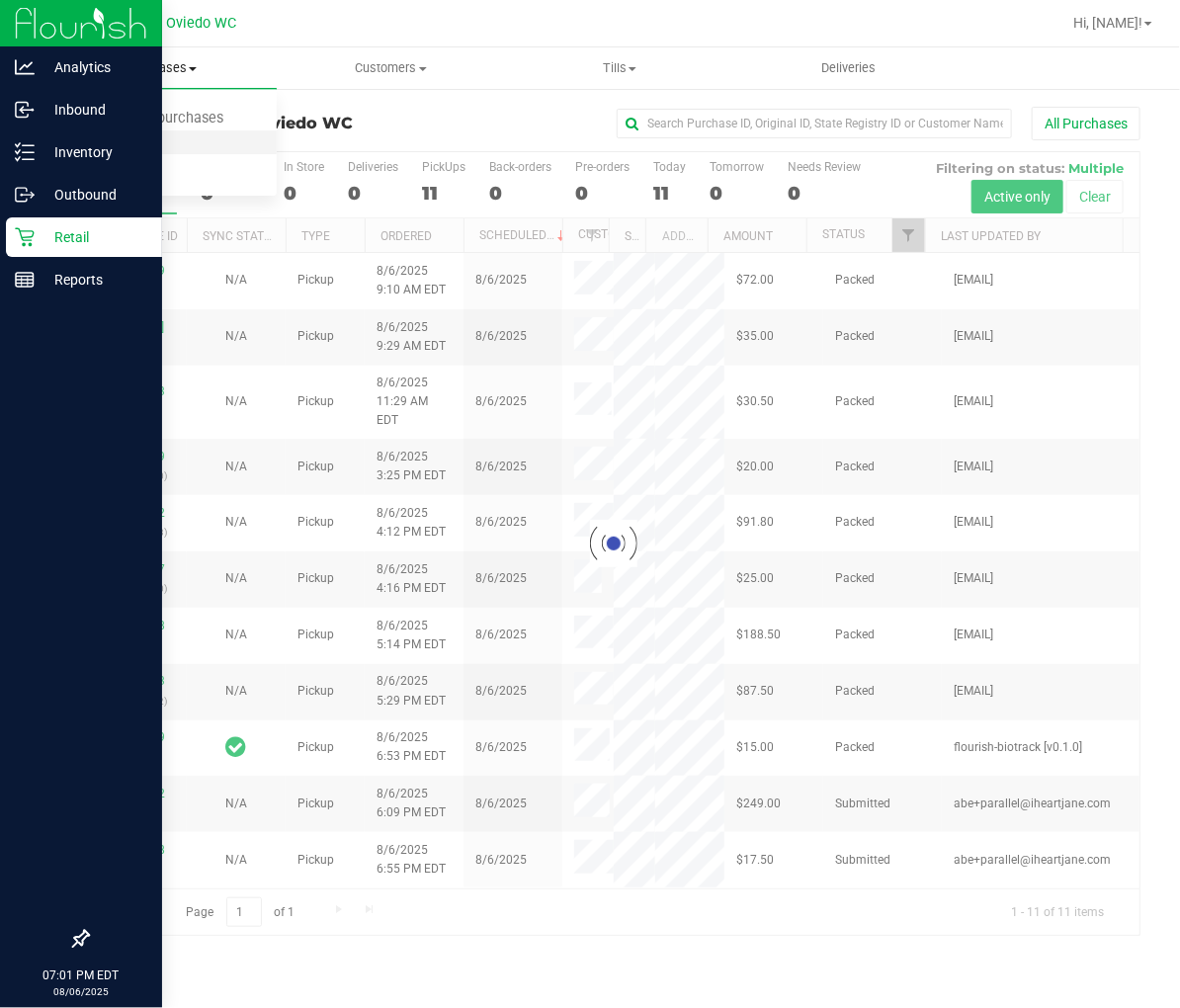 click on "Fulfillment" at bounding box center (109, 142) 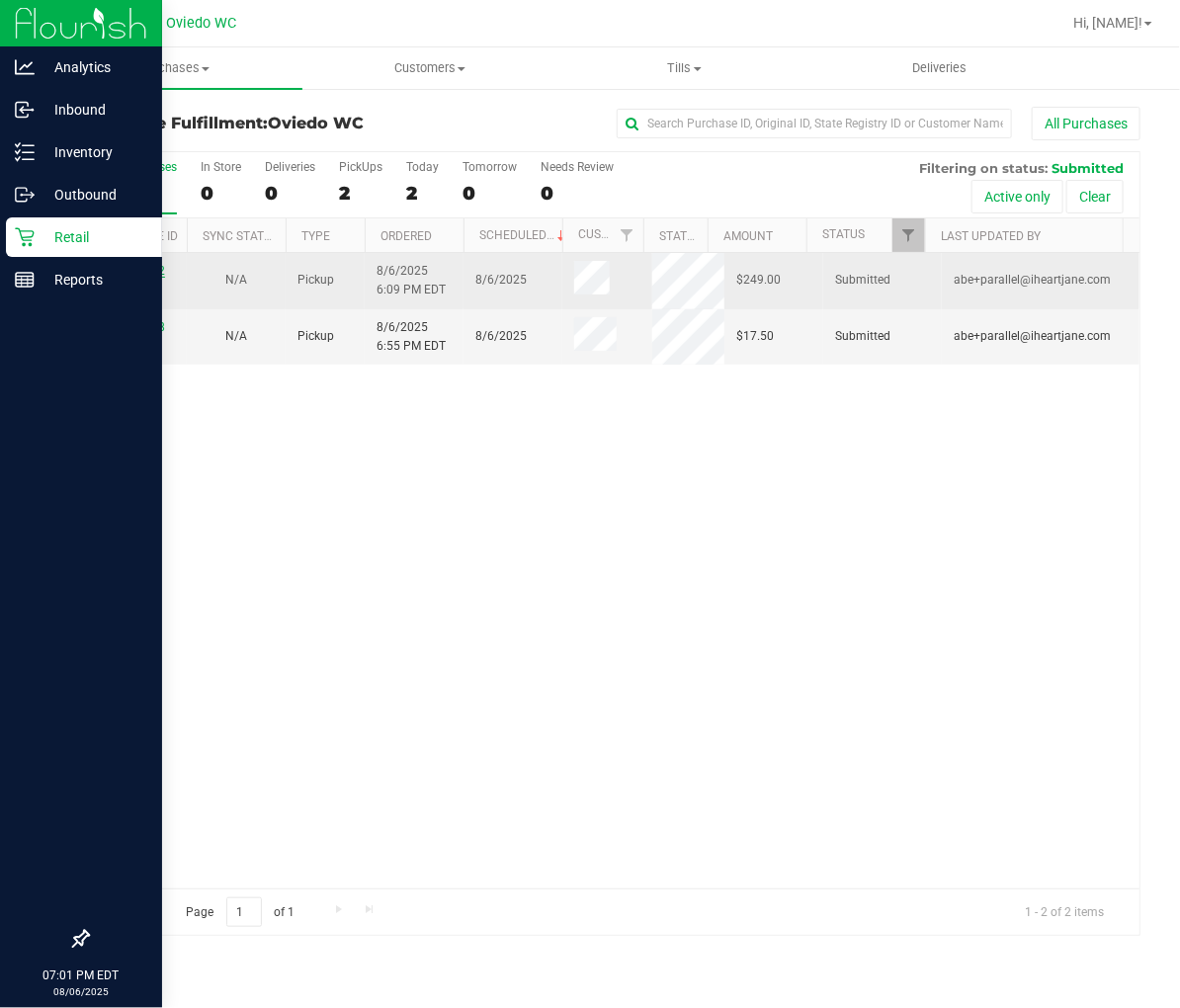 click on "11749462" at bounding box center [137, 271] 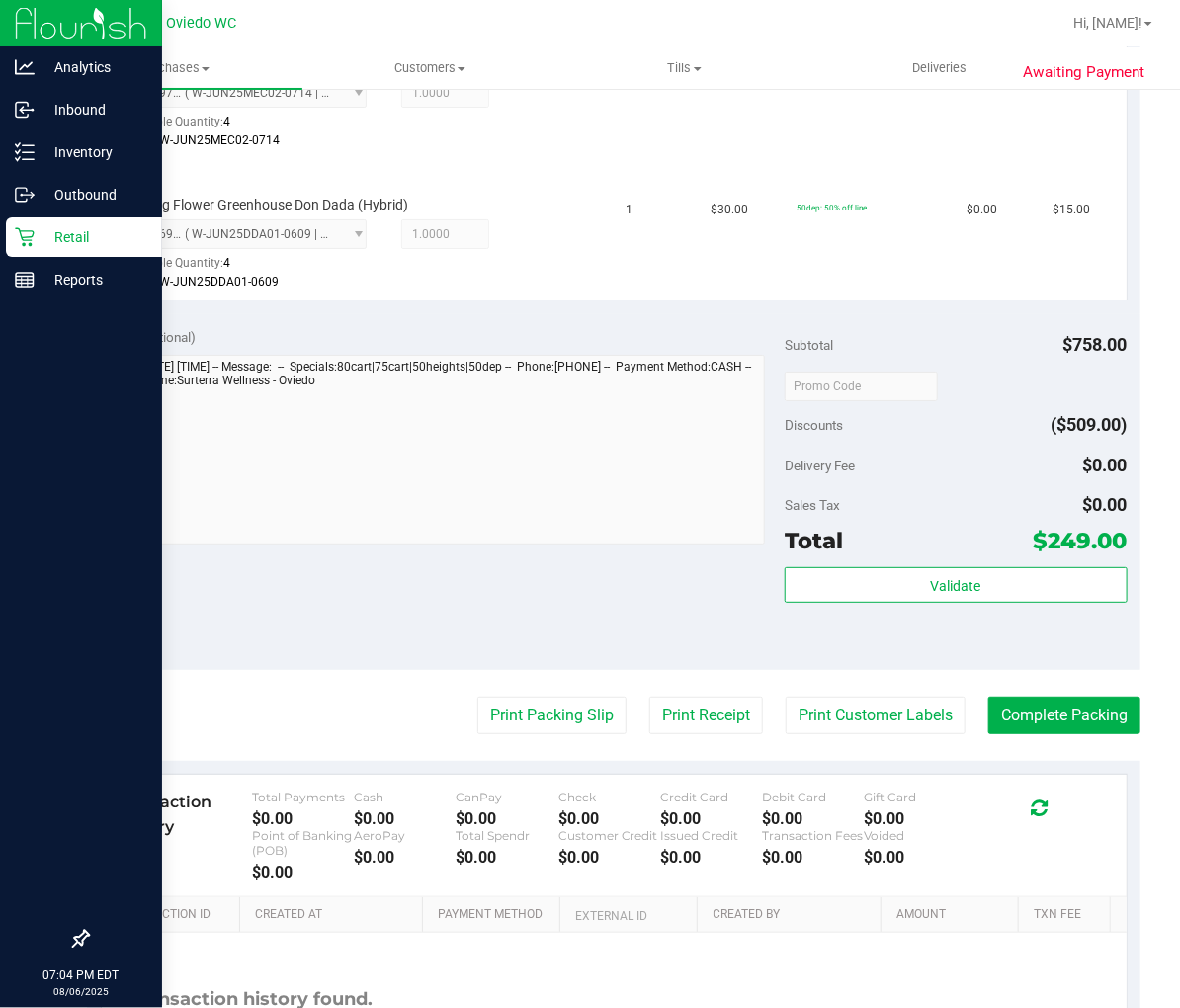 scroll, scrollTop: 2781, scrollLeft: 0, axis: vertical 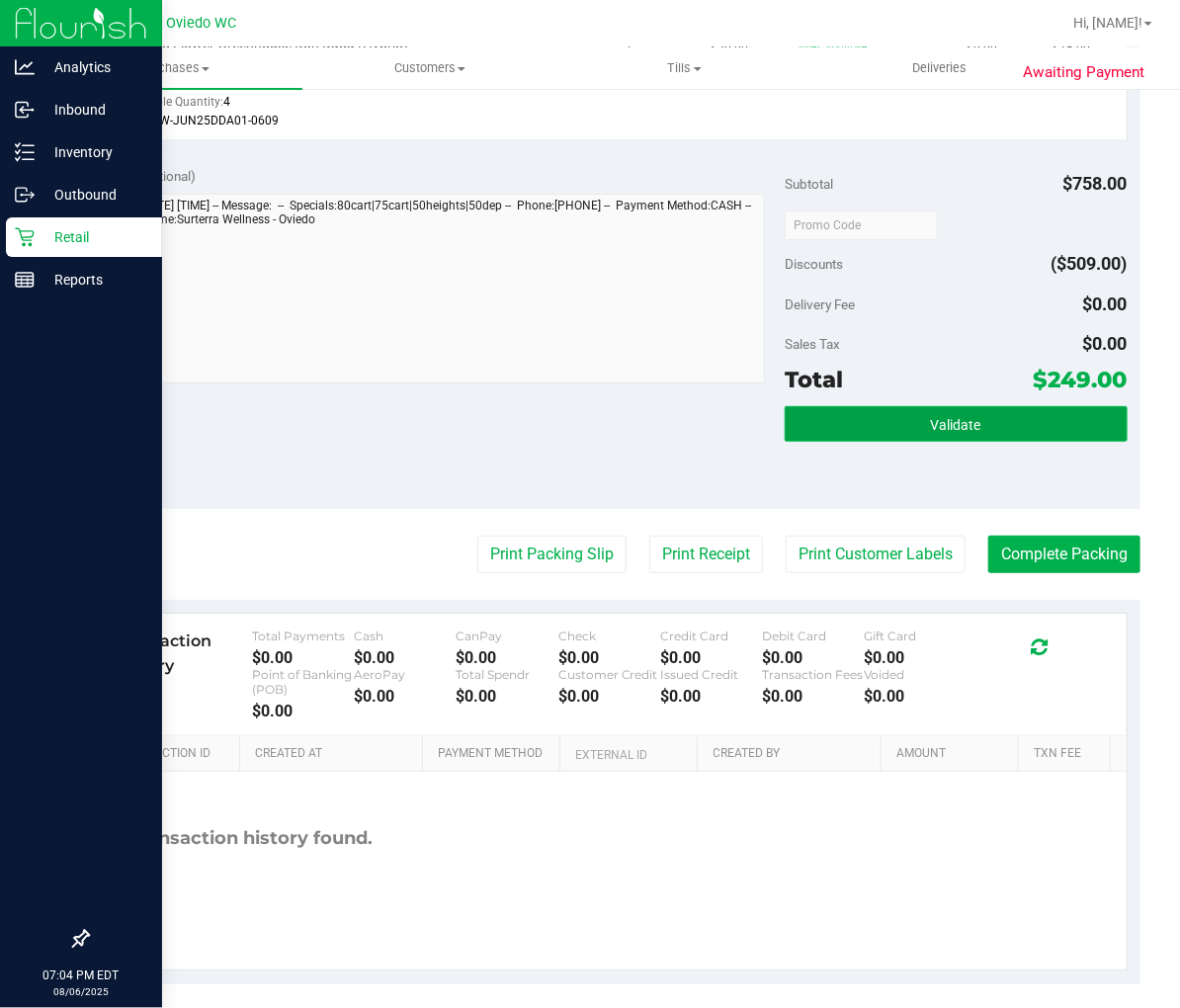 click on "Validate" at bounding box center (956, 425) 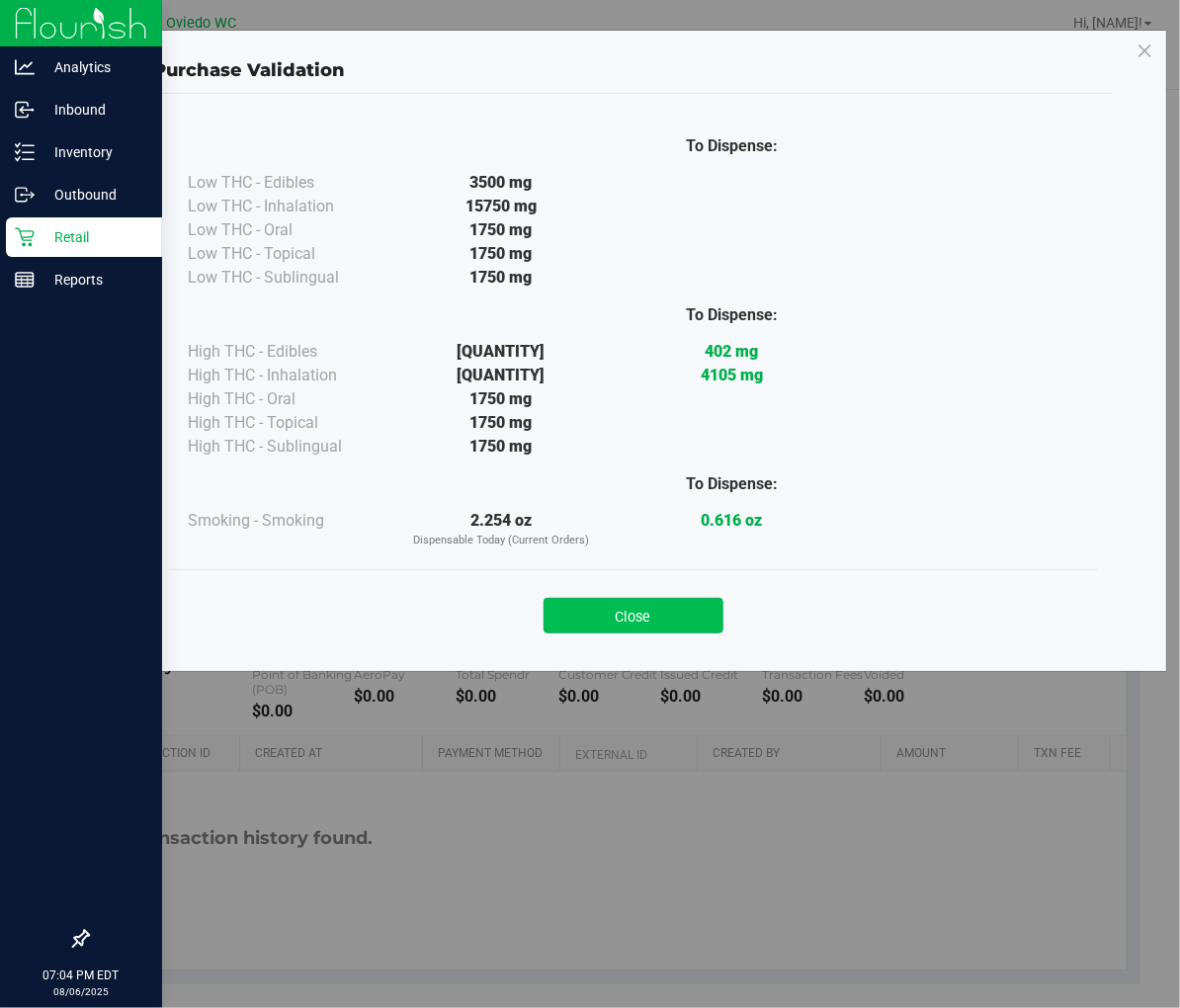 click on "Close" at bounding box center (633, 616) 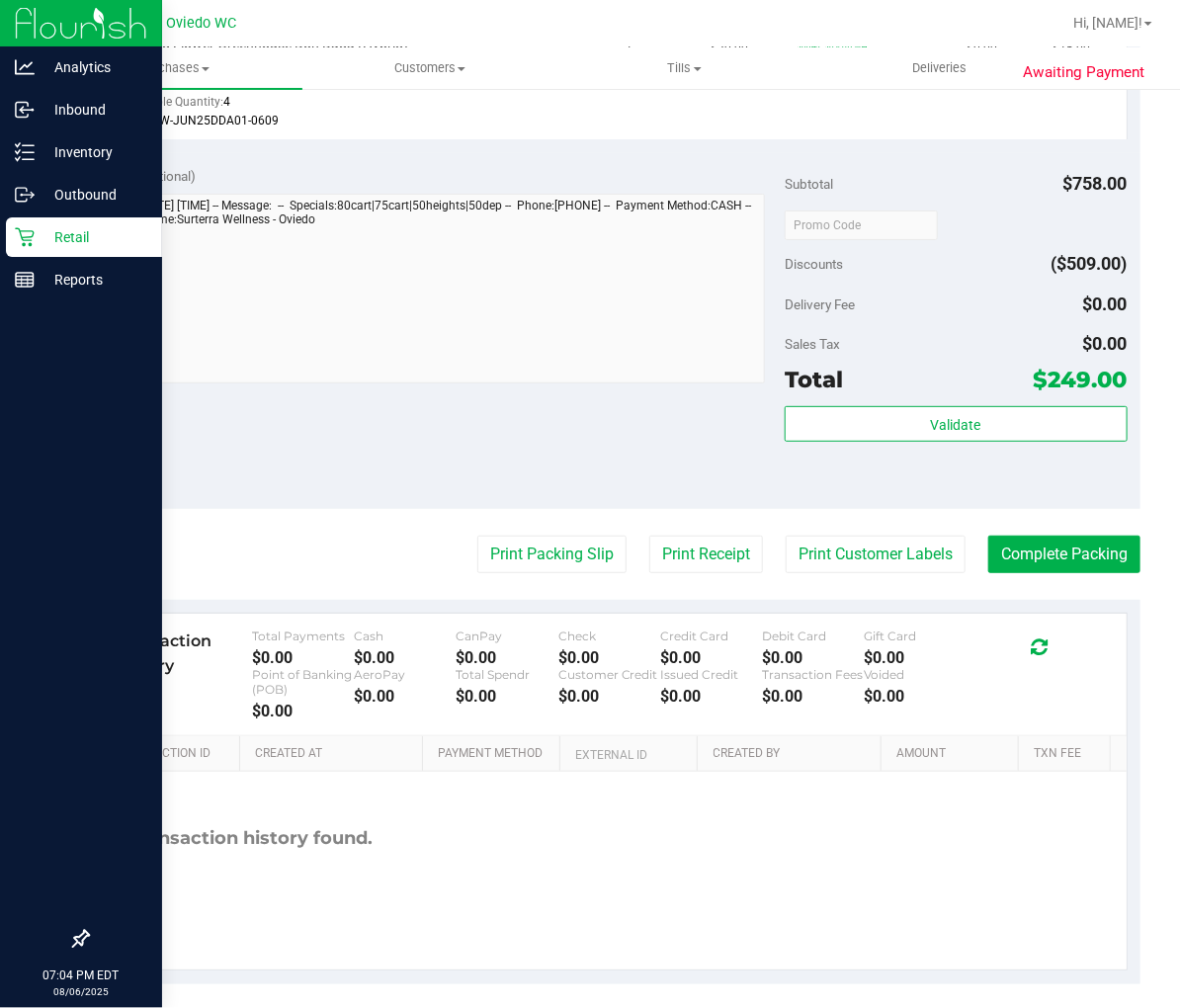 click at bounding box center [433, 291] 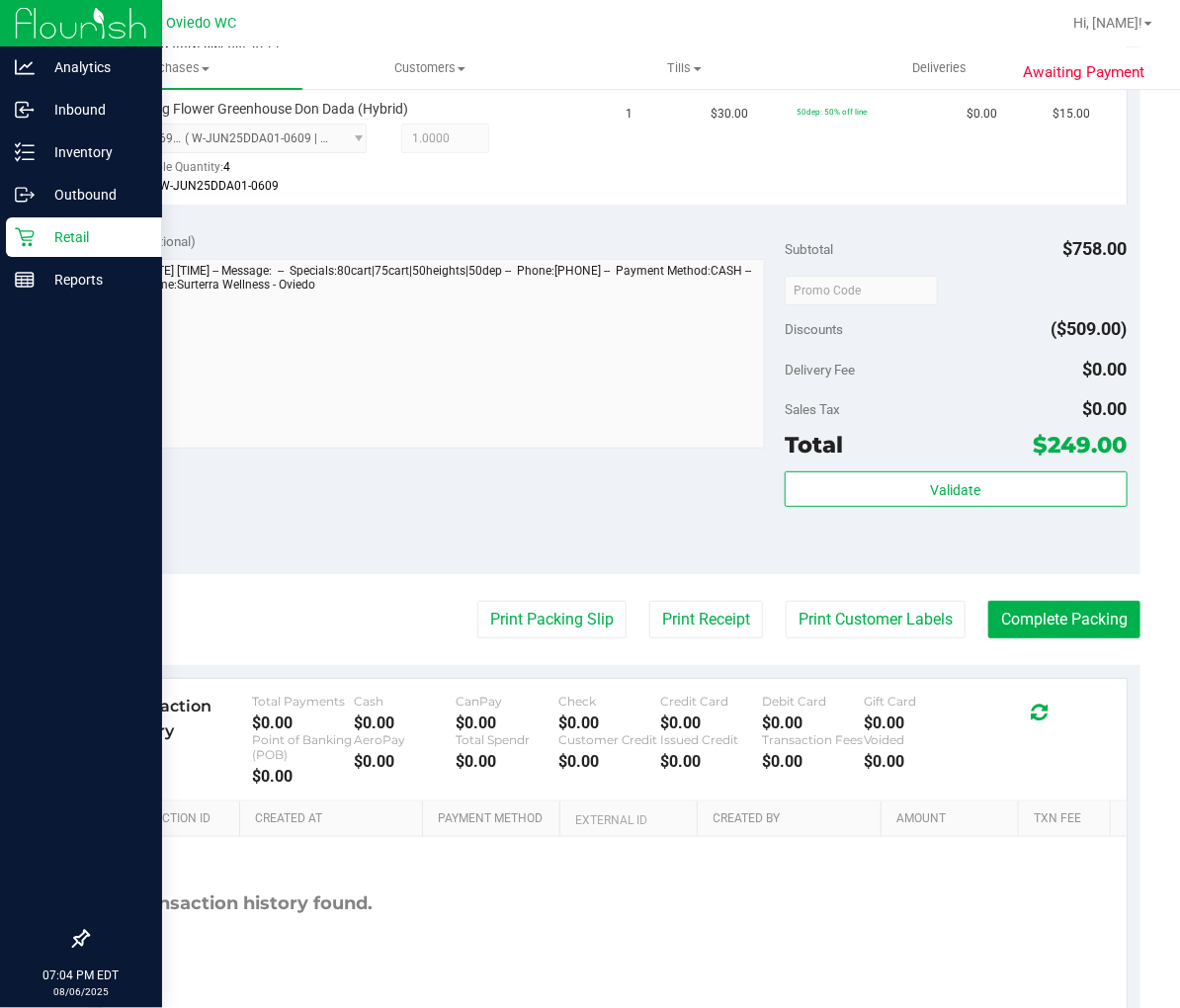 scroll, scrollTop: 2781, scrollLeft: 0, axis: vertical 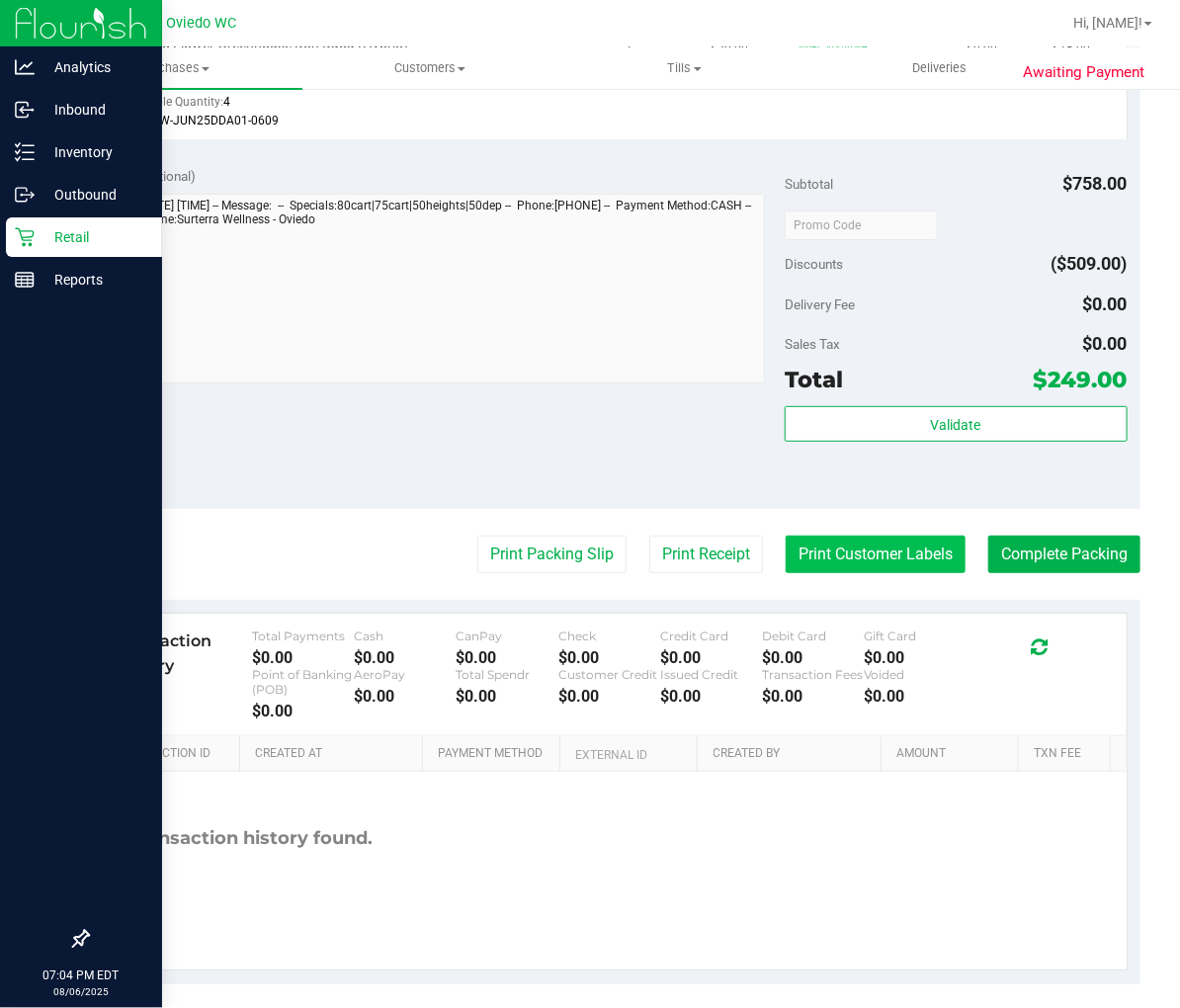click on "Print Customer Labels" at bounding box center (876, 554) 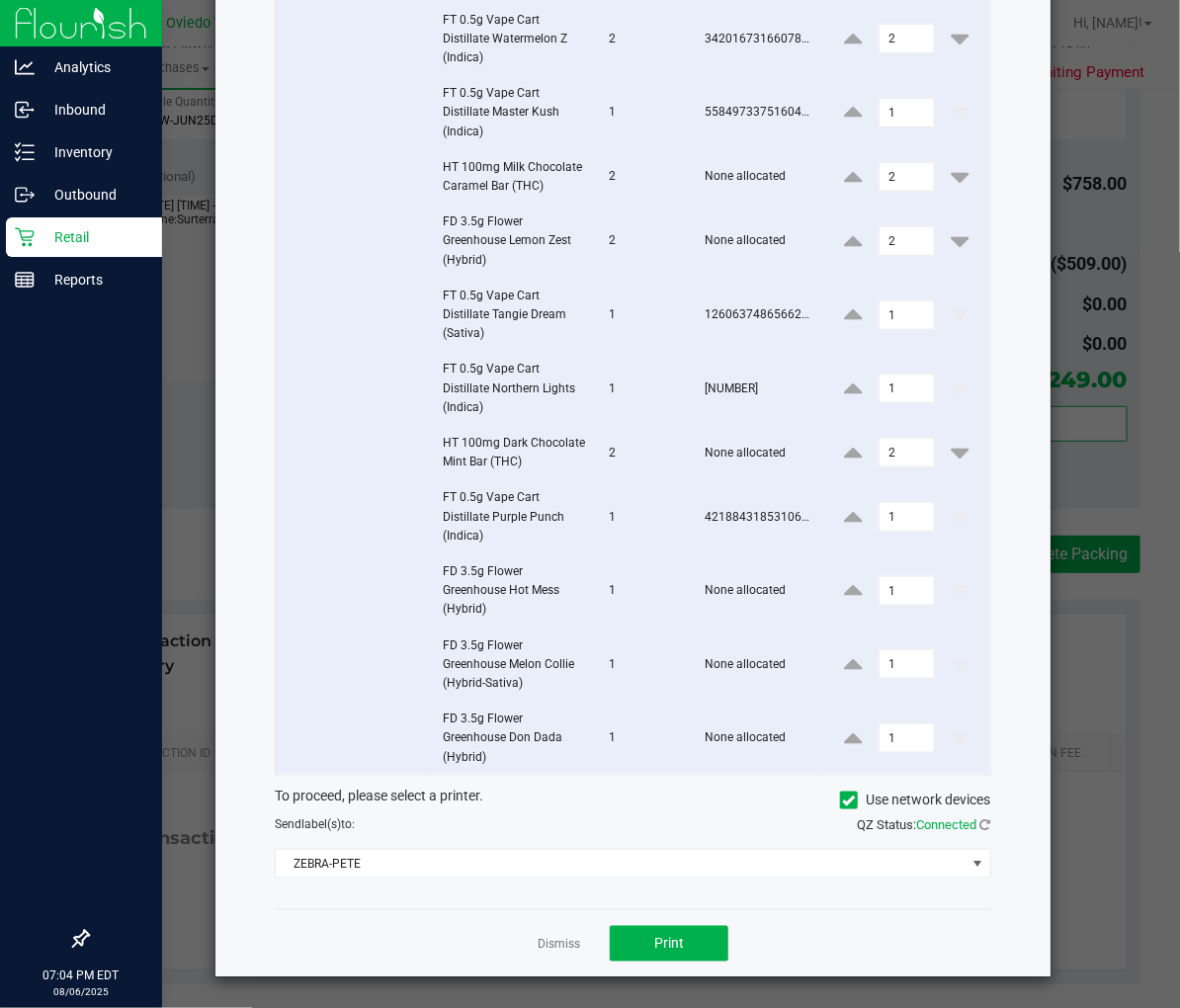 scroll, scrollTop: 459, scrollLeft: 0, axis: vertical 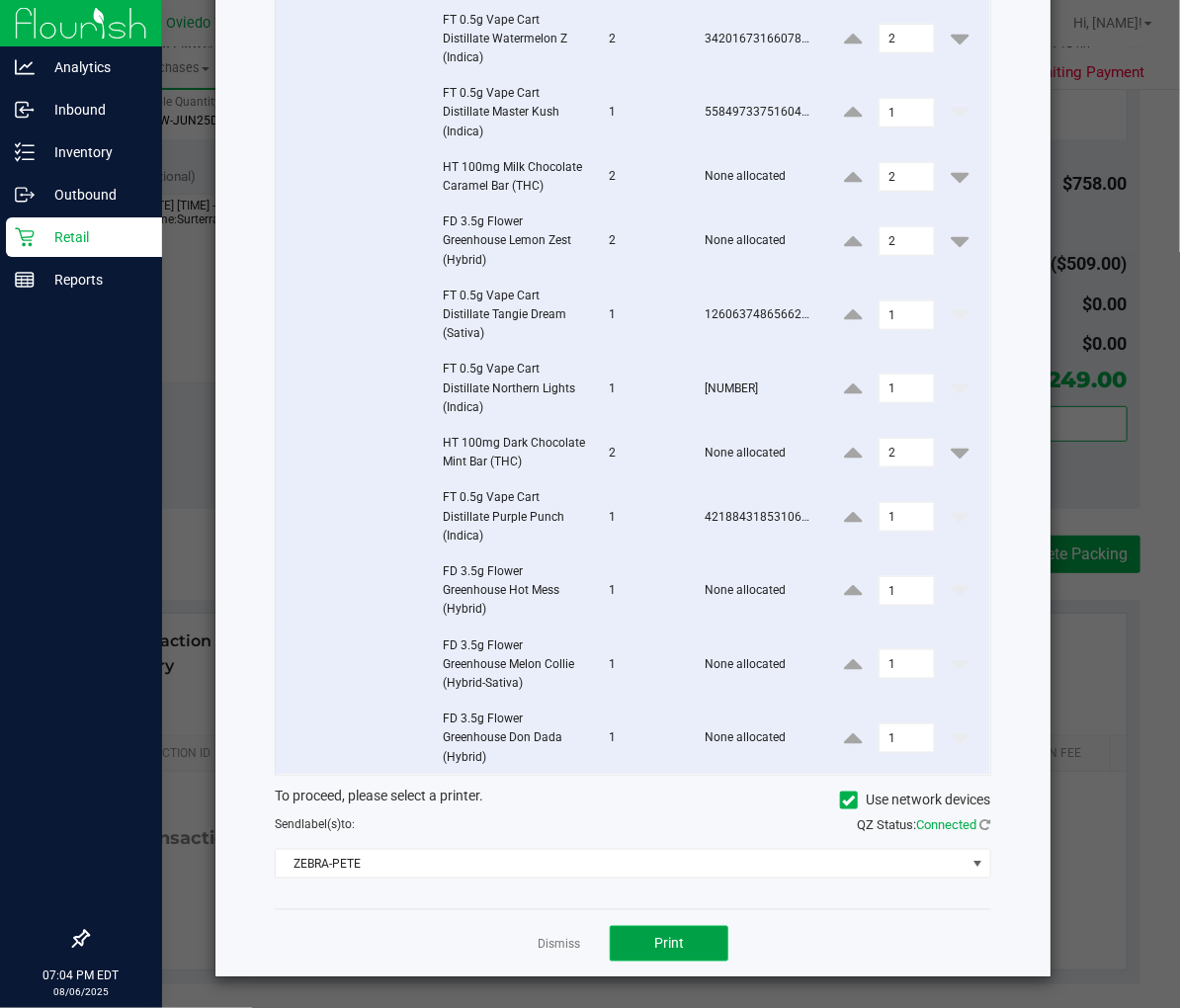 click on "Print" 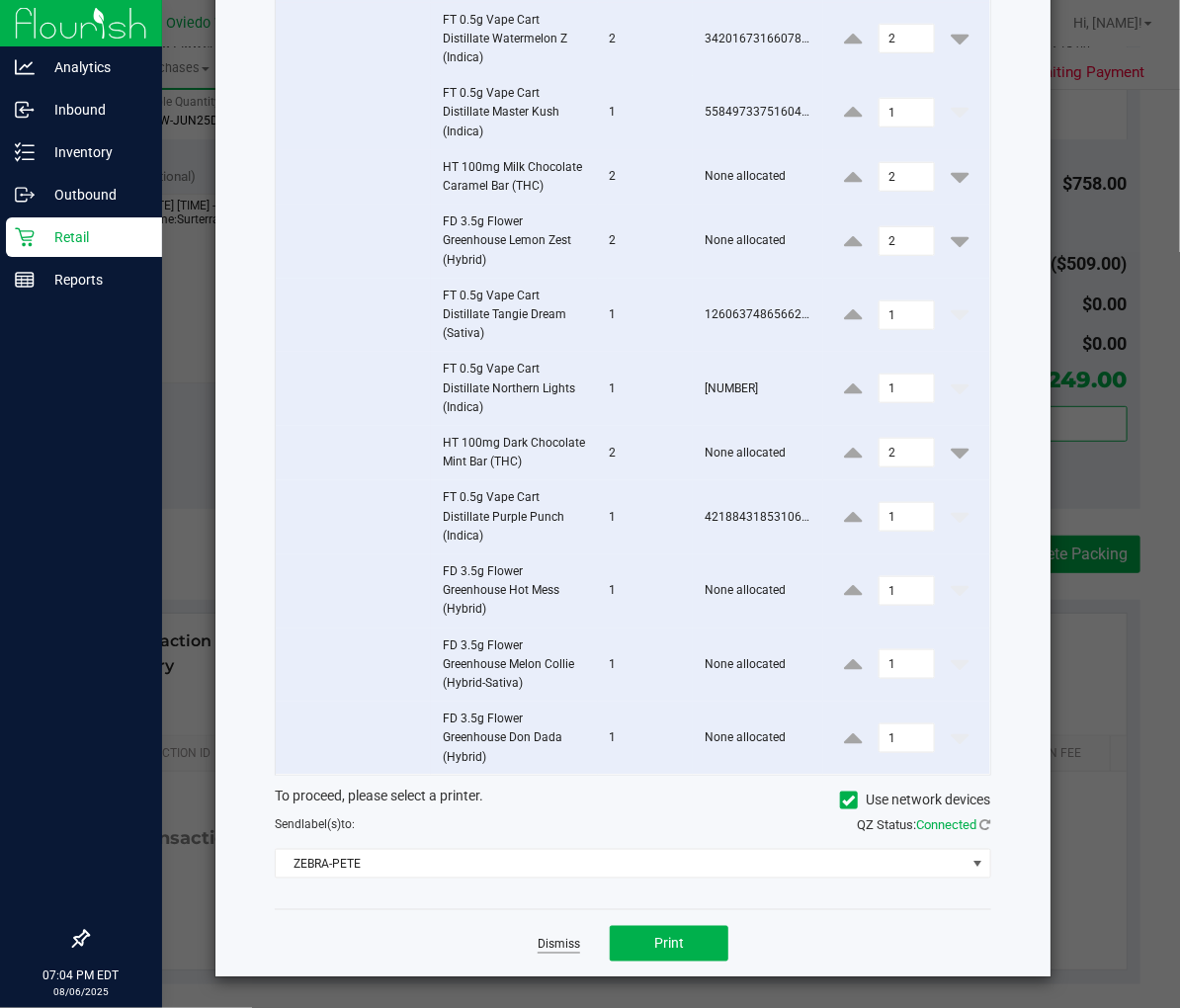 click on "Dismiss" 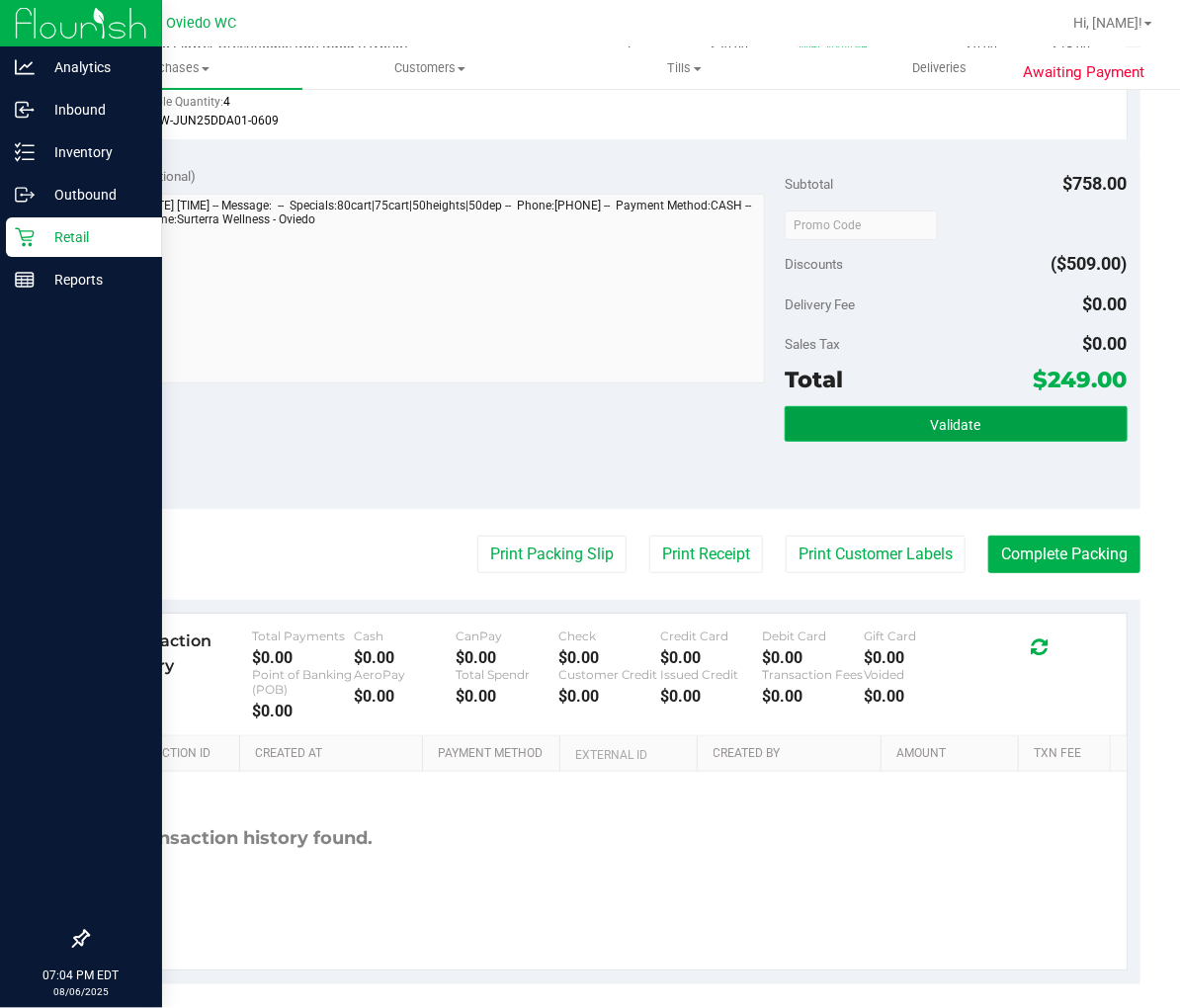 click on "Validate" at bounding box center [956, 425] 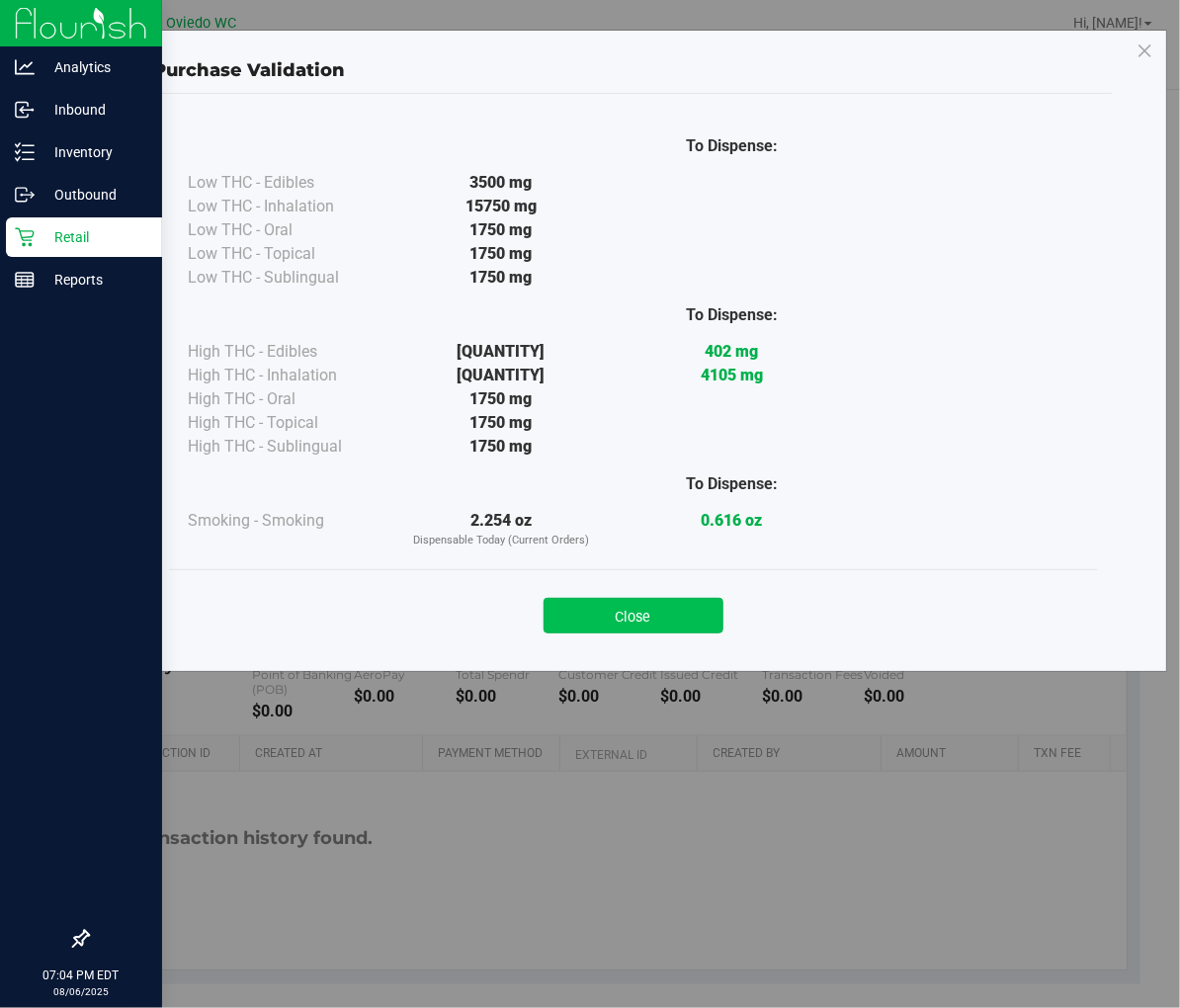 click on "Close" at bounding box center [633, 616] 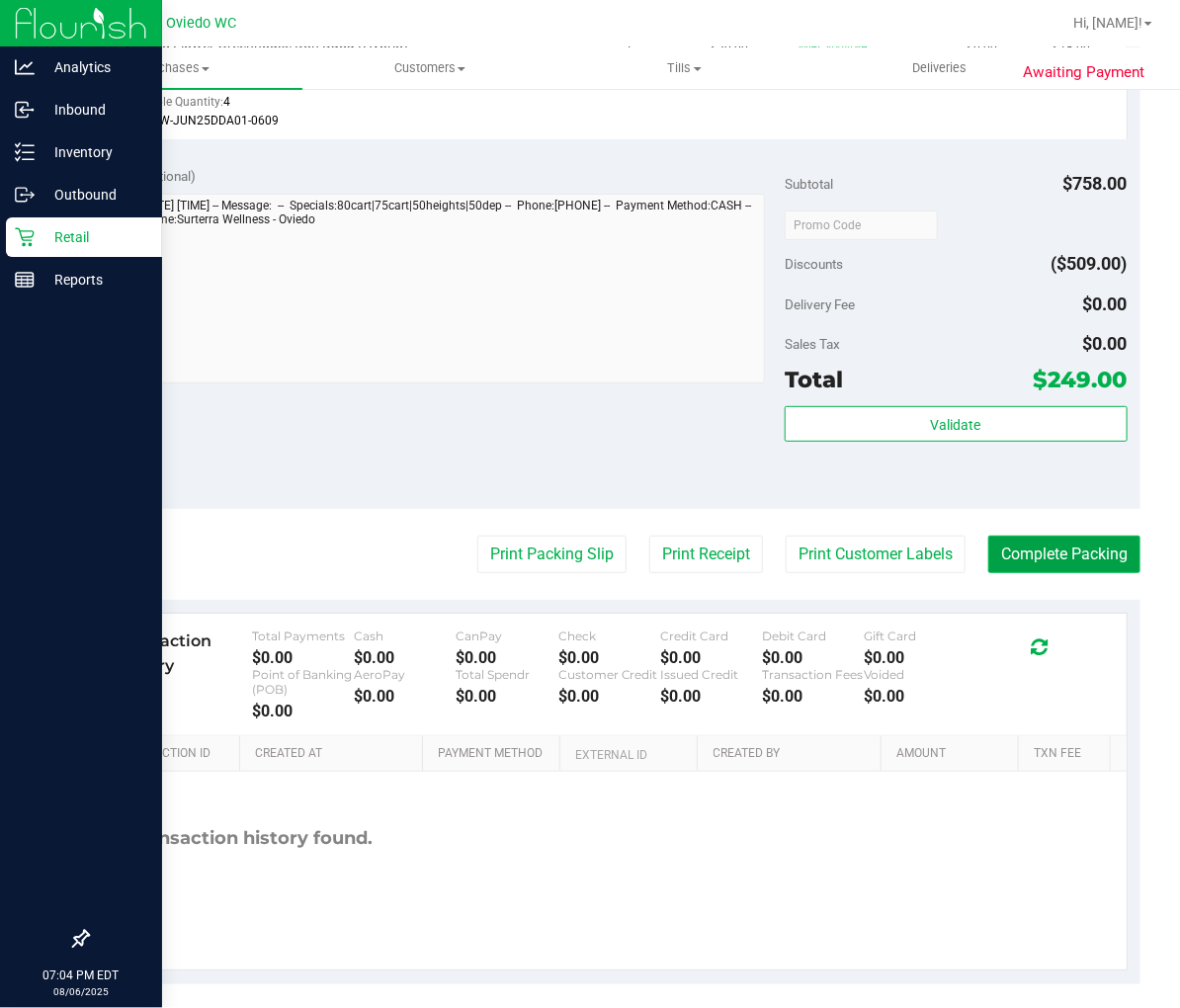 click on "Complete Packing" at bounding box center [1064, 554] 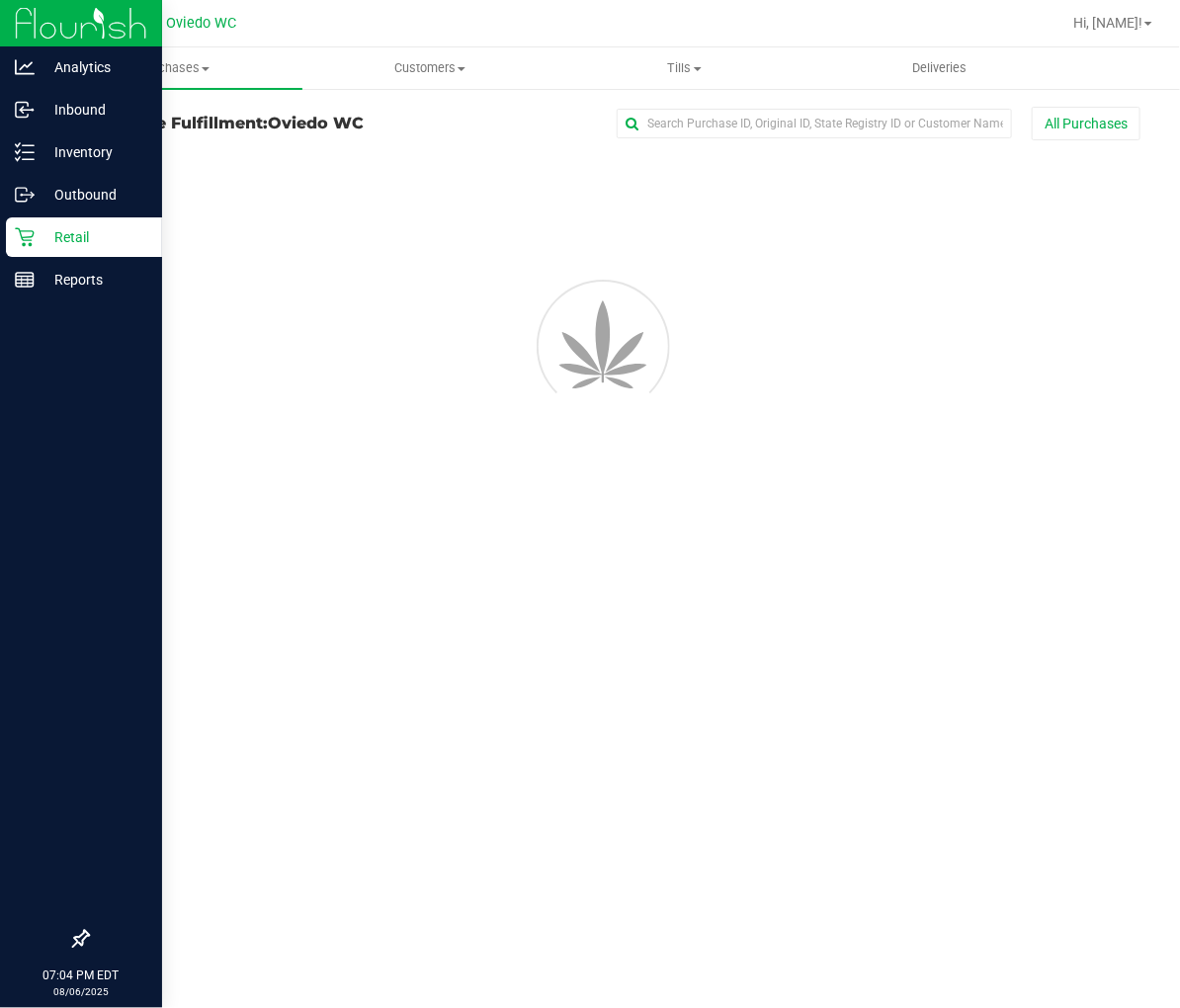 scroll, scrollTop: 0, scrollLeft: 0, axis: both 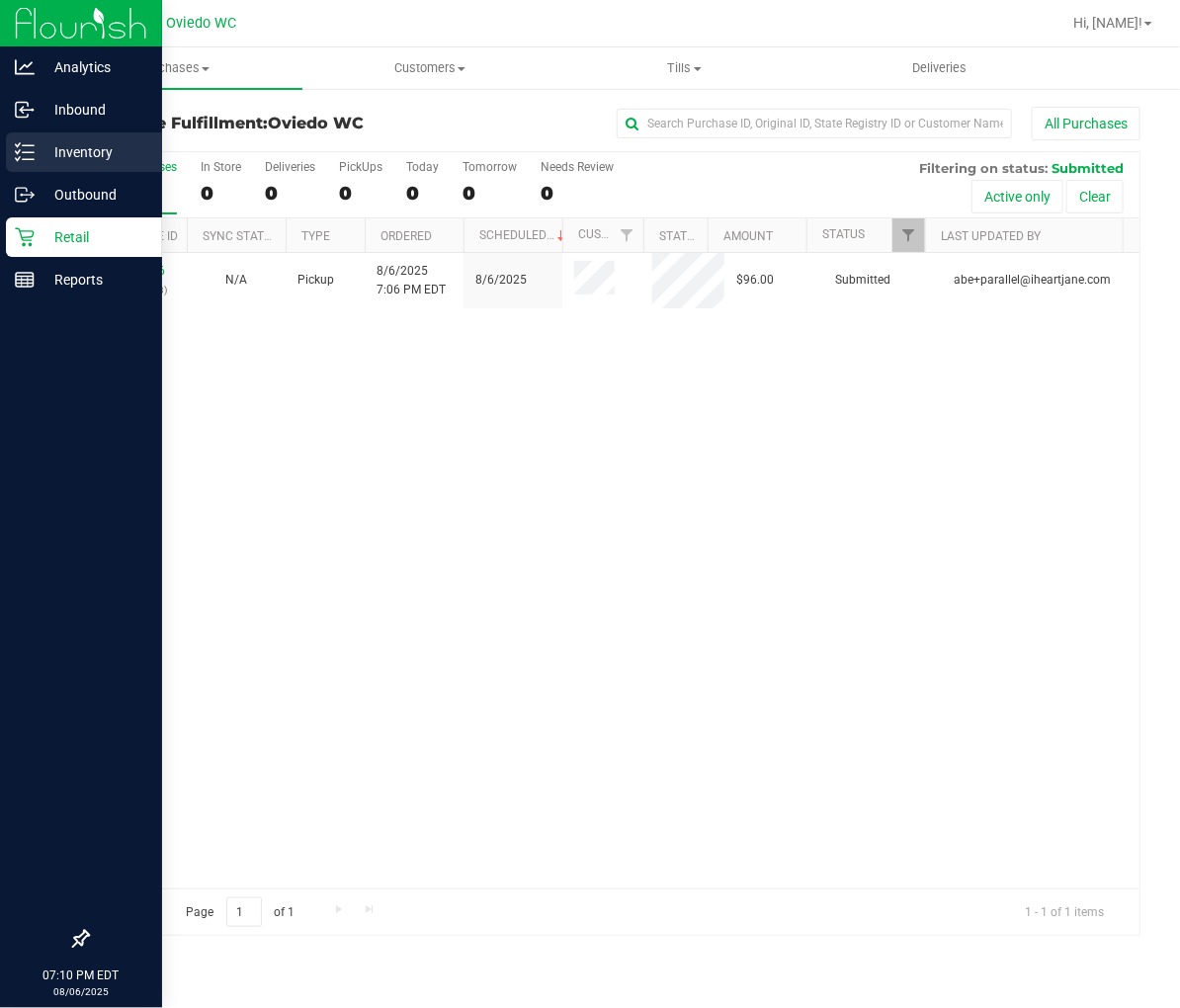 click on "Inventory" at bounding box center [94, 152] 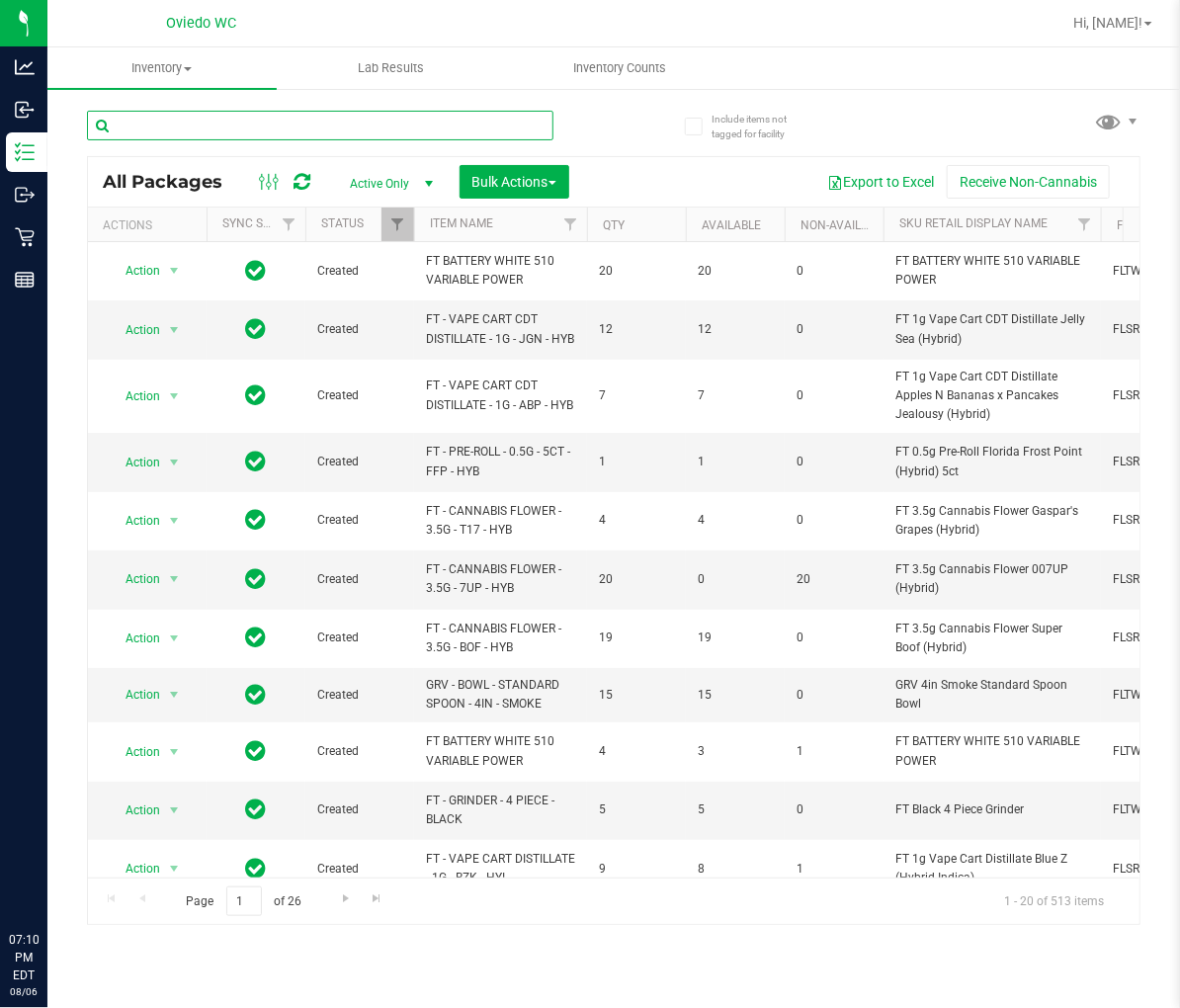 click at bounding box center [320, 126] 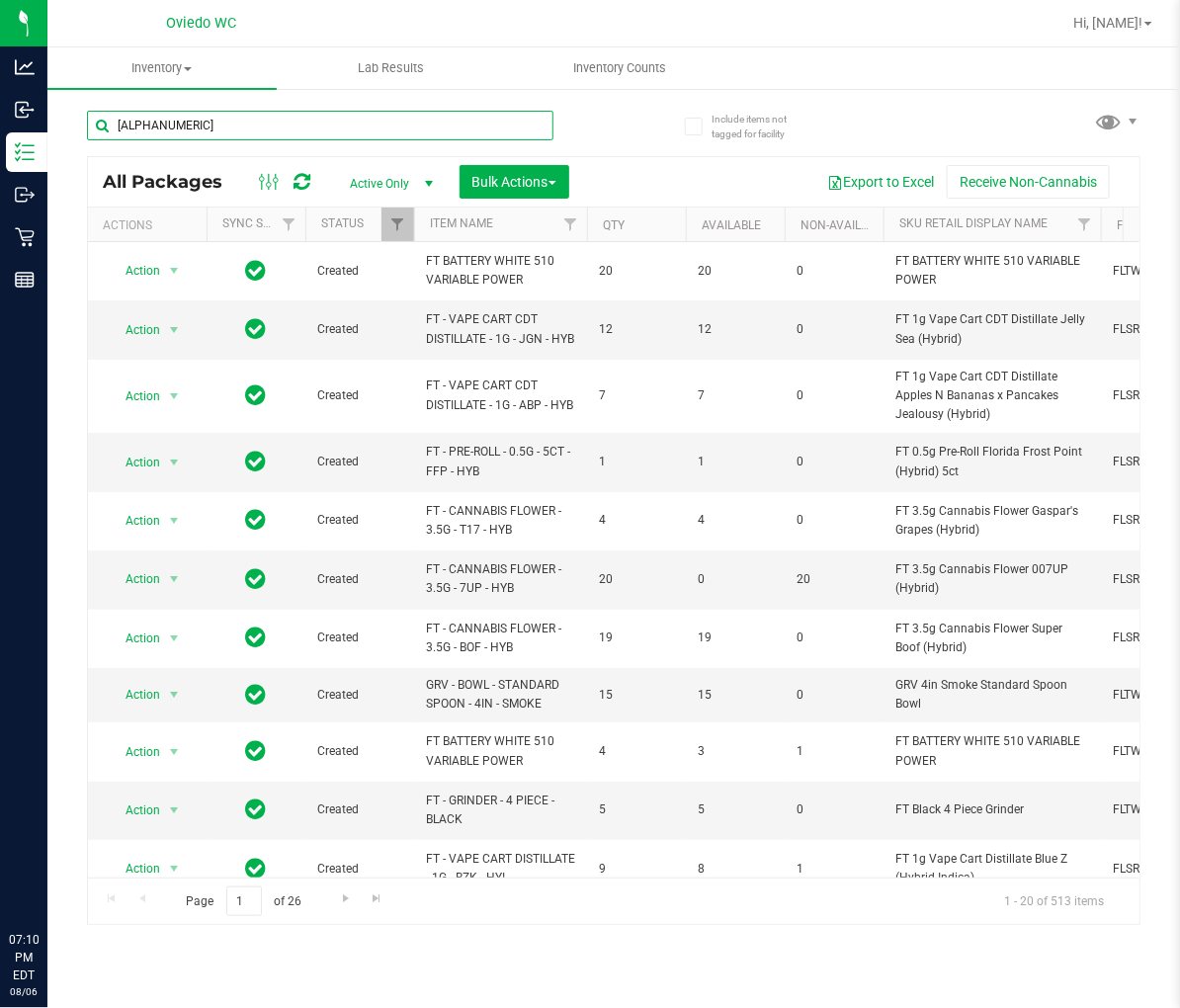 type on "JUN25ACG01-0626" 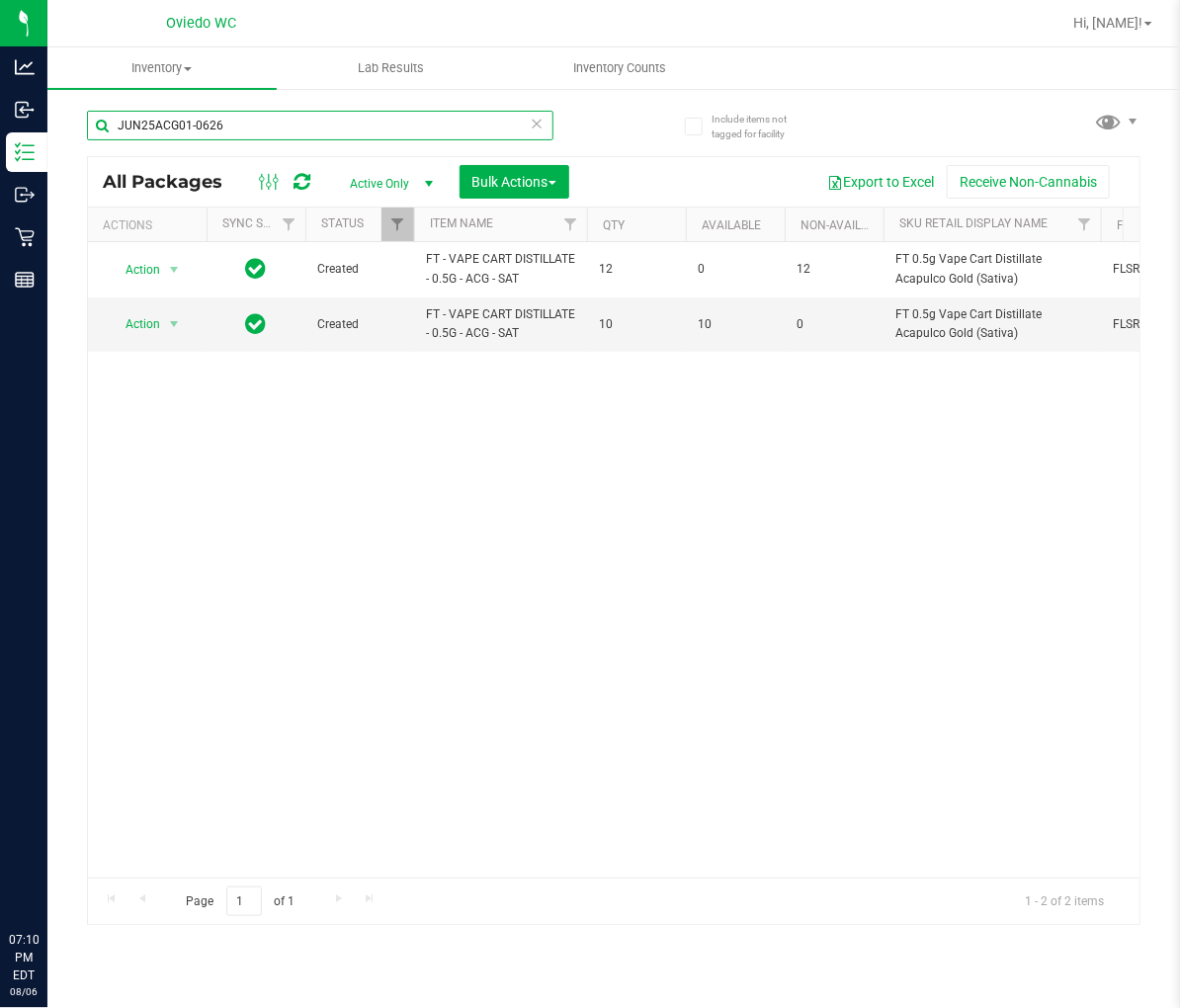 click on "JUN25ACG01-0626" at bounding box center (320, 126) 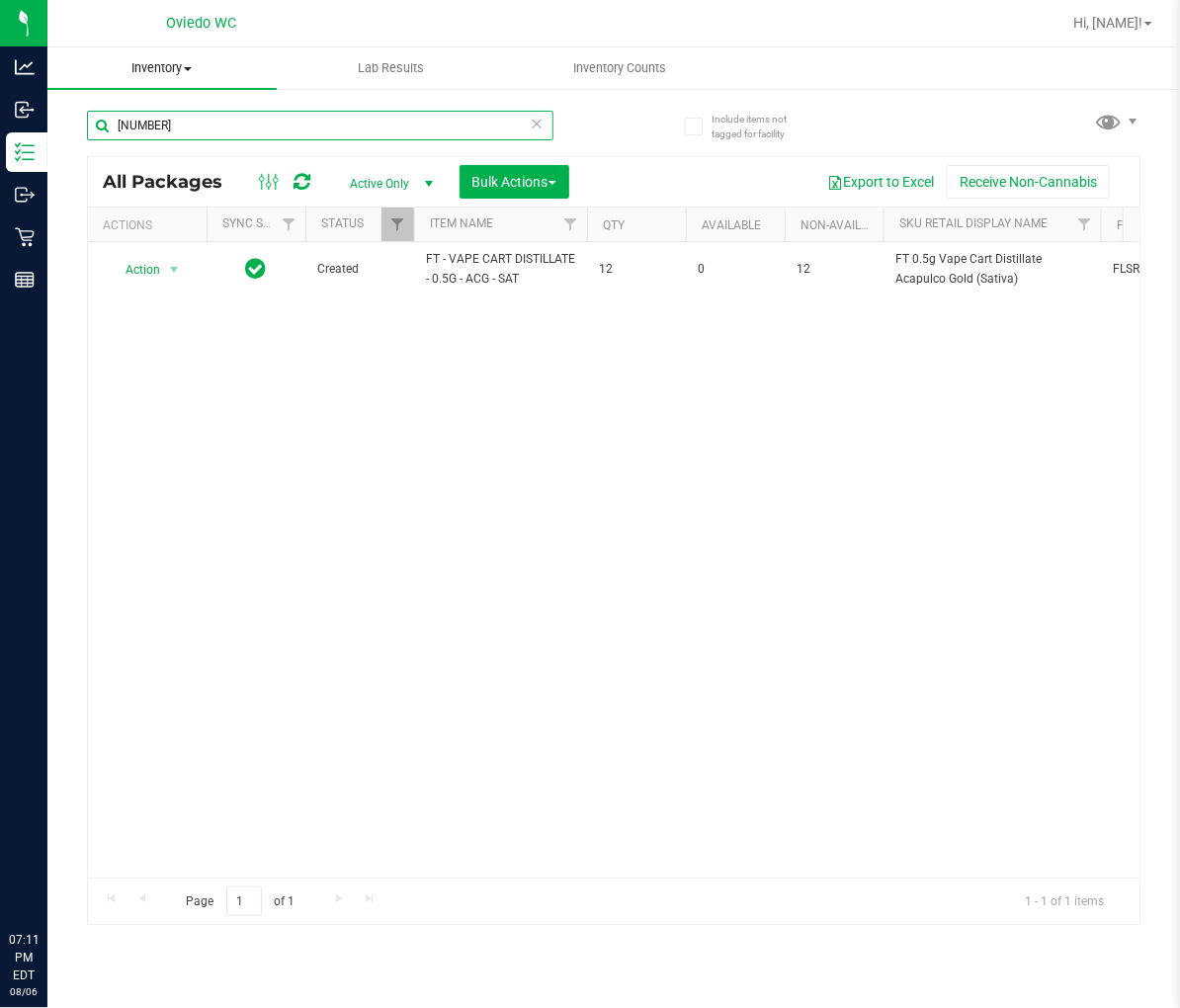 type on "[NUMBER]" 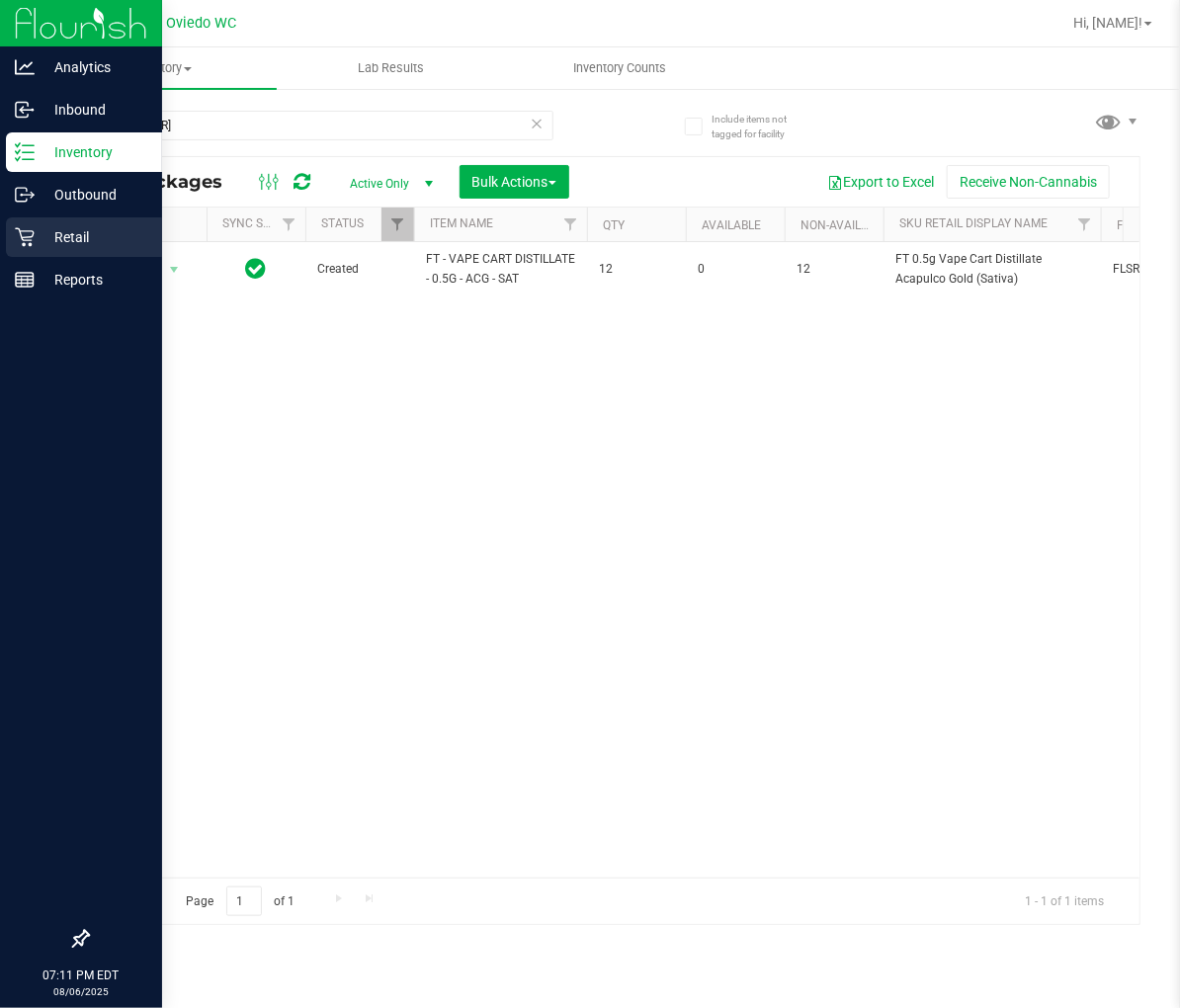 click on "Retail" at bounding box center [94, 237] 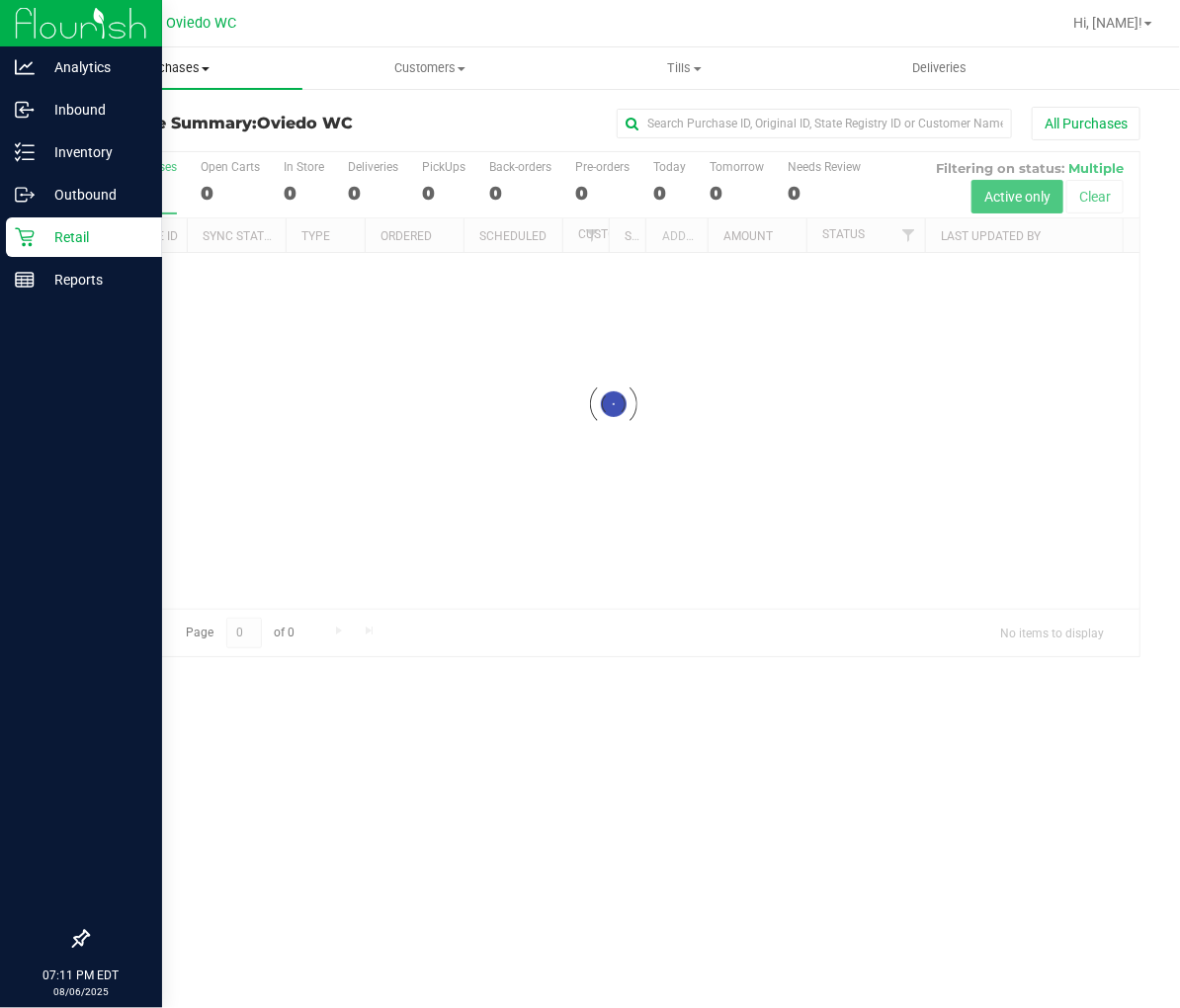 click on "Purchases" at bounding box center [175, 68] 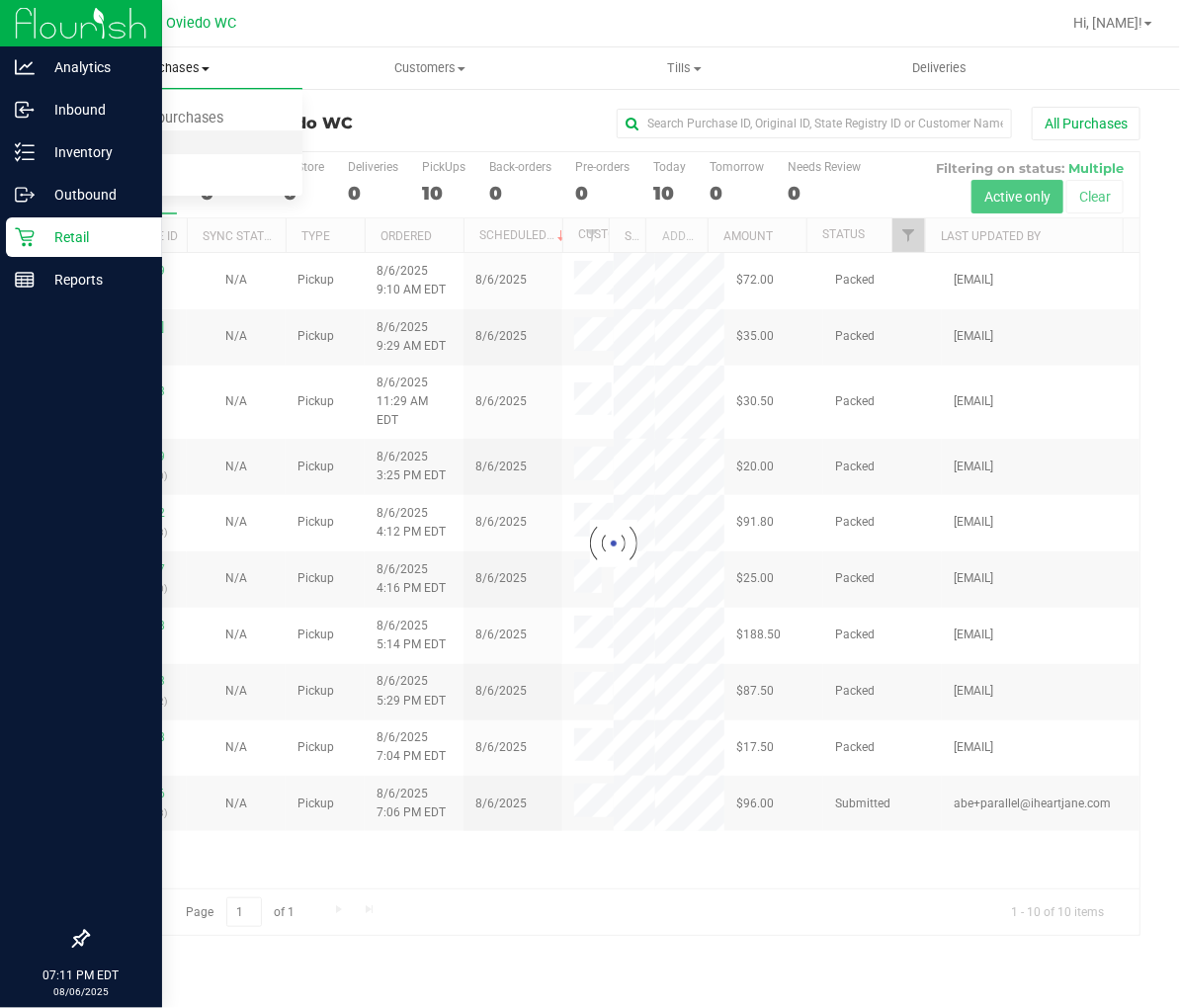 click on "Fulfillment" at bounding box center (175, 143) 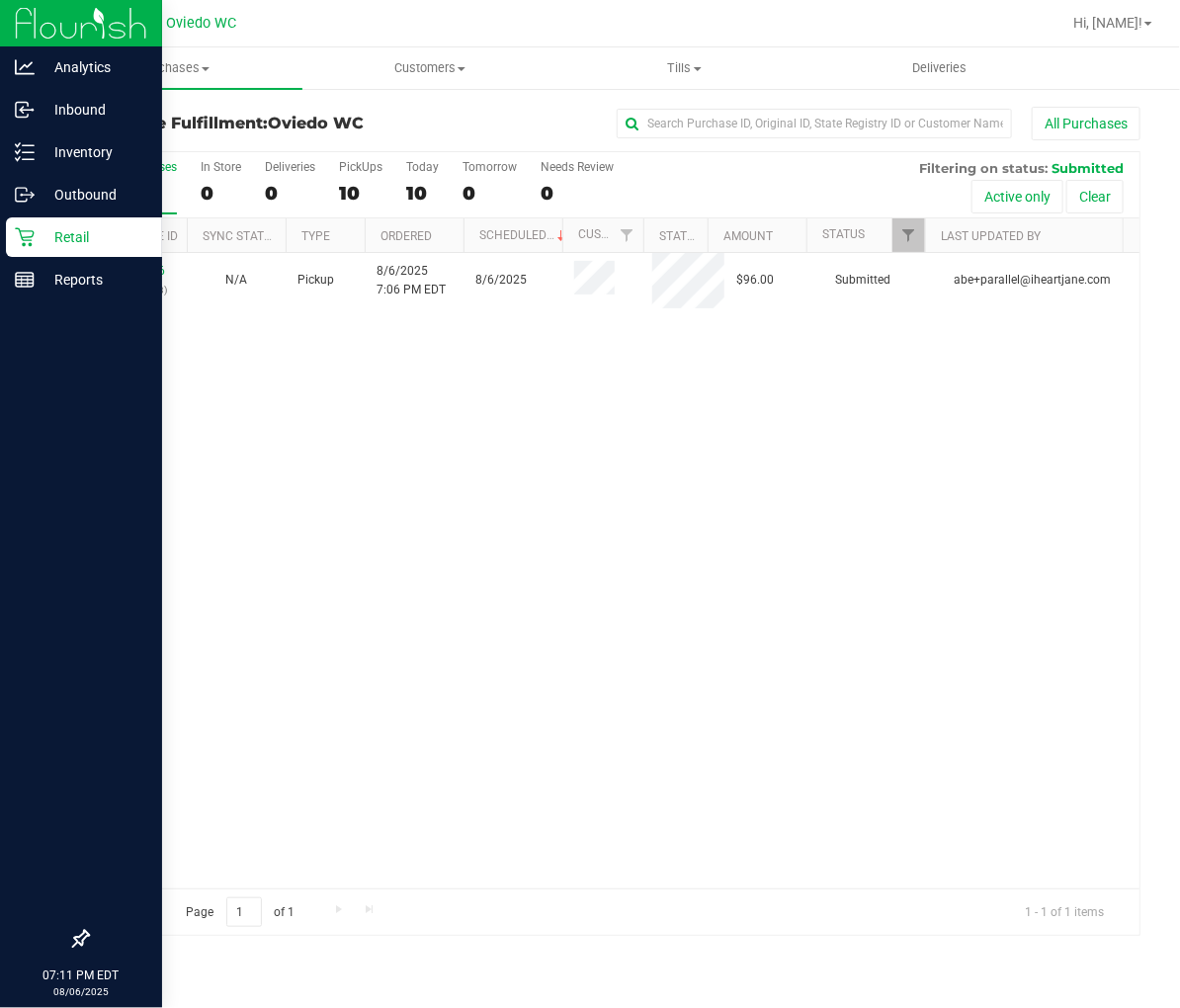 click on "[NUMBER]
([PHONE])
N/A
Pickup [DATE] [TIME] EDT[DATE]
[PRICE]
Submitted [EMAIL]" at bounding box center (614, 570) 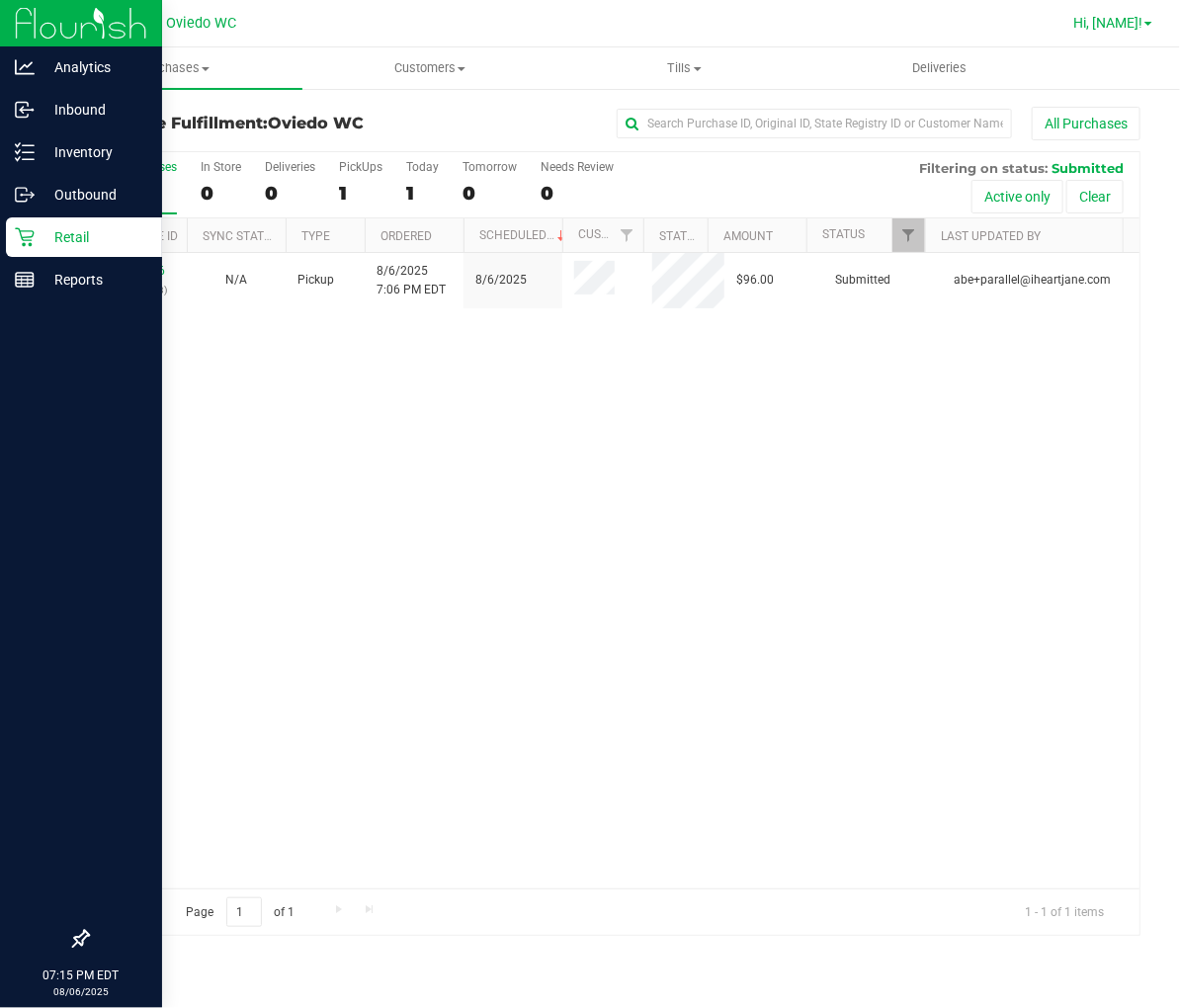 click on "Hi, [NAME]!" at bounding box center (1108, 23) 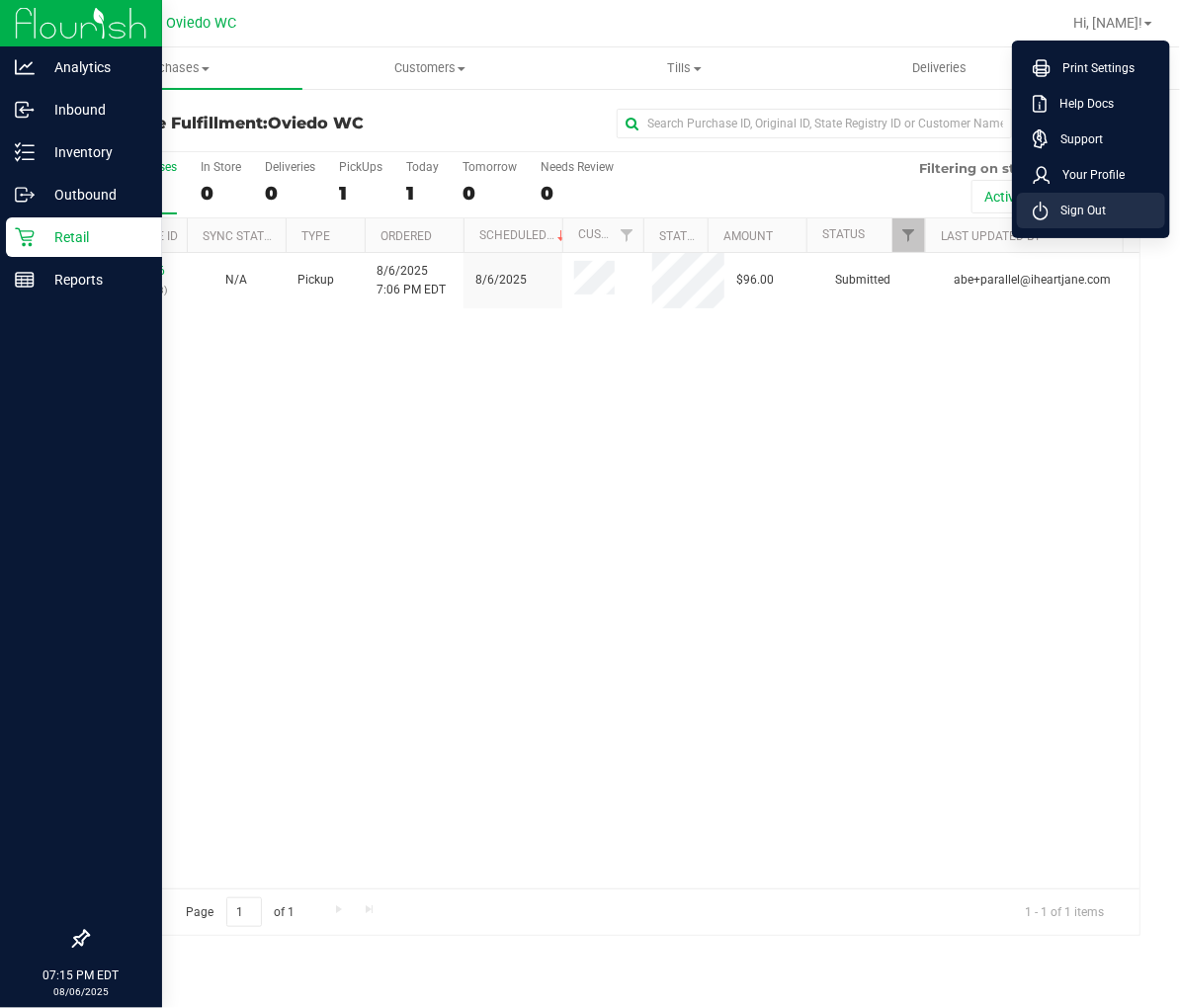click on "Sign Out" at bounding box center (1077, 210) 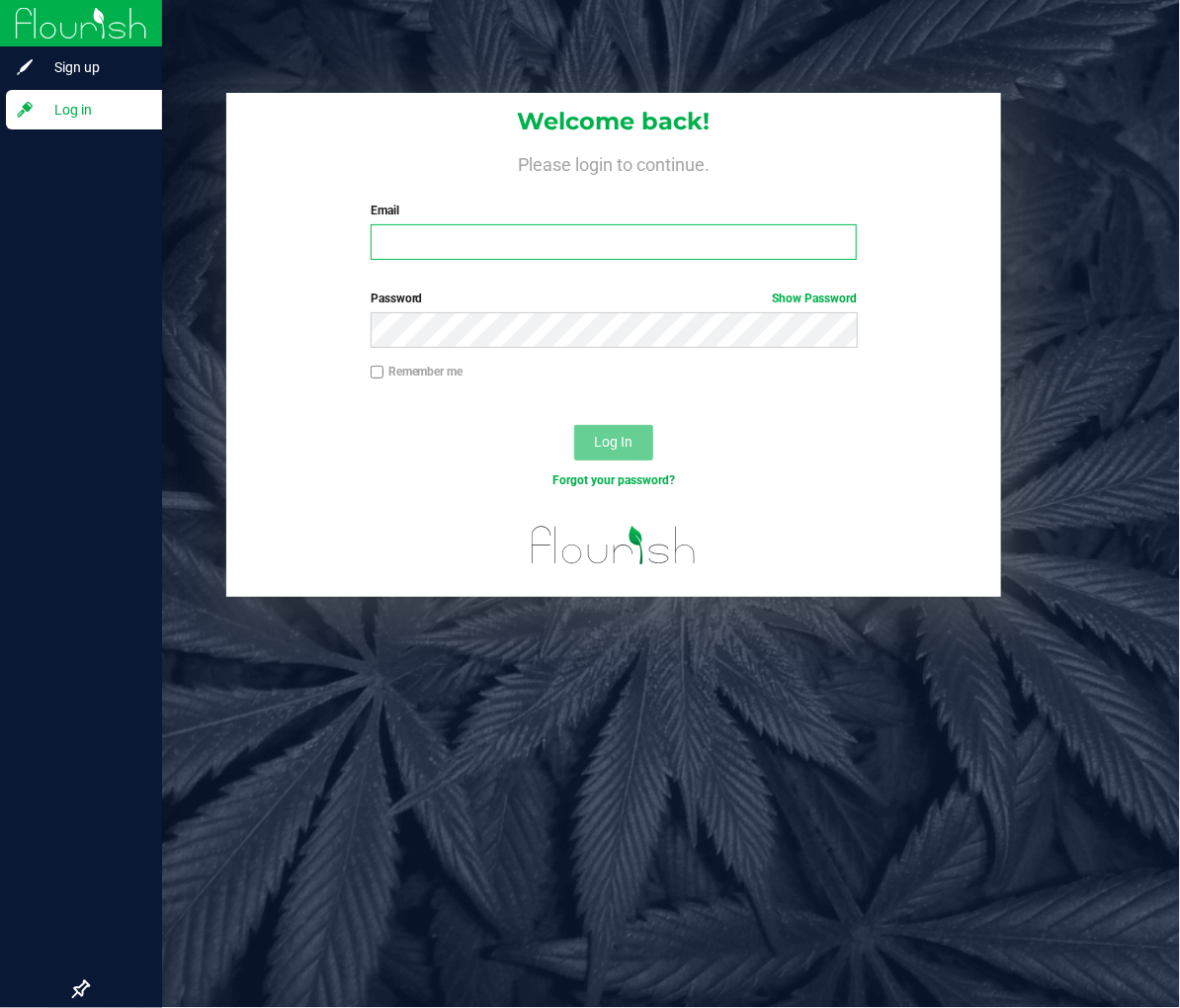 click on "Email" at bounding box center [614, 242] 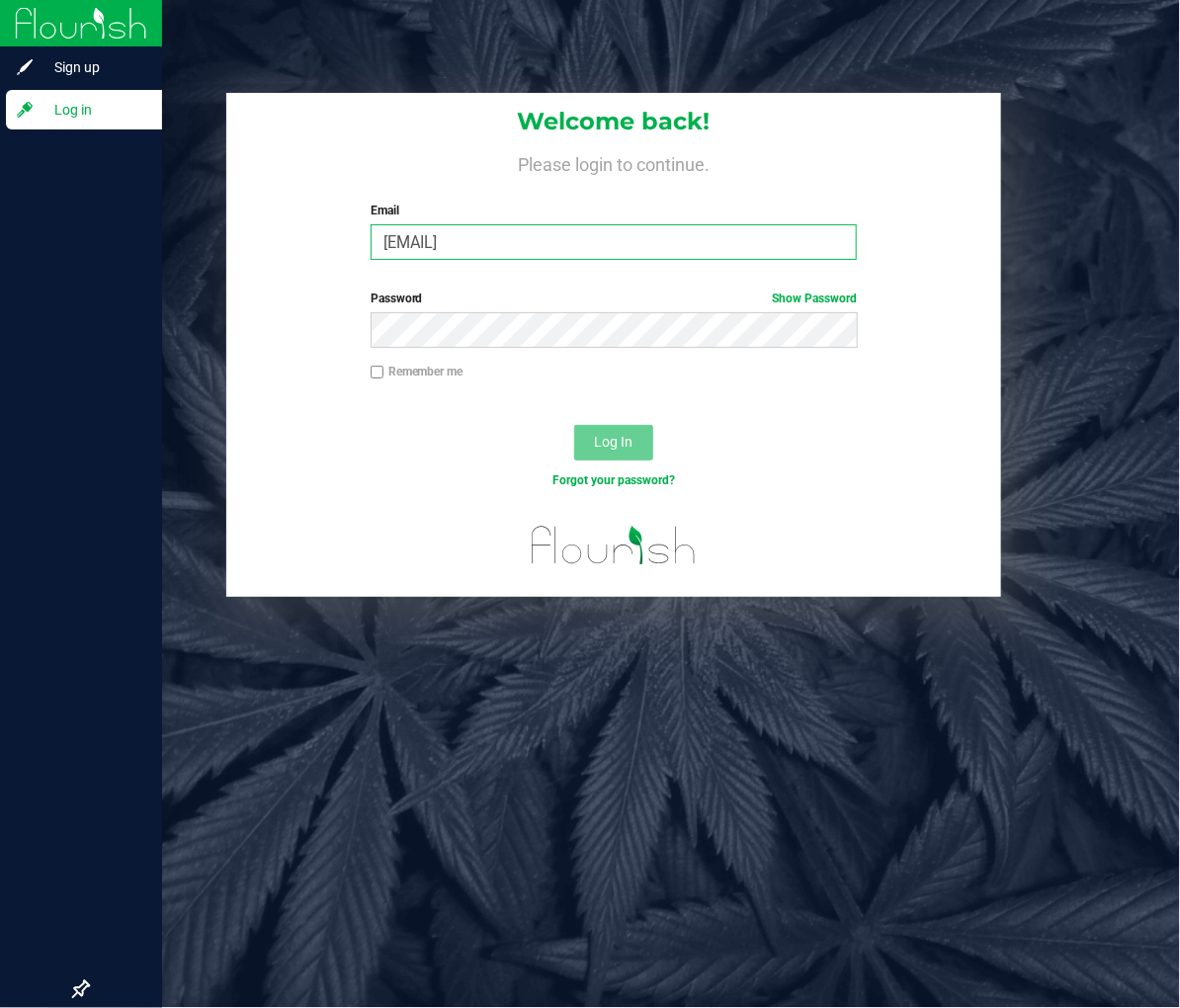 type on "[EMAIL]" 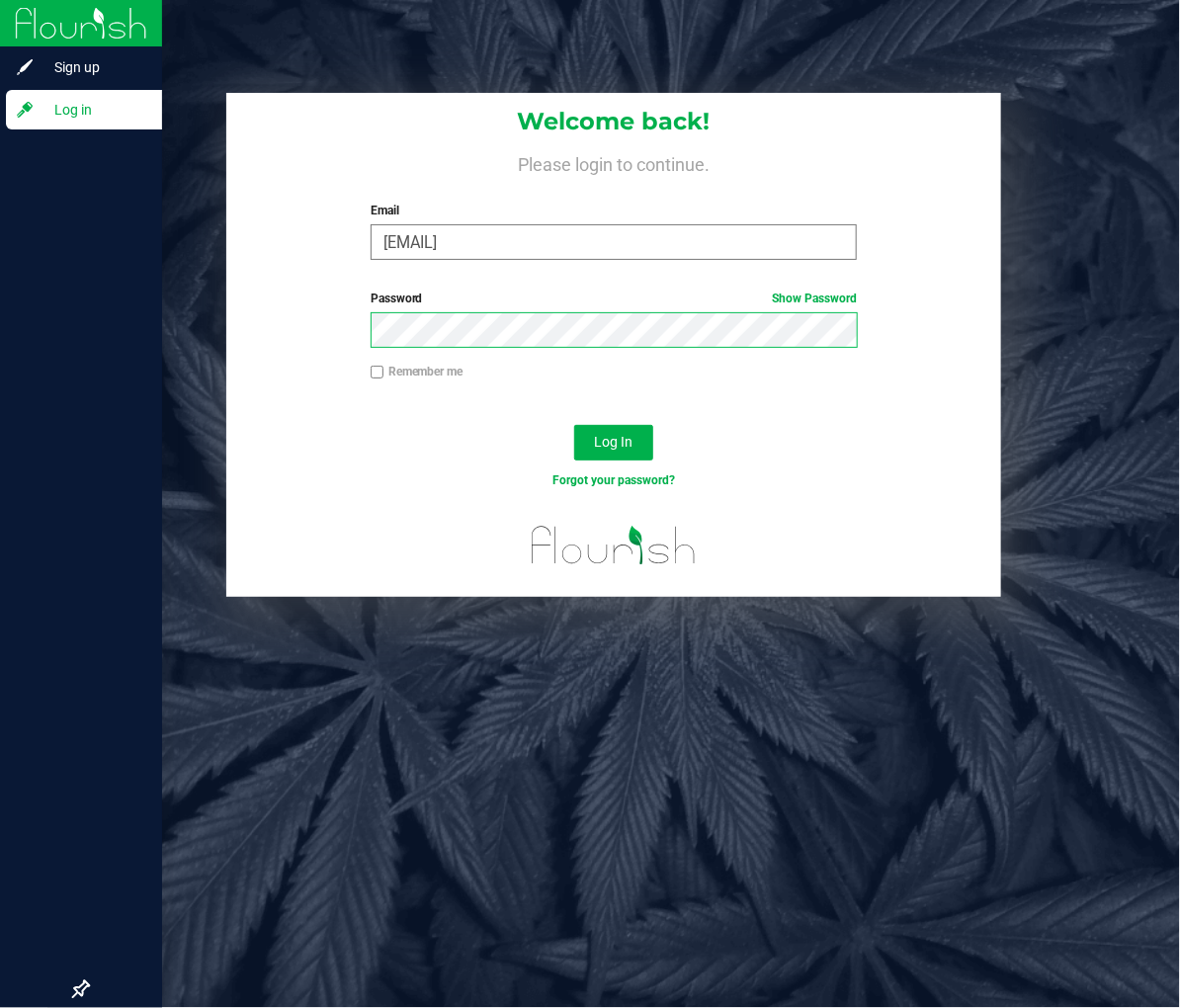 click on "Log In" at bounding box center [614, 443] 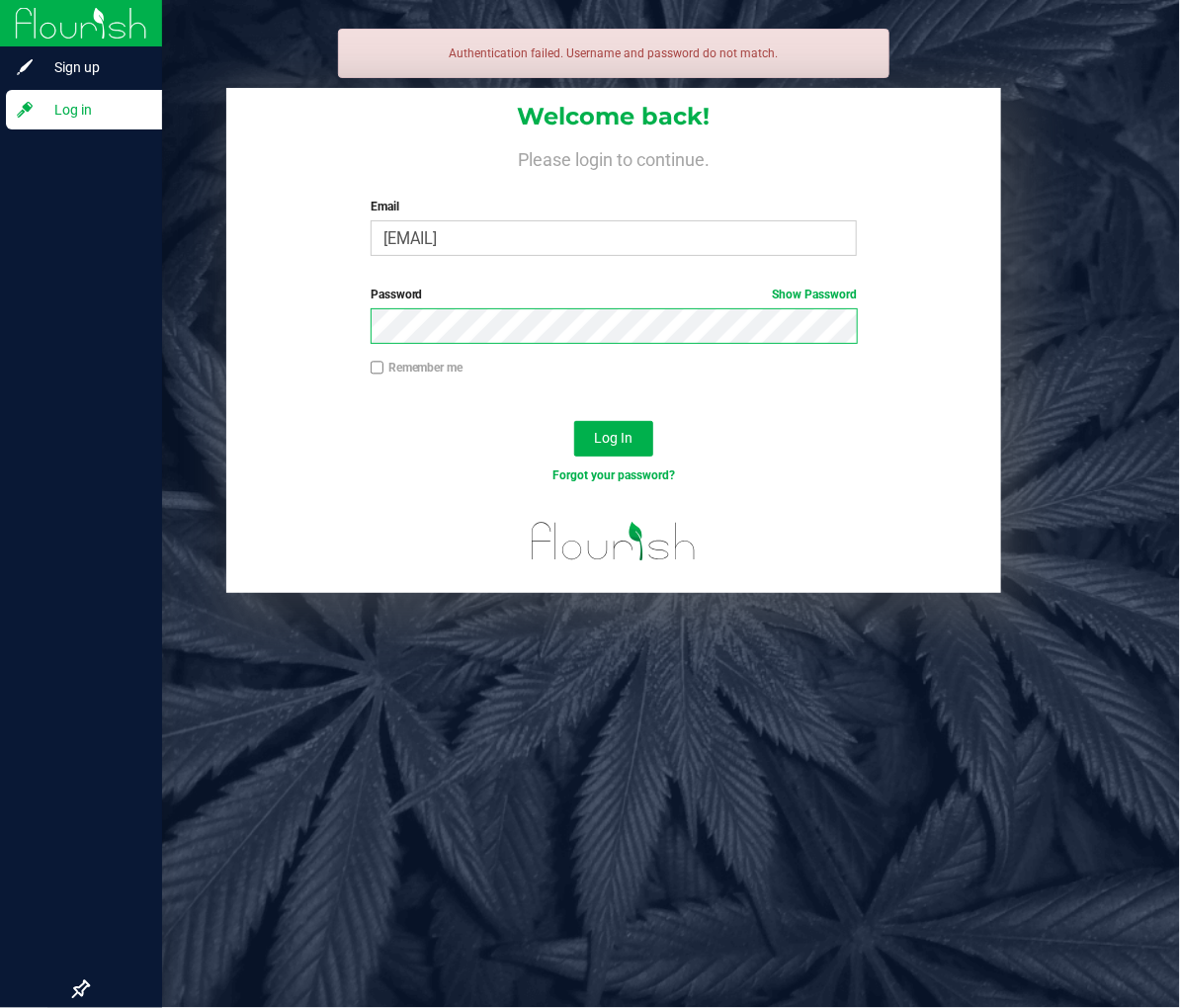 click on "Log In" at bounding box center (614, 439) 